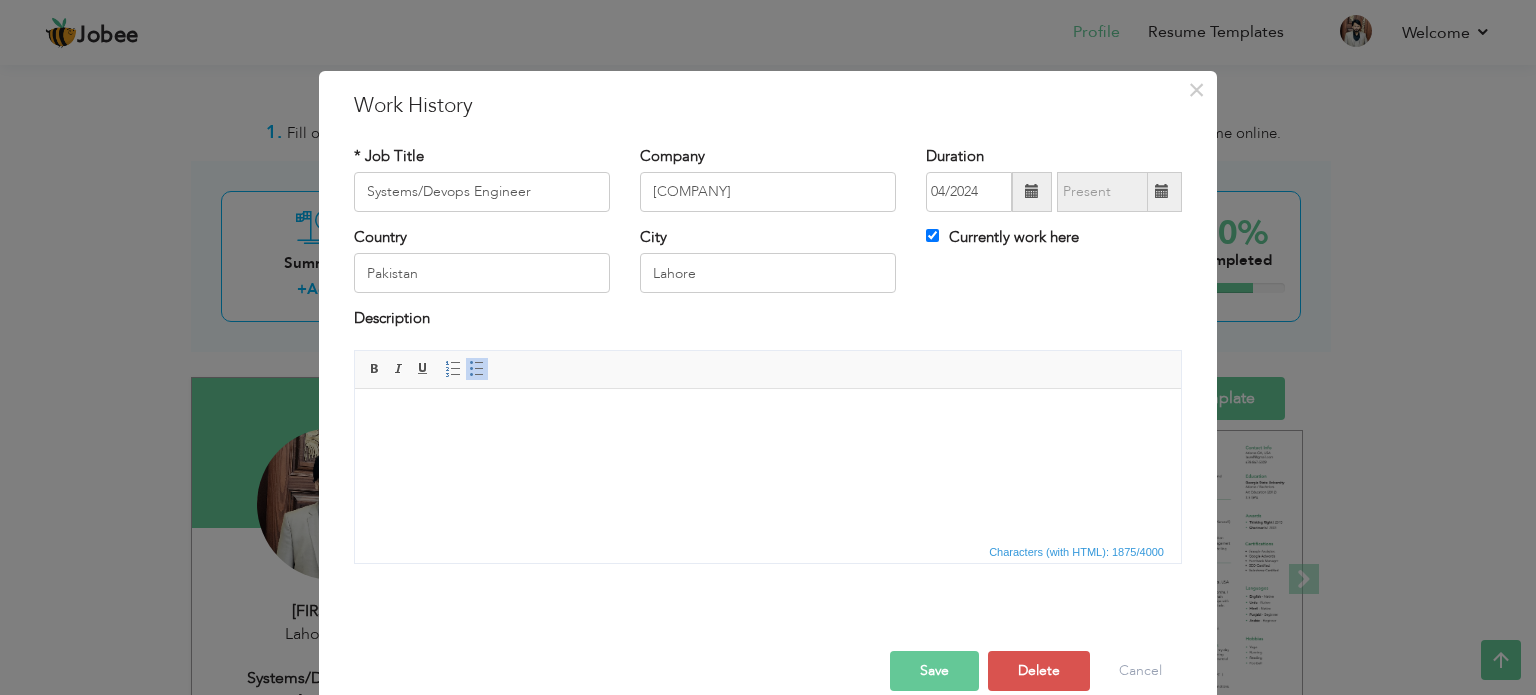 scroll, scrollTop: 524, scrollLeft: 0, axis: vertical 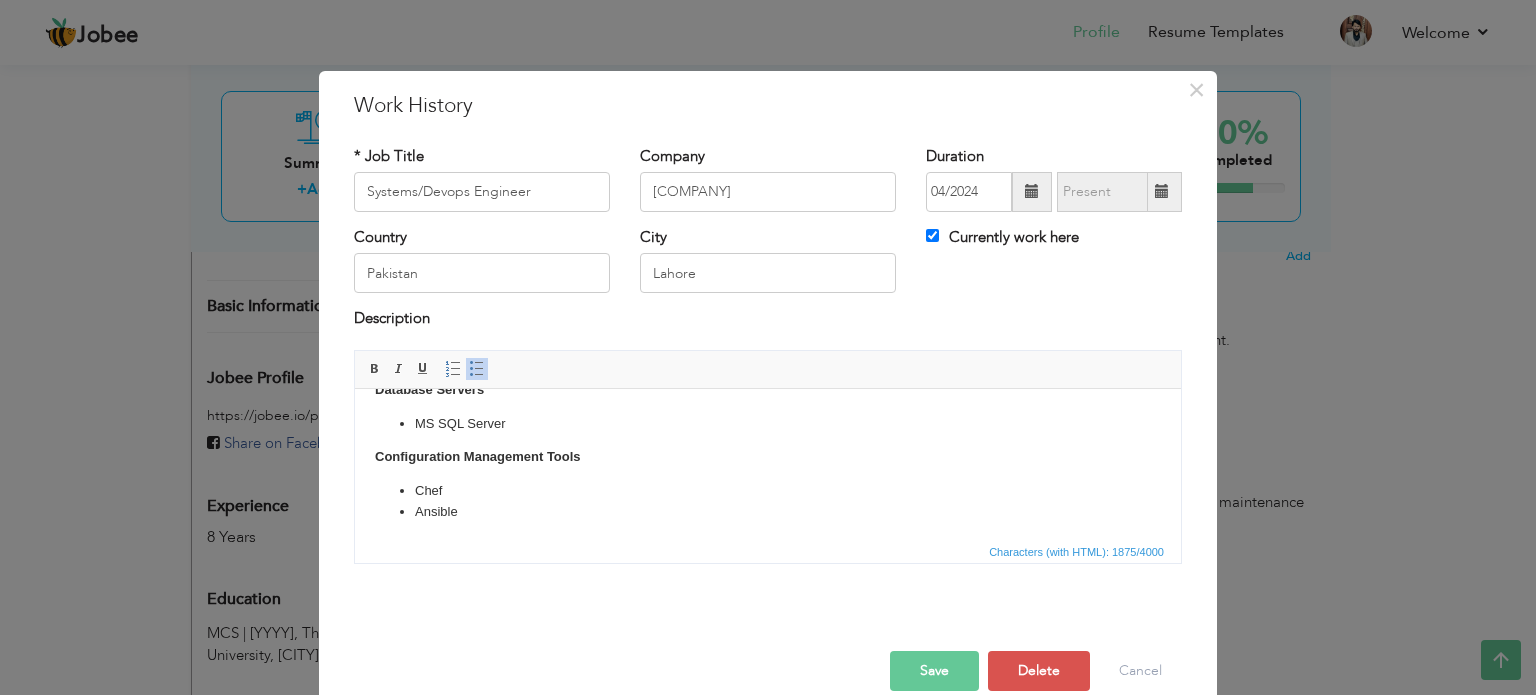 click on "MS SQL Server" at bounding box center (768, 423) 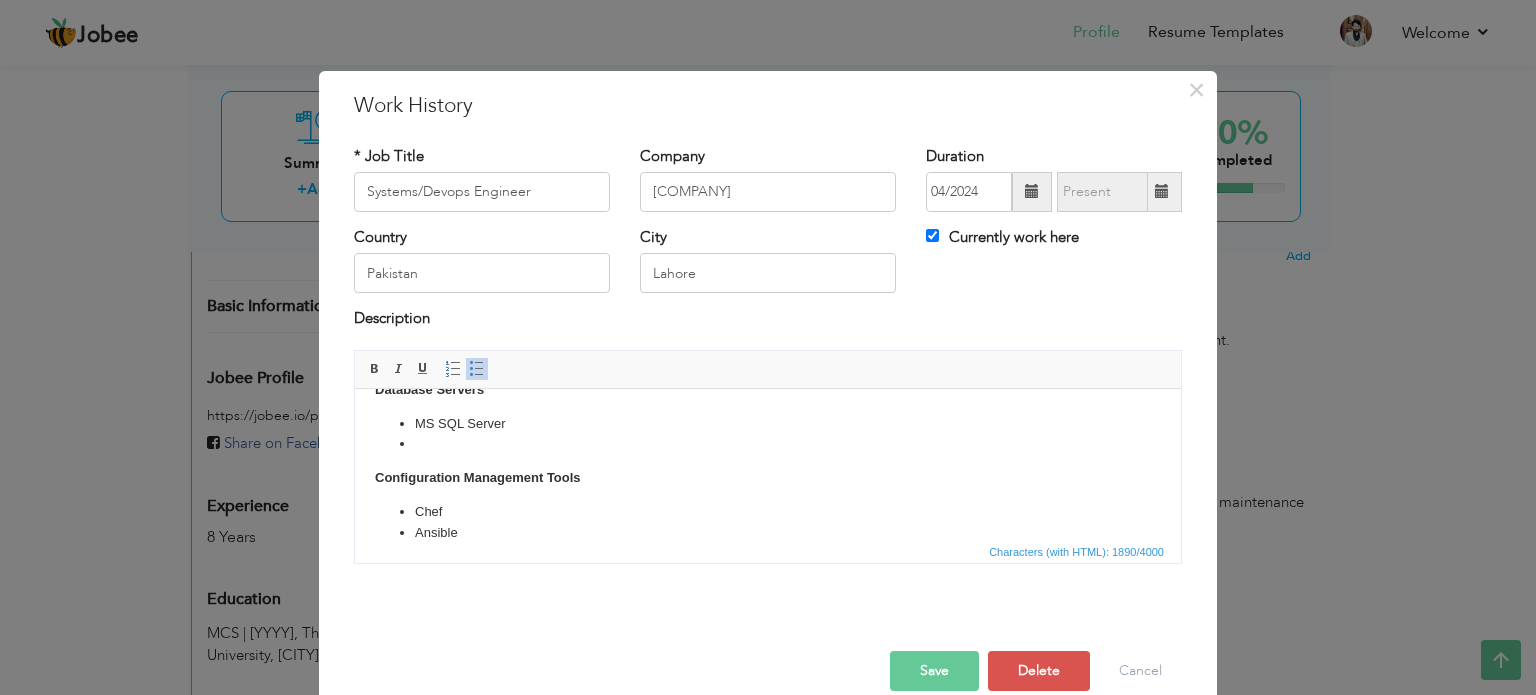 type 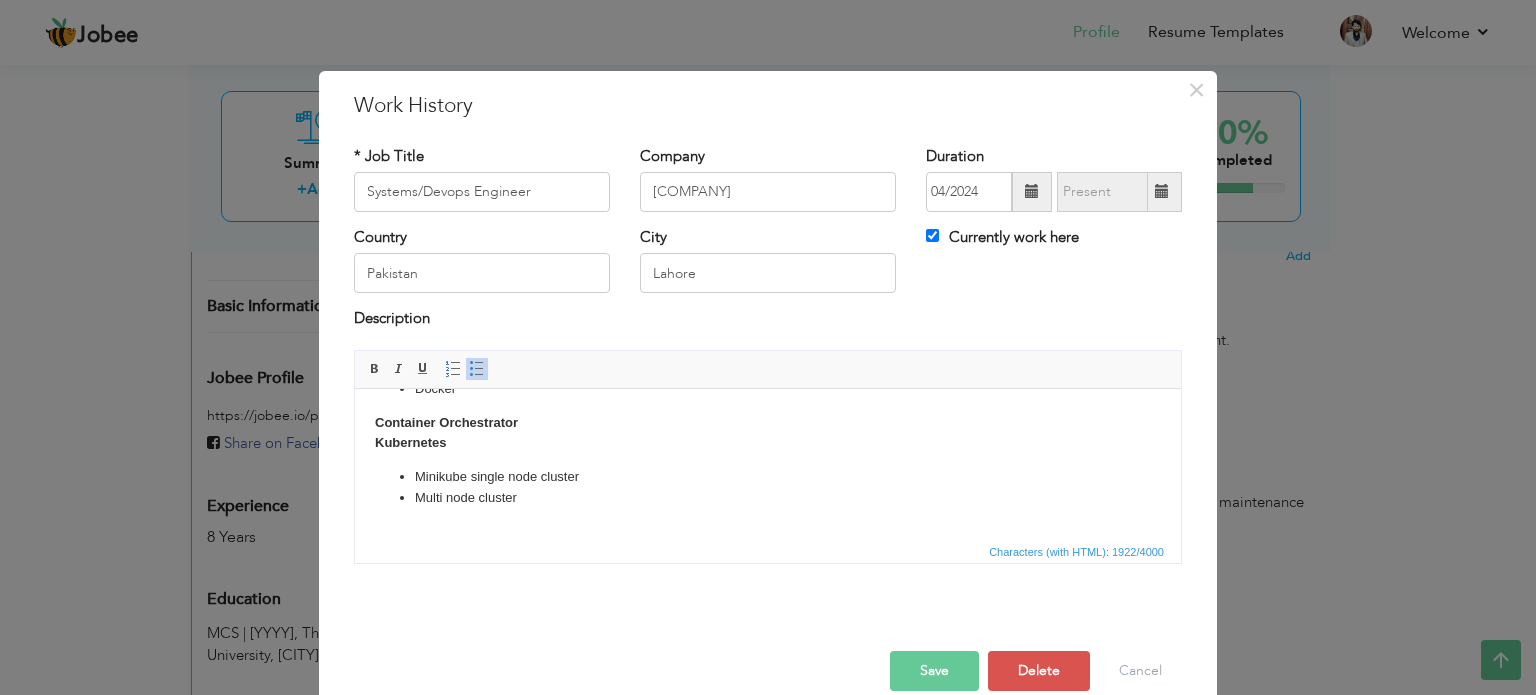 scroll, scrollTop: 1040, scrollLeft: 0, axis: vertical 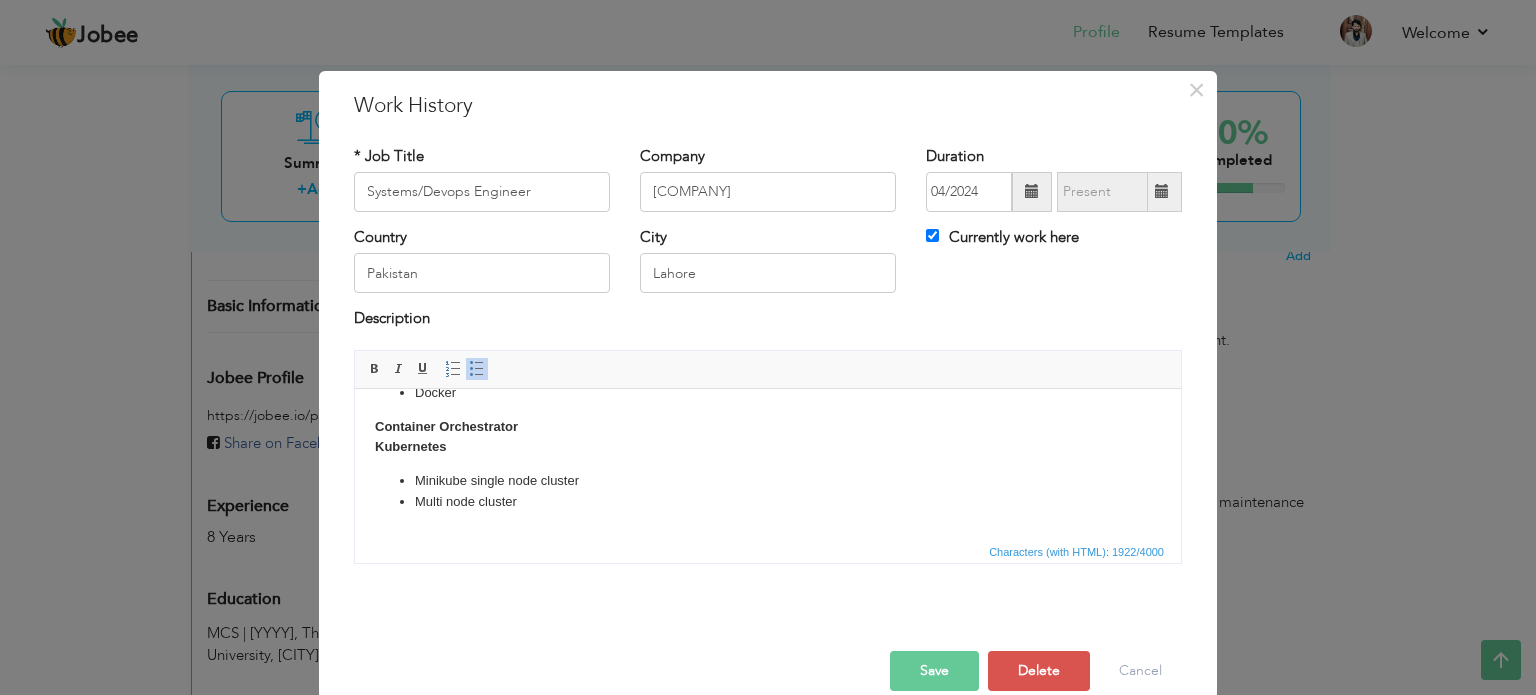 click on "Please also note the Below Mentioned IT industry Experiences. I have experience from all relavent fields of devops Job roles. like linux administration, Networking CCNA and AWS CLOUD etc. Details are as under  RMM and Automation  Linux Administration  Shell scripting Virtualization (VMware and Containerization ) Power Shell Scripting / Automation Ninja One (Ninja RMM) Microsoft Intune (MDM) Okta Administration SentinelOne (Security) Cisco Amp Security Management Keeper (Password management vault) Jira (Project Management) O365 Administration ESXI and VCenter (Hypervisors - Cloud)      Networking TCP/IP Model OSI Model  DHCP,DNS,OSPF, STP and other fundamental protocols. DRS  Cohesity Servers Web-Servers Tomcat Apache   Database Servers MS SQL Server Reddis MariaDB SQLlite   Configuration Management Tools Chef Ansible   Container Engine Docker   Container Orchestrator Kubernetes Minikube single node cluster Multi node cluster CI/CD Pipeline Jenkins   Monitoring Zabbix Nagios PRTG   Cloud AWS S3 EBS EFS" at bounding box center [768, 200] 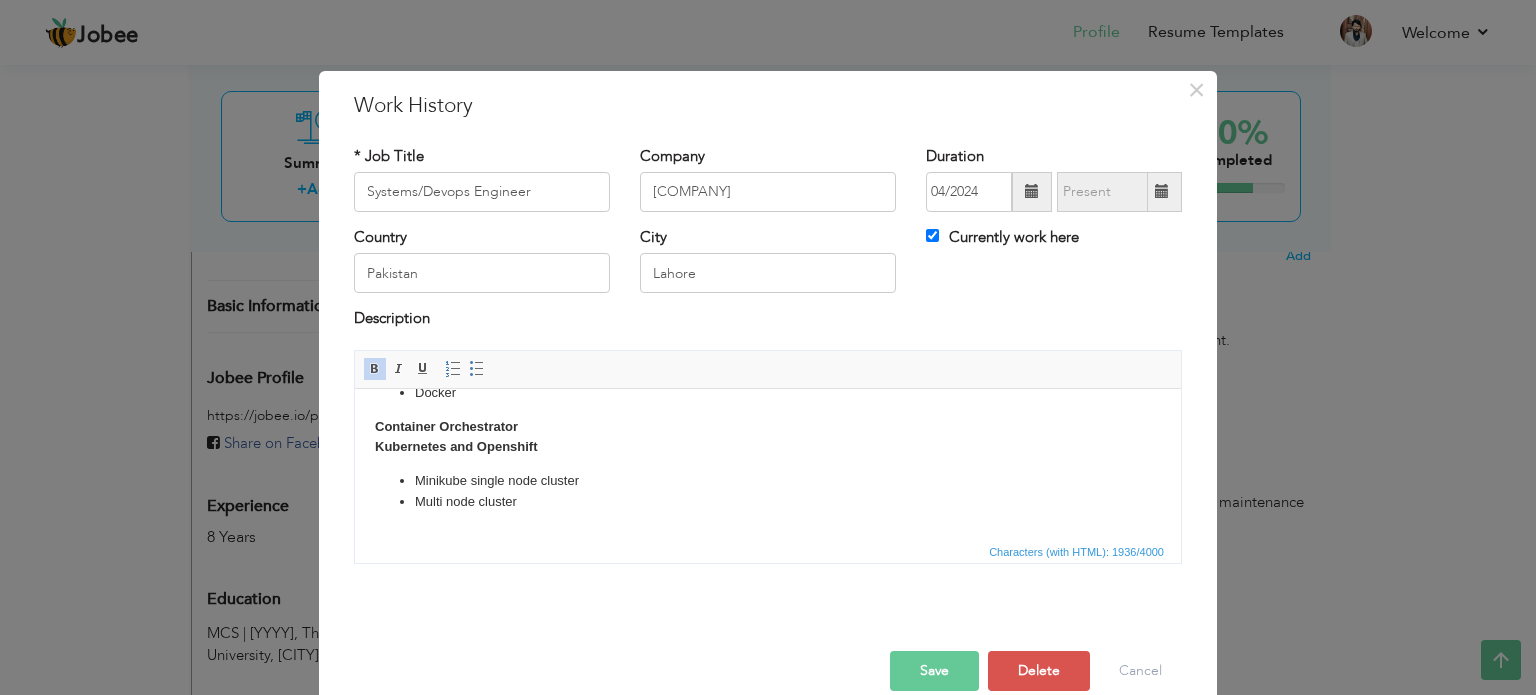 scroll, scrollTop: 29, scrollLeft: 0, axis: vertical 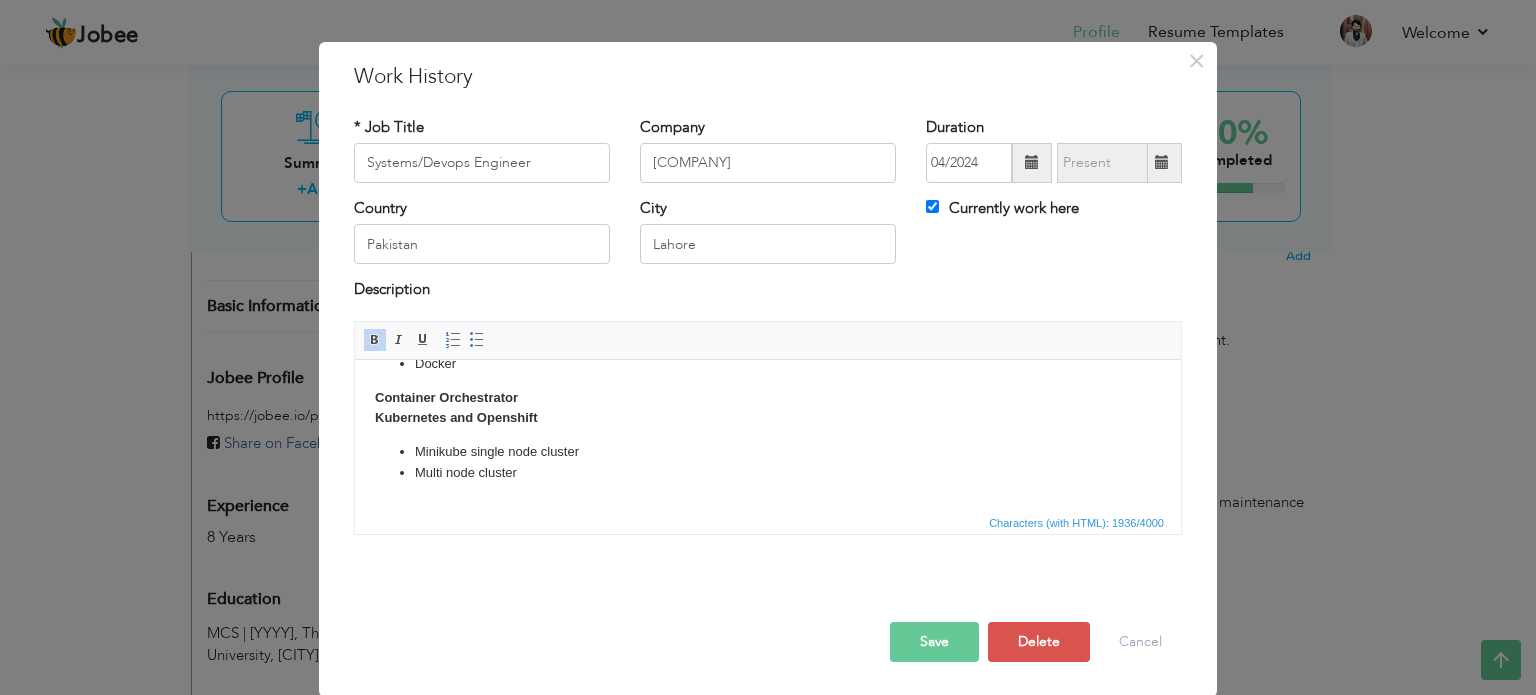 click on "Save" at bounding box center [934, 642] 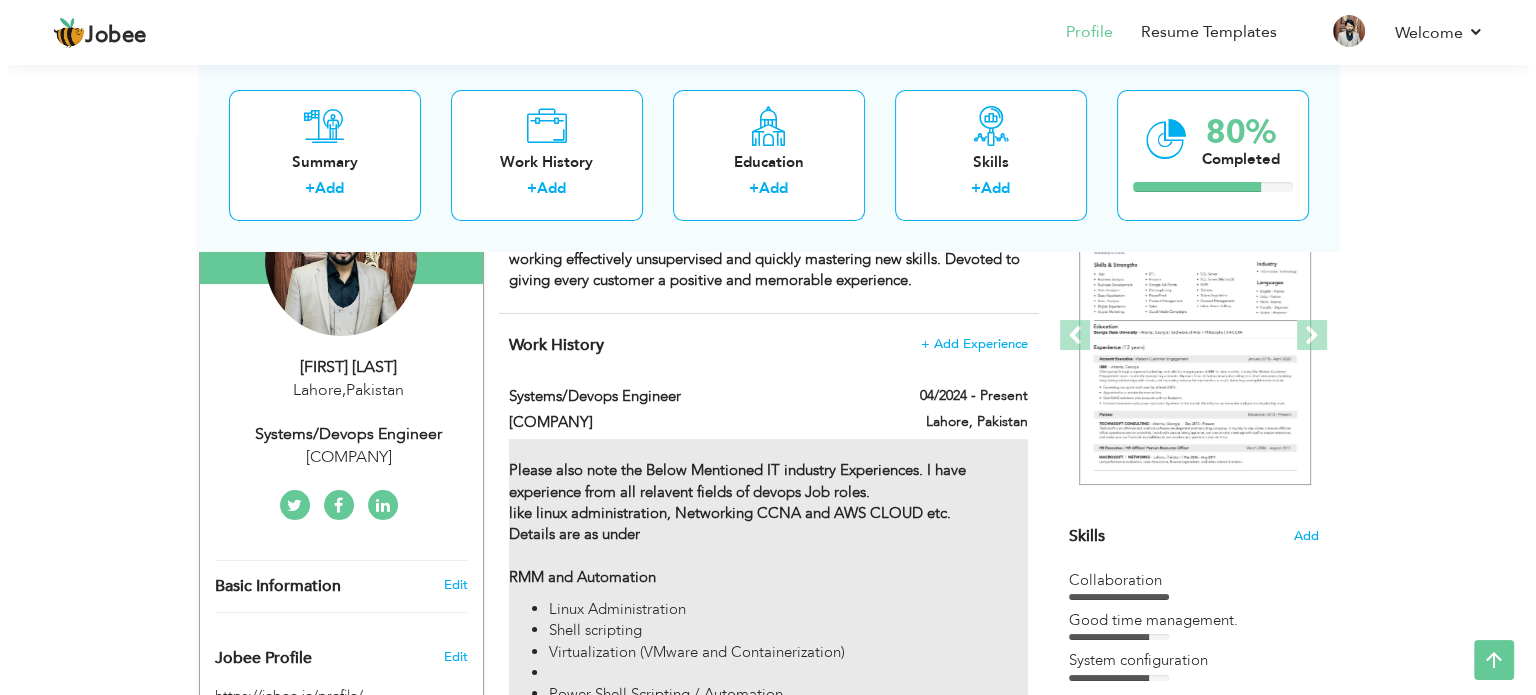 scroll, scrollTop: 244, scrollLeft: 0, axis: vertical 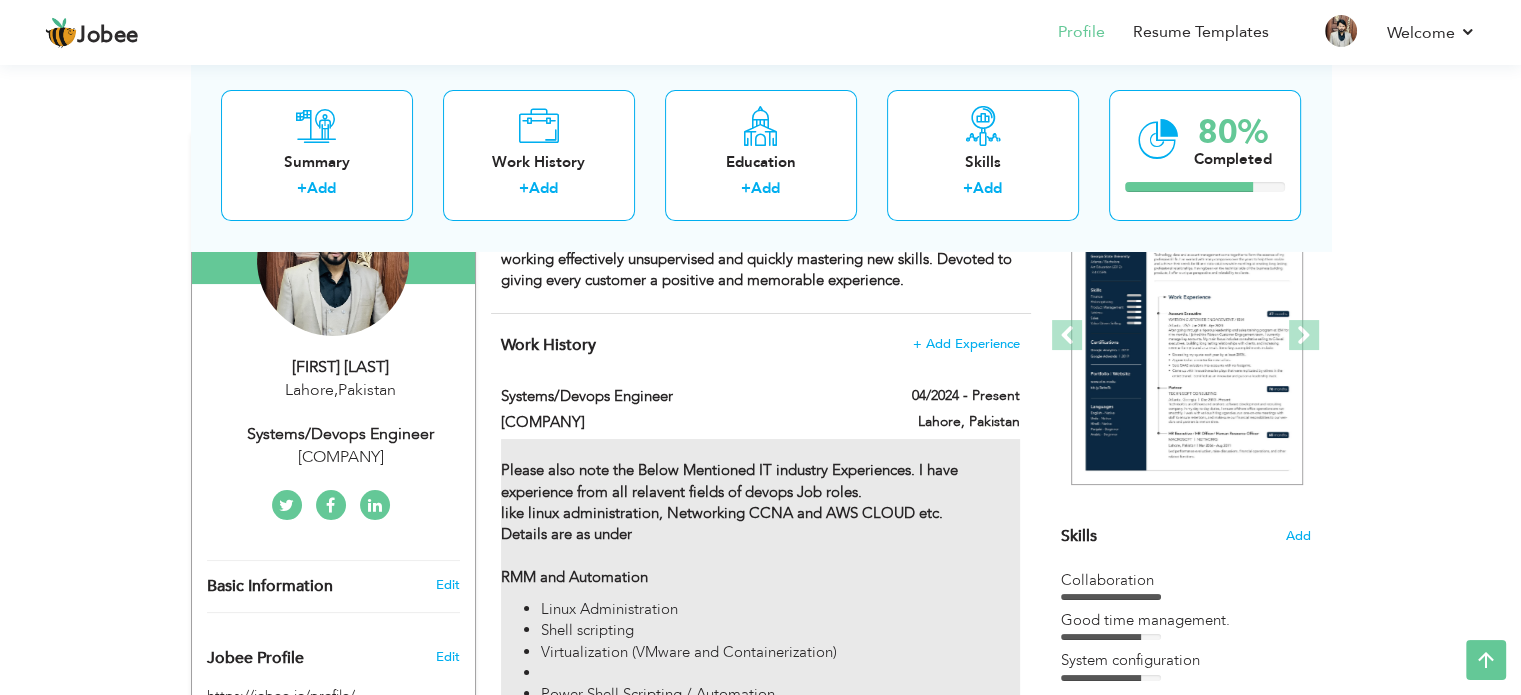 click on "Please also note the Below Mentioned IT industry Experiences. I have experience from all relavent fields of devops Job roles.
like linux administration, Networking CCNA and AWS CLOUD etc.
Details are as under
RMM and Automation
Linux Administration
Shell scripting
Virtualization (VMware and Containerization)
Power Shell Scripting / Automation
Ninja One (Ninja RMM)
Microsoft Intune (MDM)
Okta Administration
SentinelOne (Security)
Cisco Amp Security Management
Keeper (Password management vault)
Jira (Project Management)
O365 Administration
ESXI and VCenter (Hypervisors - Cloud)
Networking
TCP/IP Model
OSI Model
DHCP,DNS,OSPF, STP and other fundamental protocols.
DRS
Cohesity
Servers
Web-Servers
Tomcat
Apache
Database Servers
MS SQL Server
Reddis
MariaDB
SQLlite
Configuration Management Tools
Chef
Ansible
Container Engine
Docker
Container Orchestrator" at bounding box center [760, 1216] 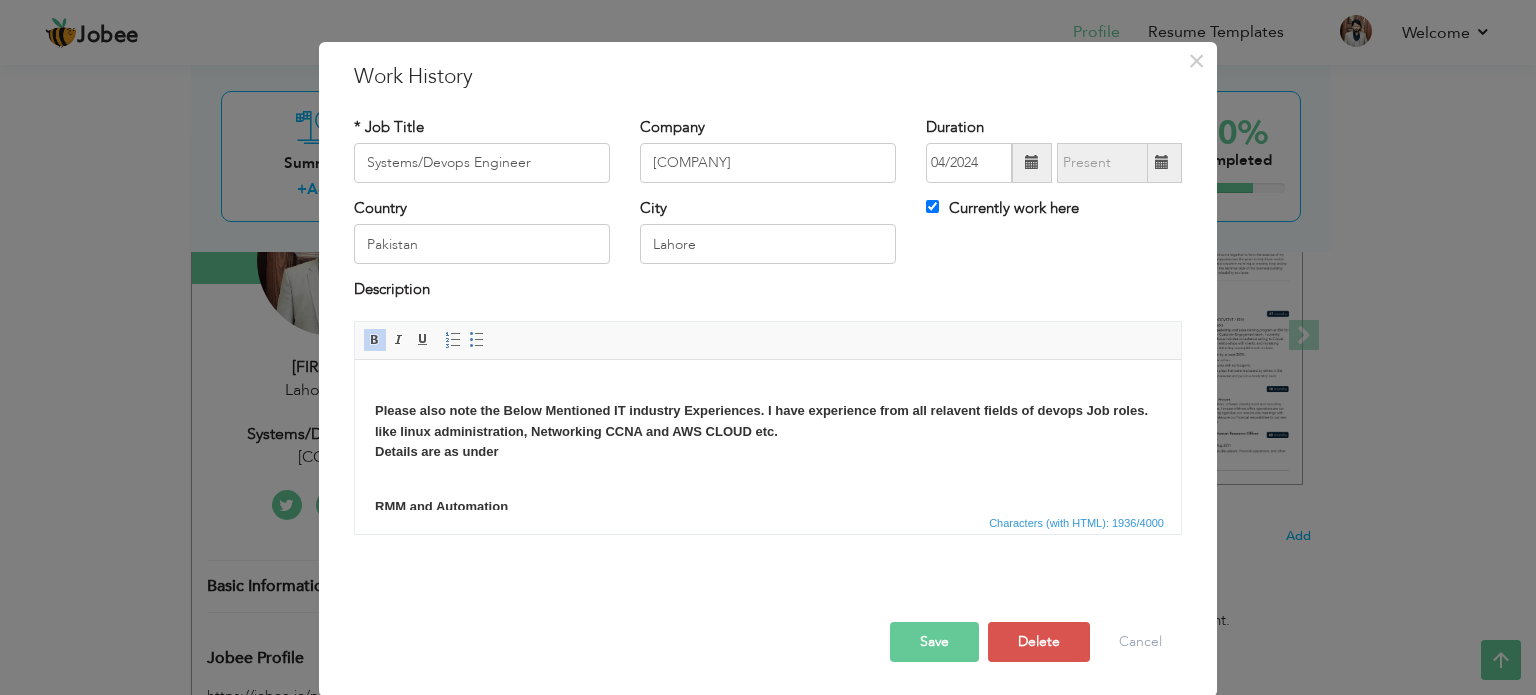 scroll, scrollTop: 0, scrollLeft: 0, axis: both 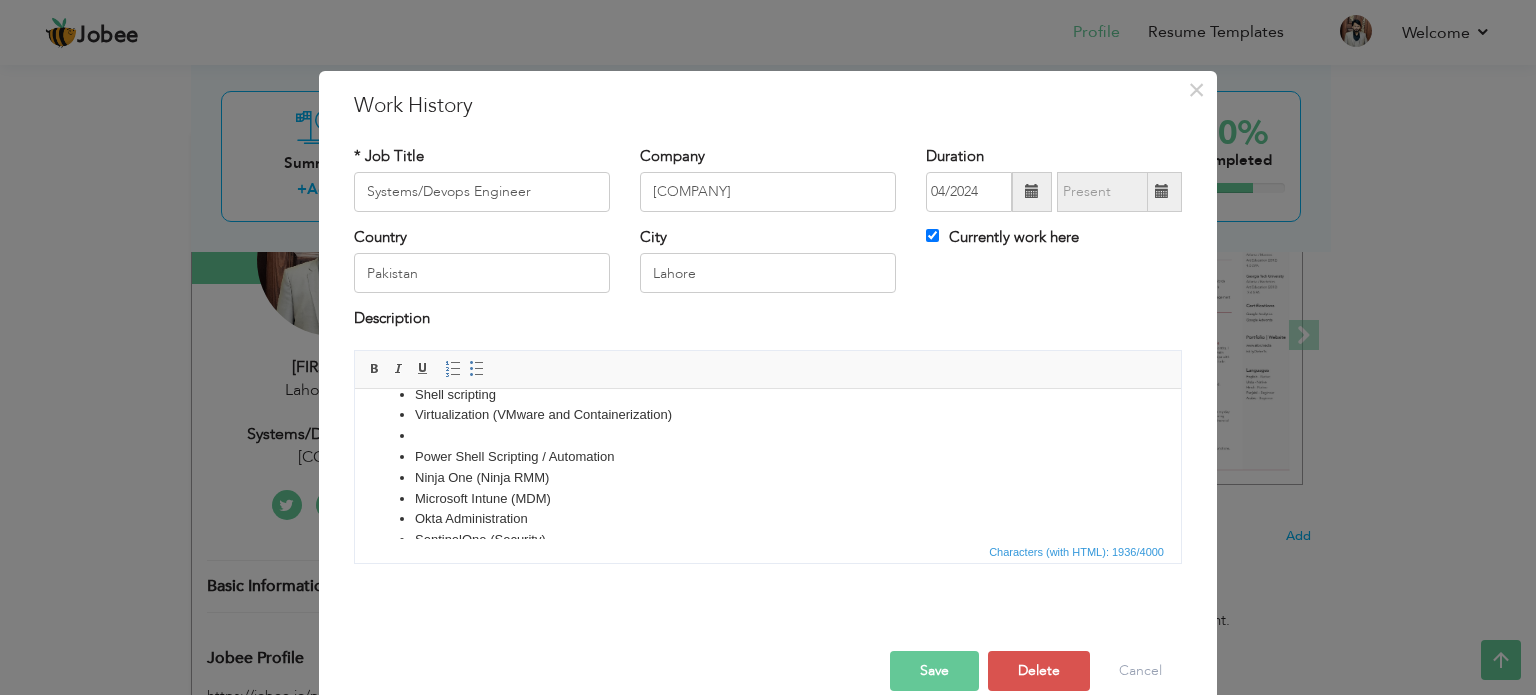 click at bounding box center [768, 435] 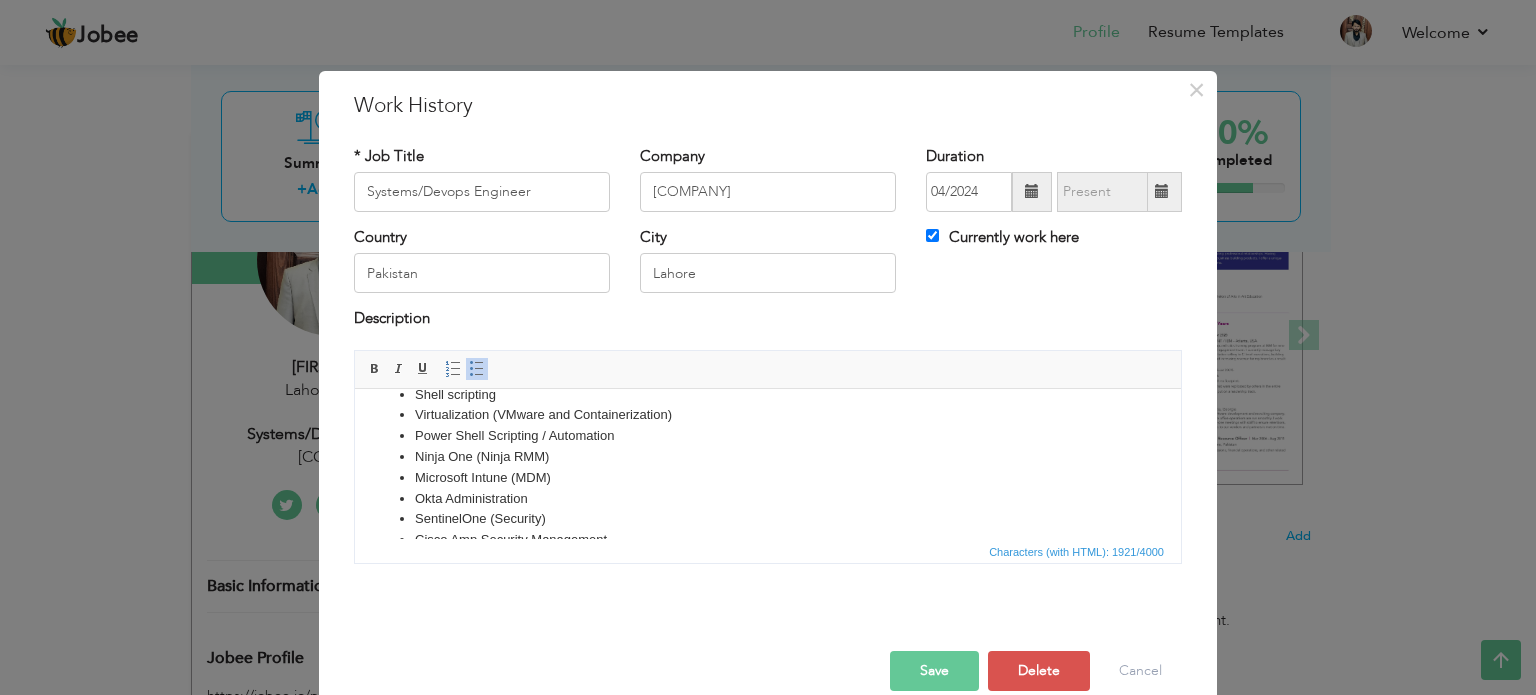 click on "Shell scripting" at bounding box center (768, 394) 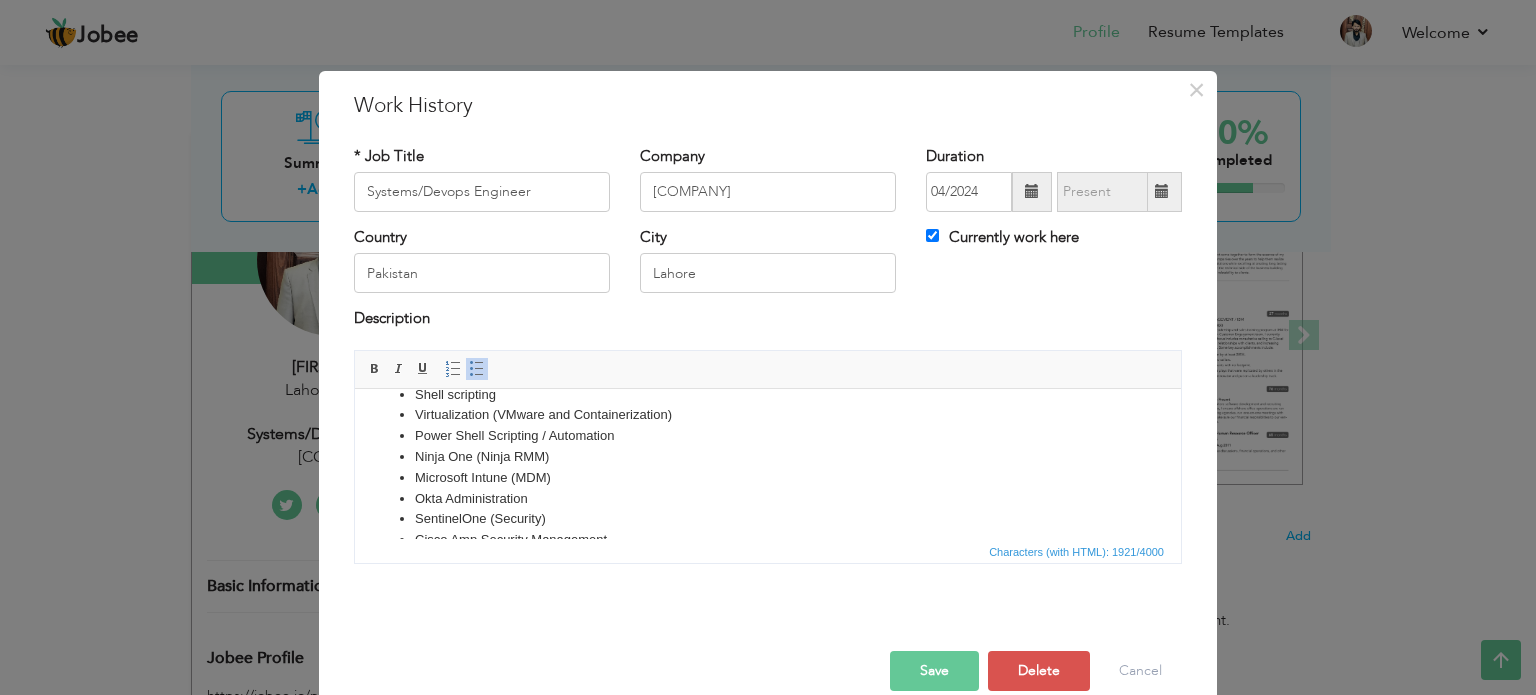 type 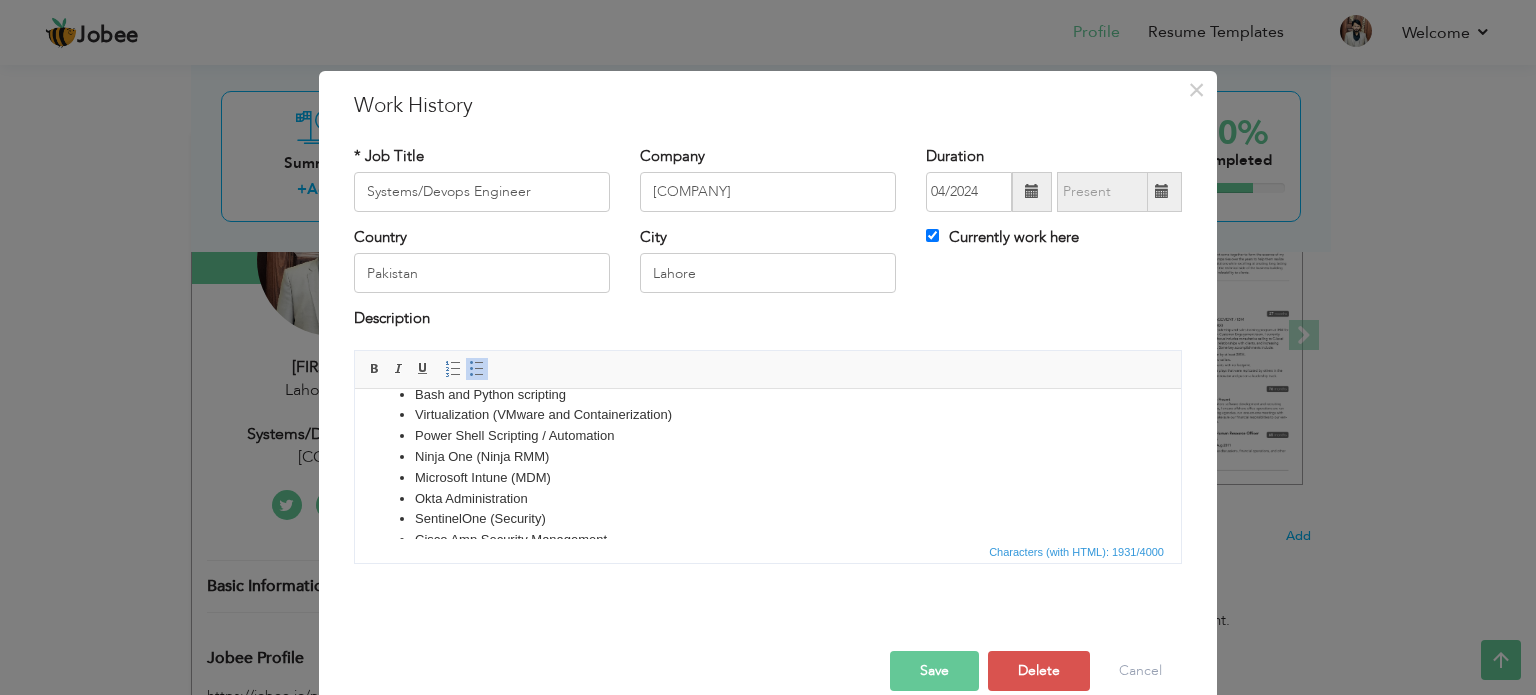 click on "Save" at bounding box center [934, 671] 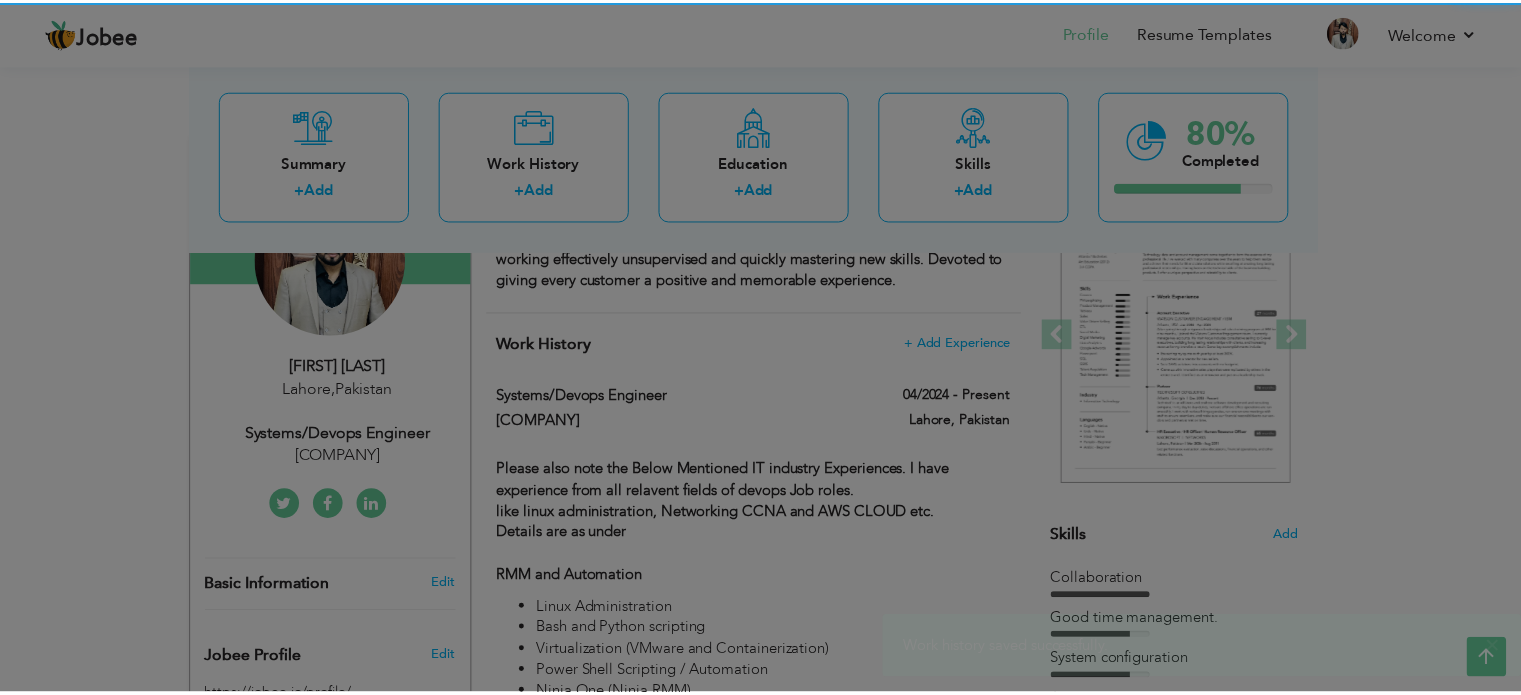 scroll, scrollTop: 0, scrollLeft: 0, axis: both 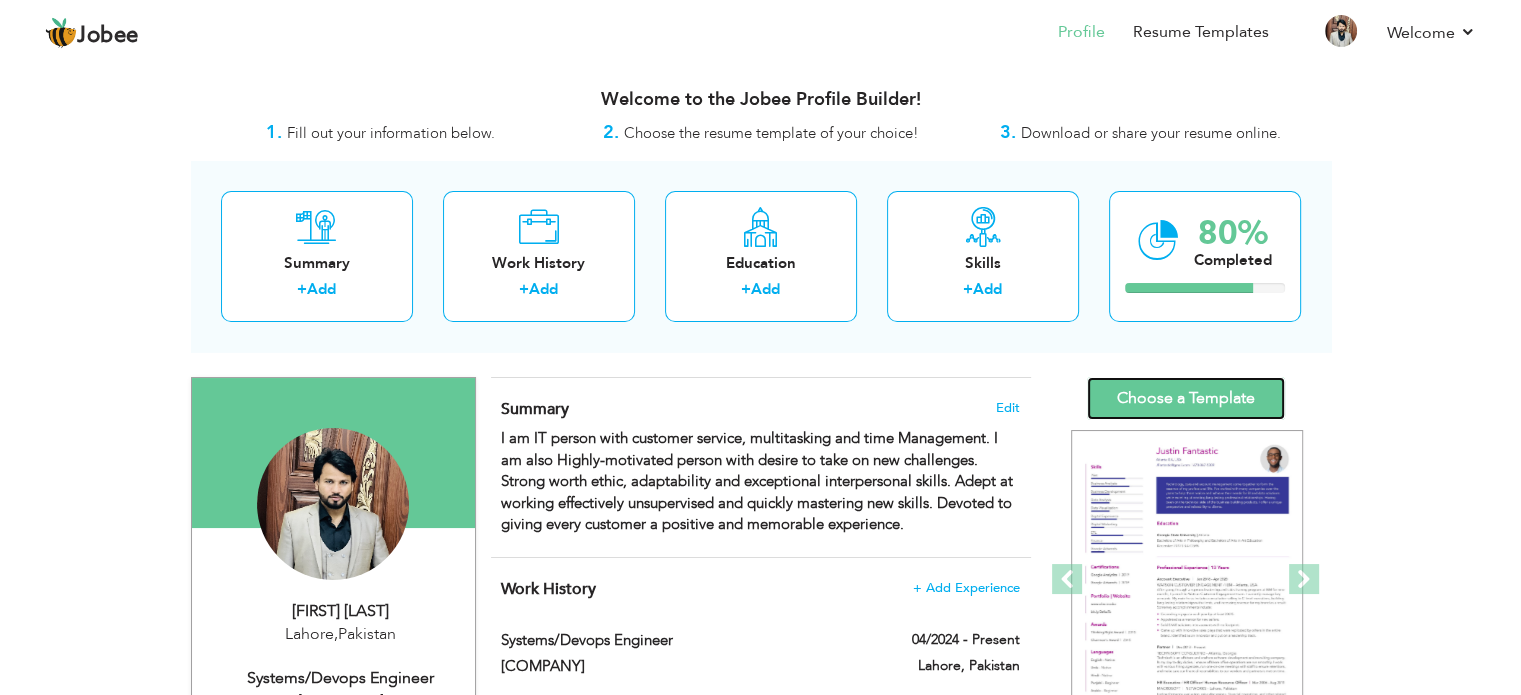 click on "Choose a Template" at bounding box center (1186, 398) 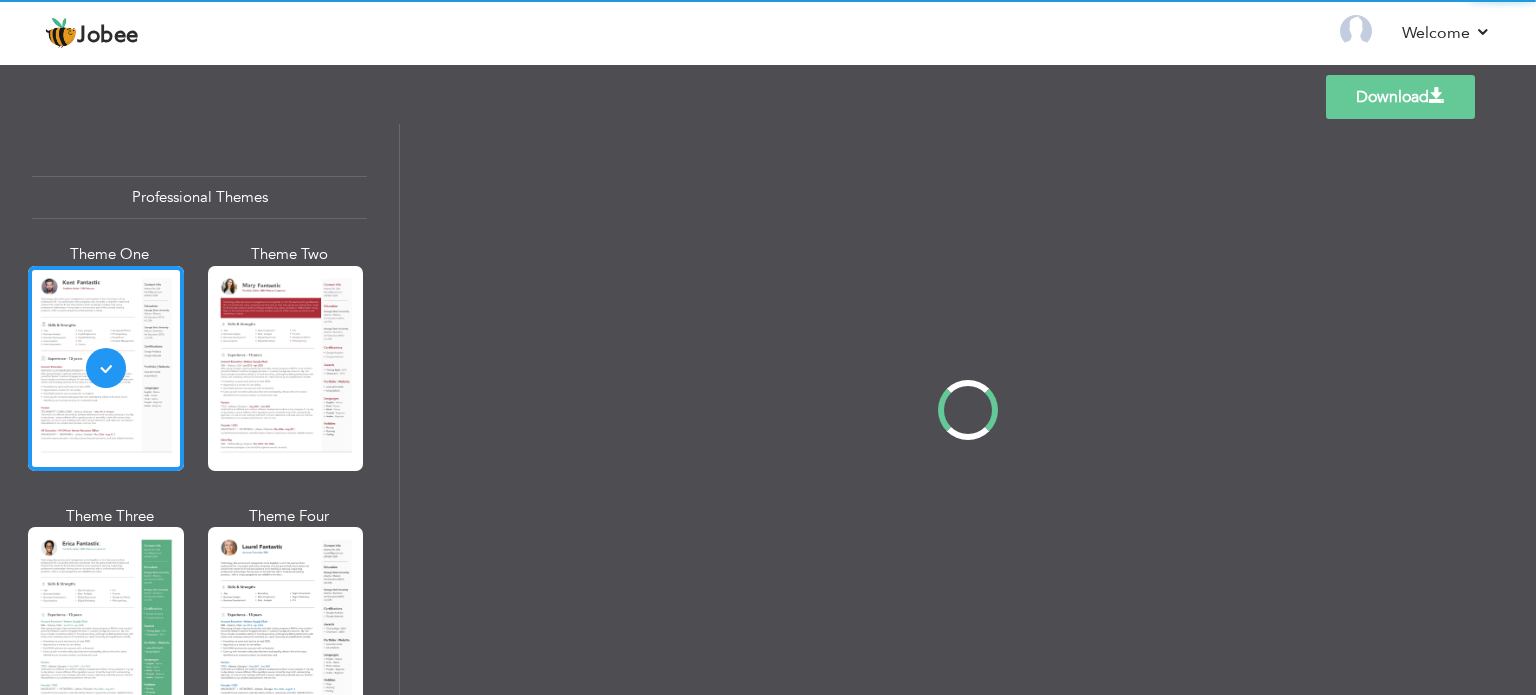 scroll, scrollTop: 0, scrollLeft: 0, axis: both 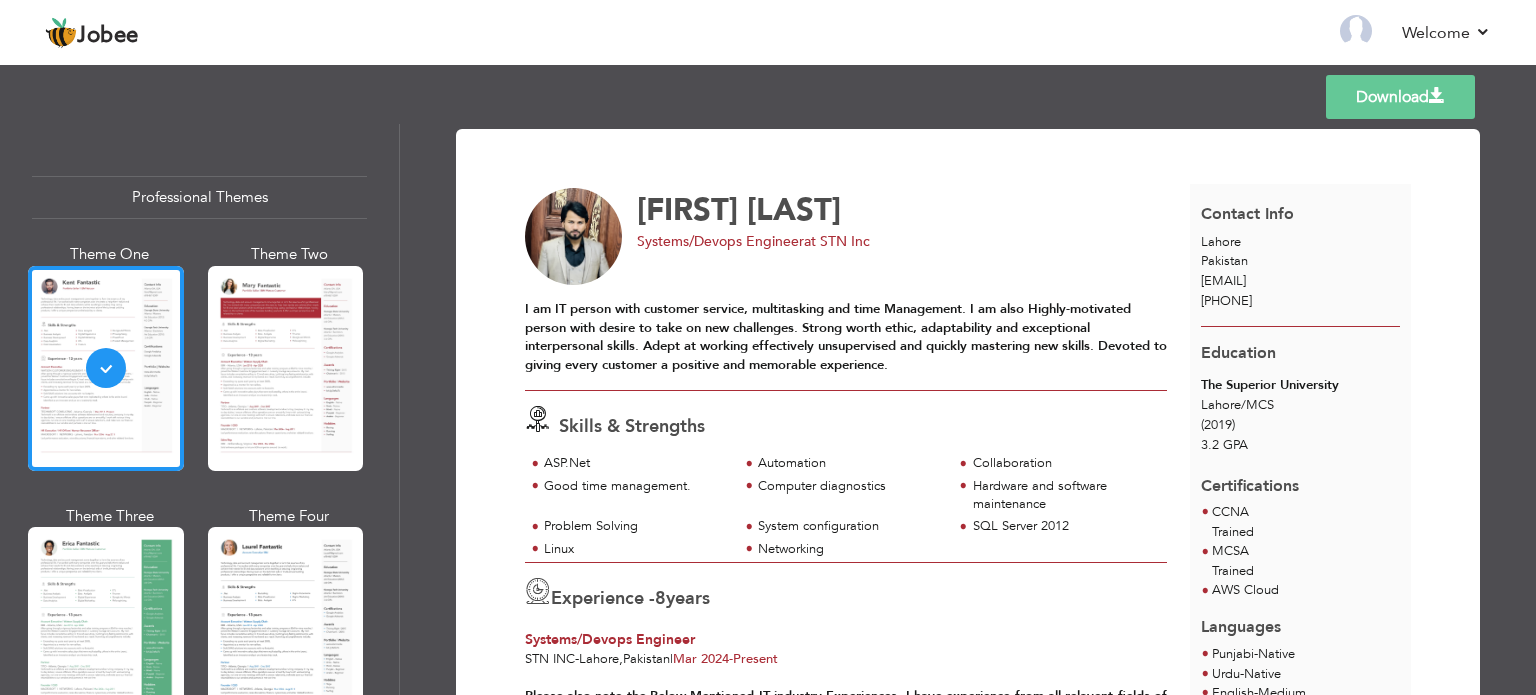 click on "Download" at bounding box center (1400, 97) 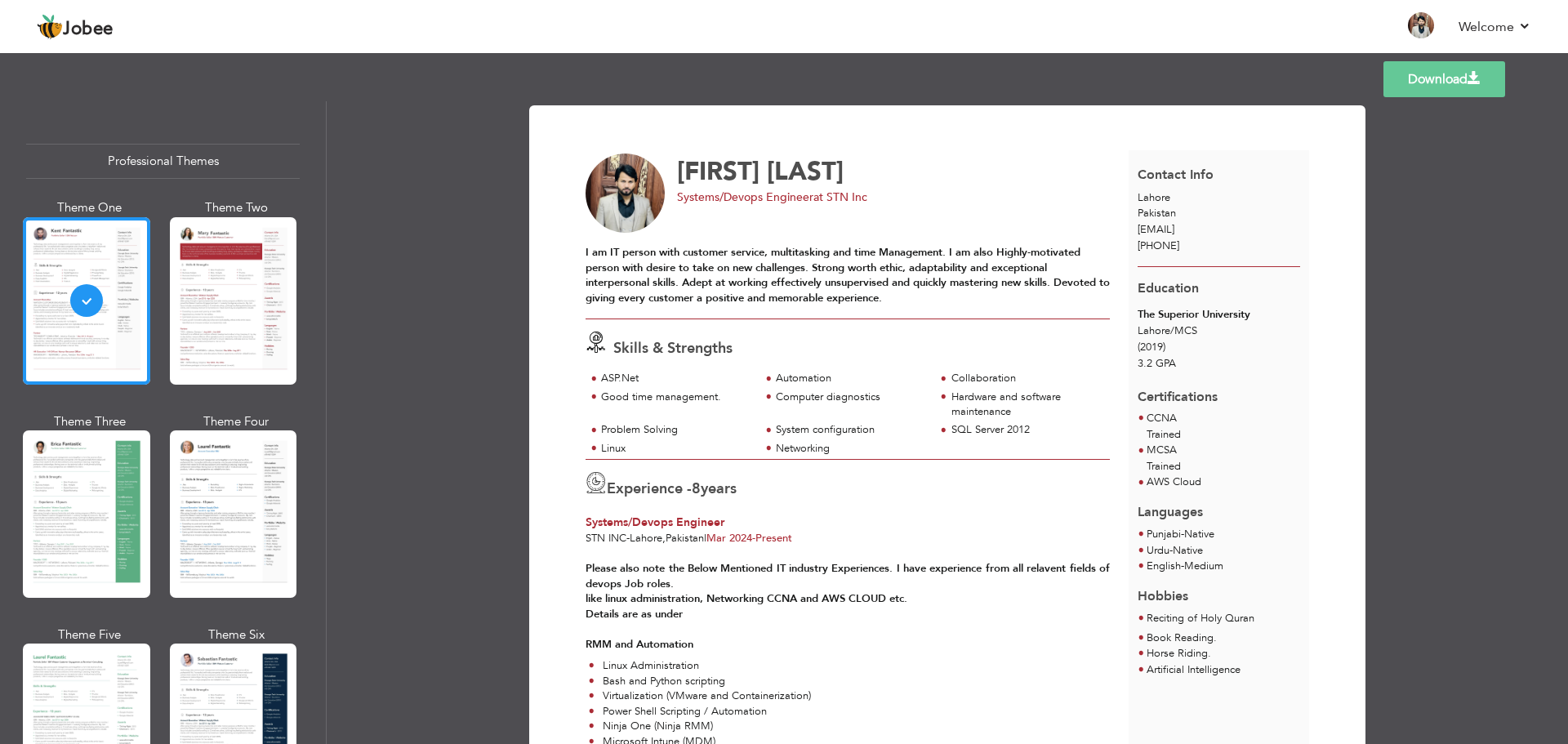 click on "Back to Profile
Resume Templates
Resume Templates
Cover Letters
About
My Resume
Welcome
Settings
Log off" at bounding box center [784, 28] 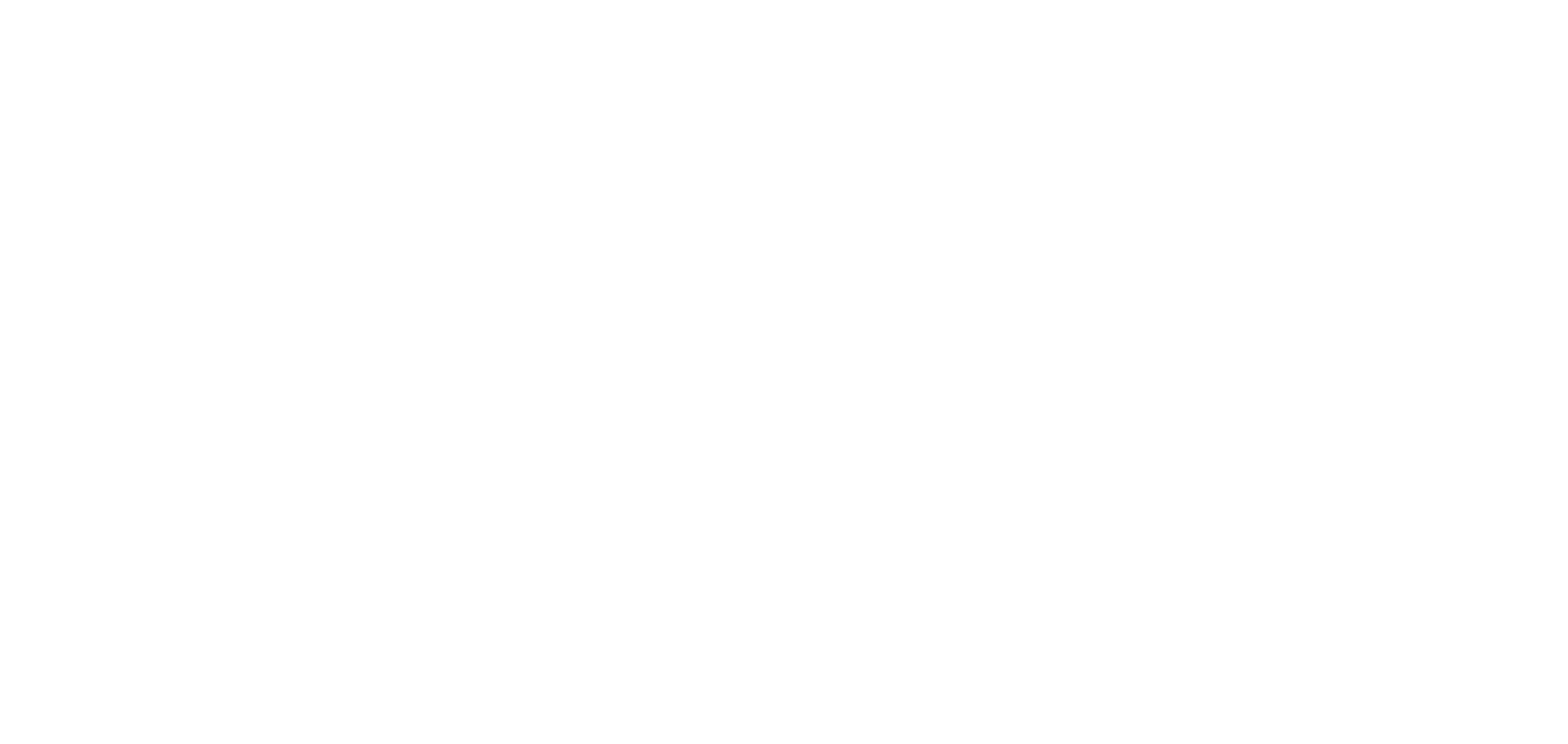 scroll, scrollTop: 0, scrollLeft: 0, axis: both 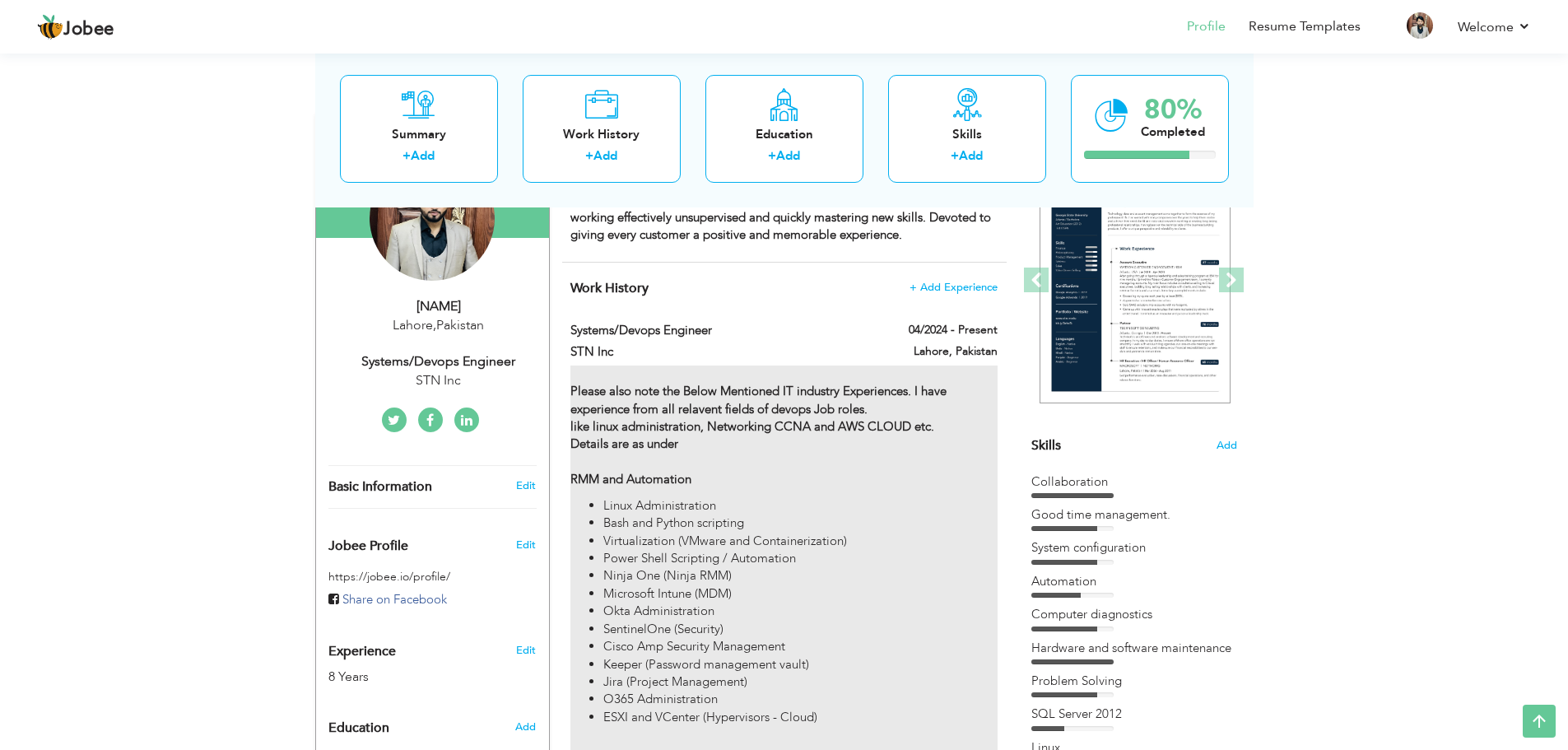 click on "RMM and Automation" at bounding box center (784, 479) 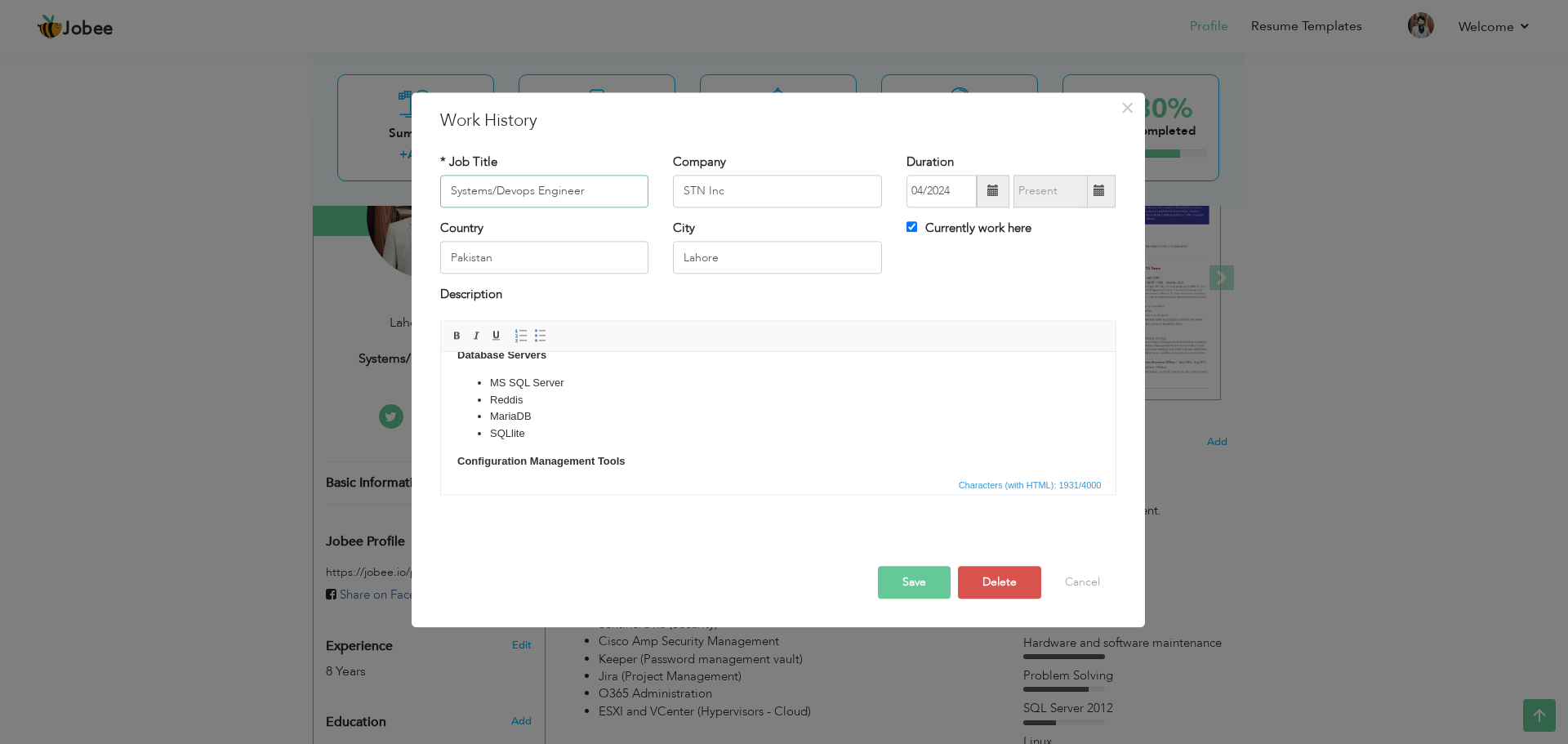 scroll, scrollTop: 632, scrollLeft: 0, axis: vertical 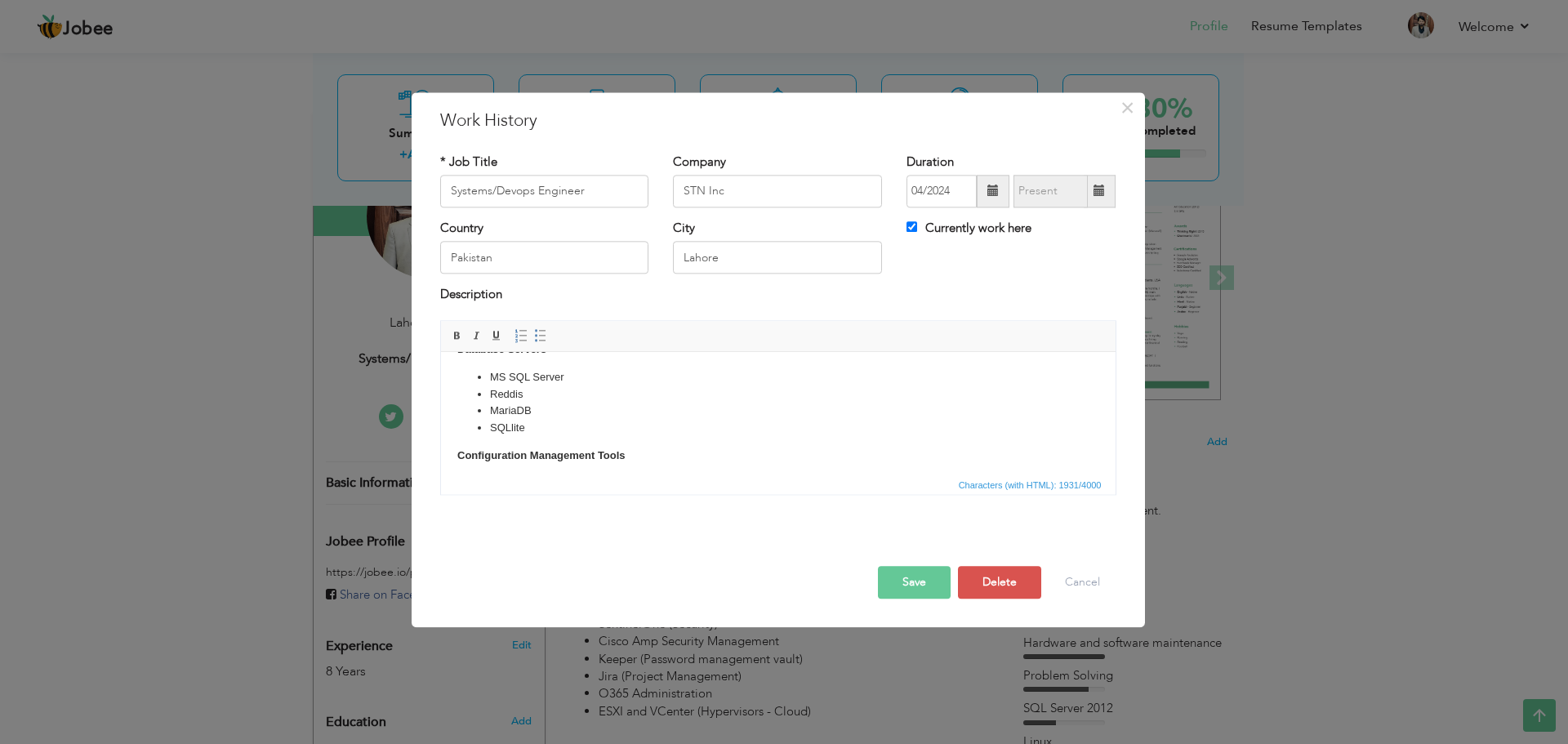 click on "Reddis" at bounding box center [777, 394] 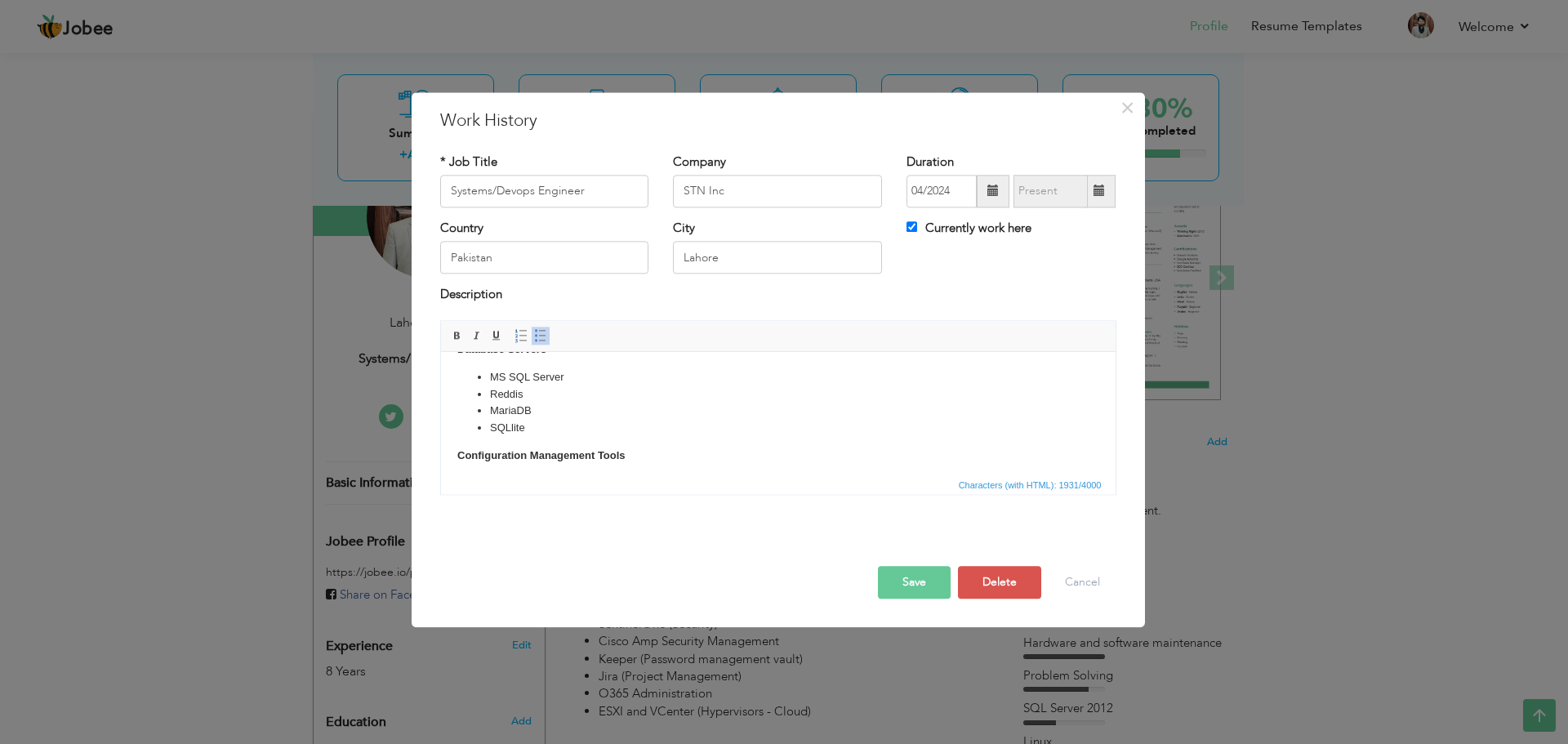 type 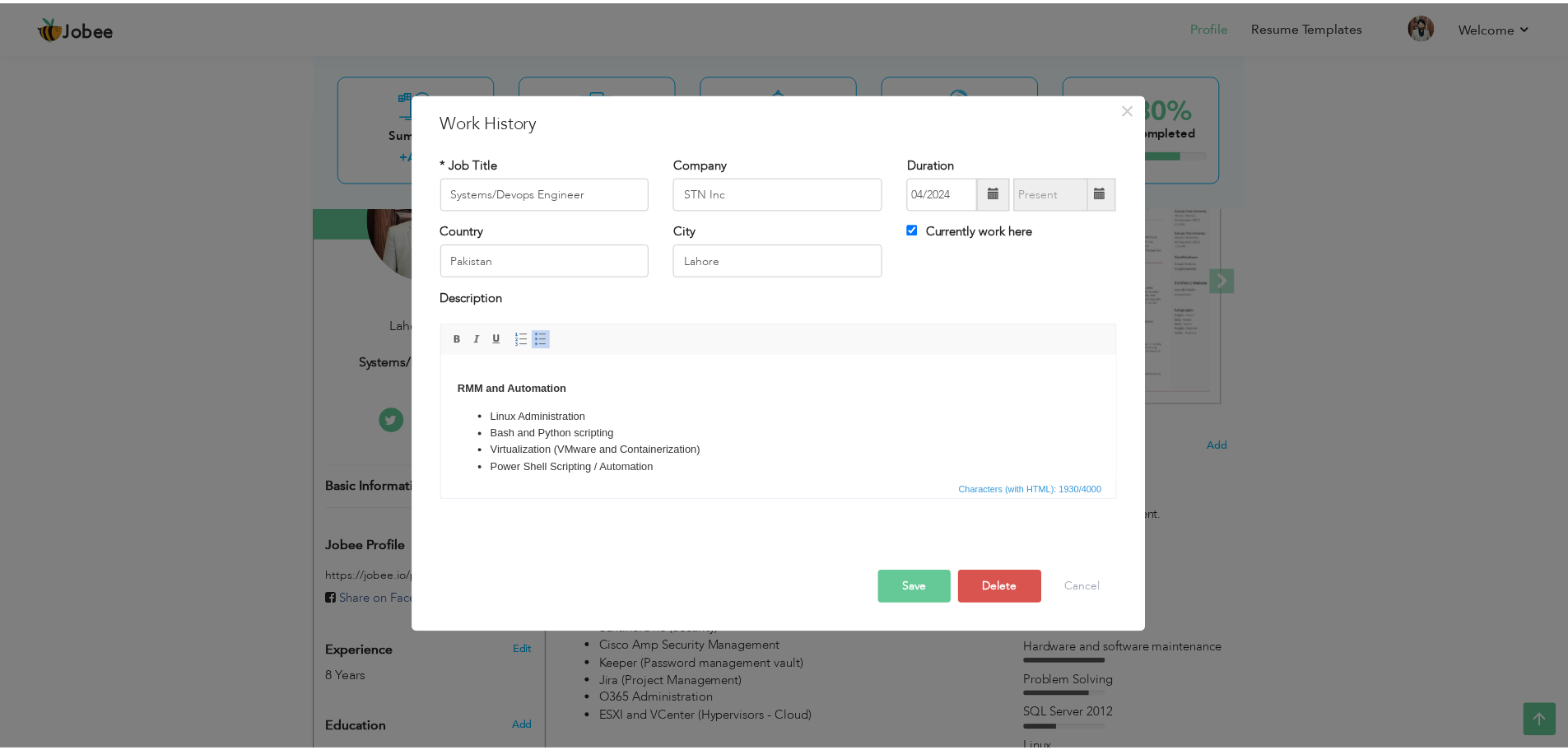scroll, scrollTop: 0, scrollLeft: 0, axis: both 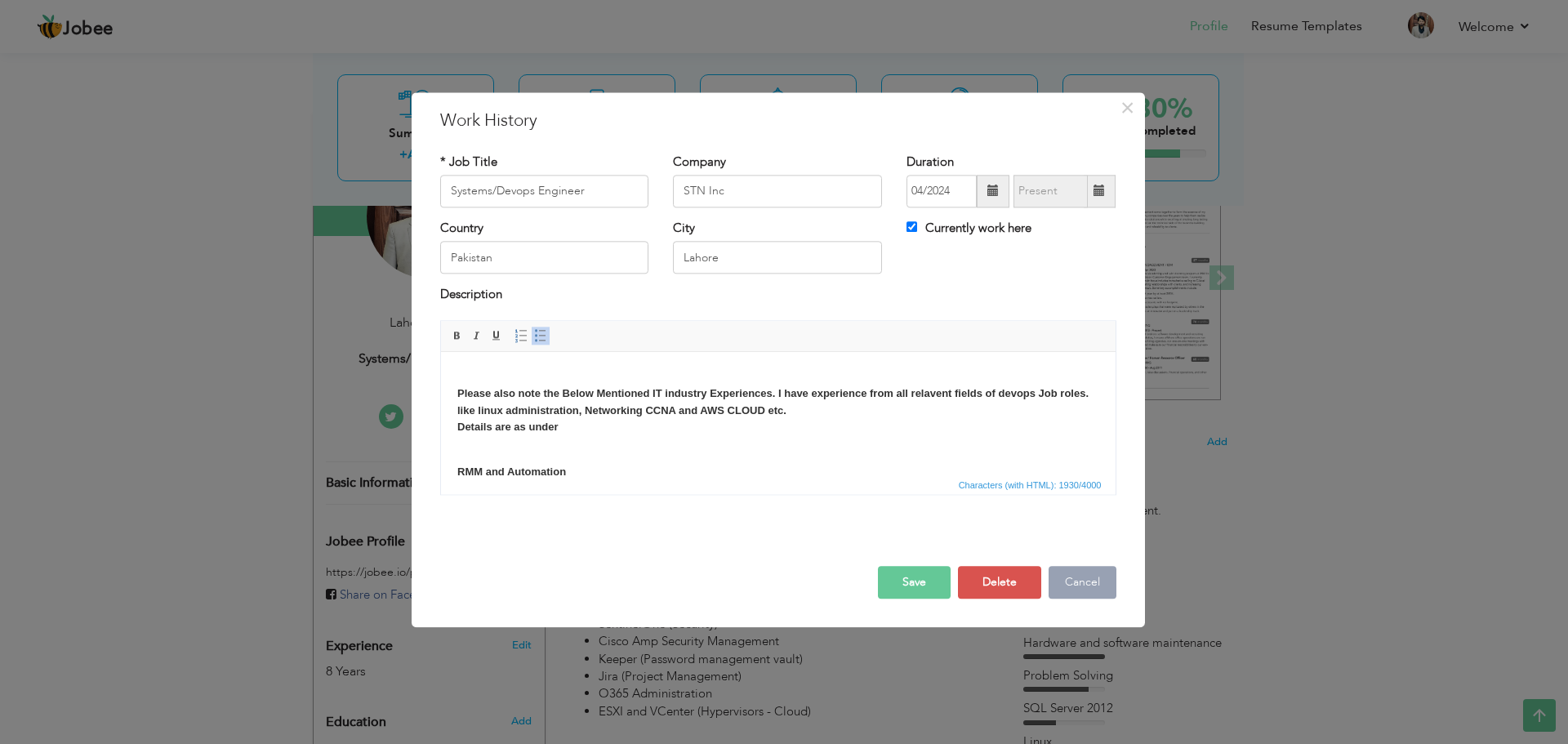 click on "Cancel" at bounding box center [1082, 582] 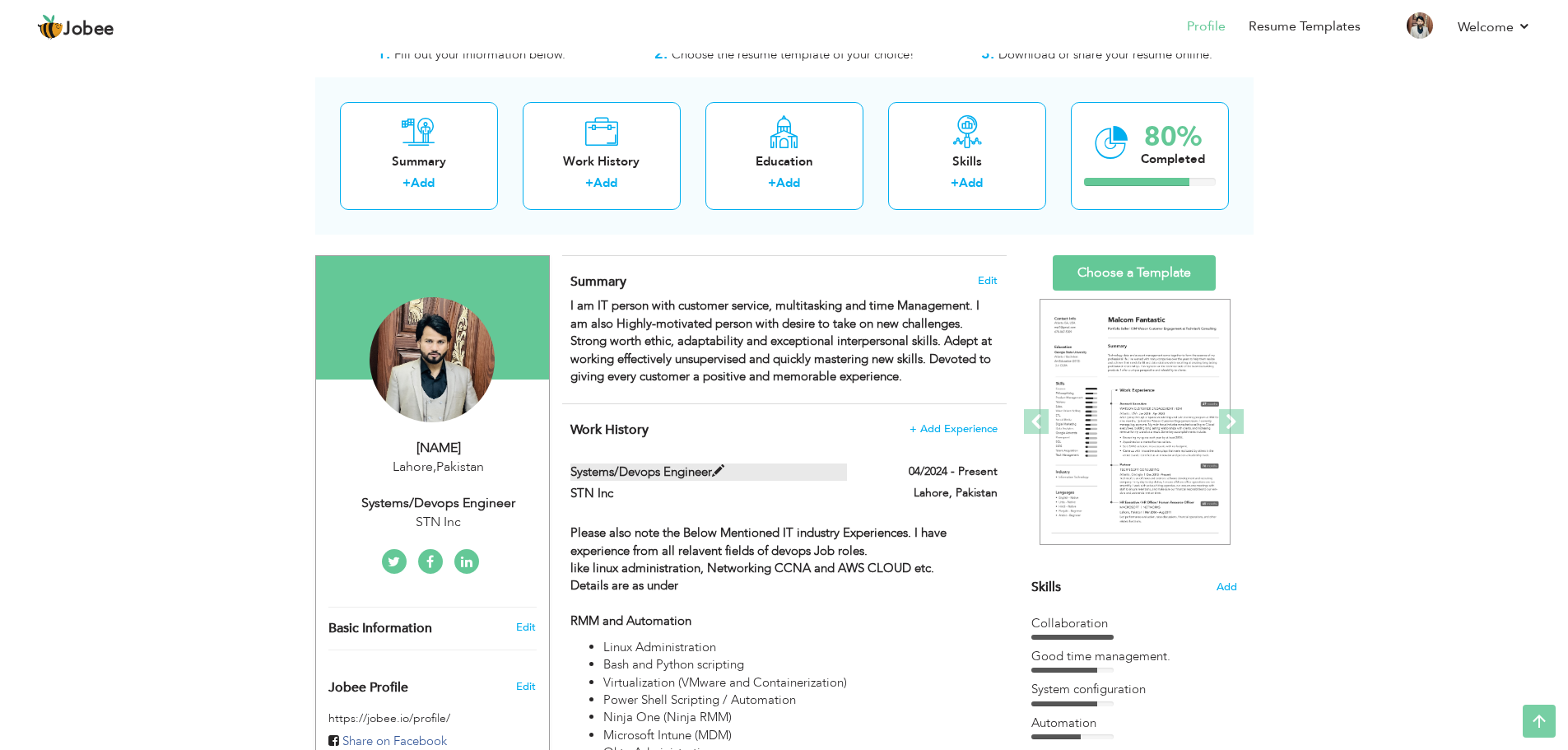 scroll, scrollTop: 0, scrollLeft: 0, axis: both 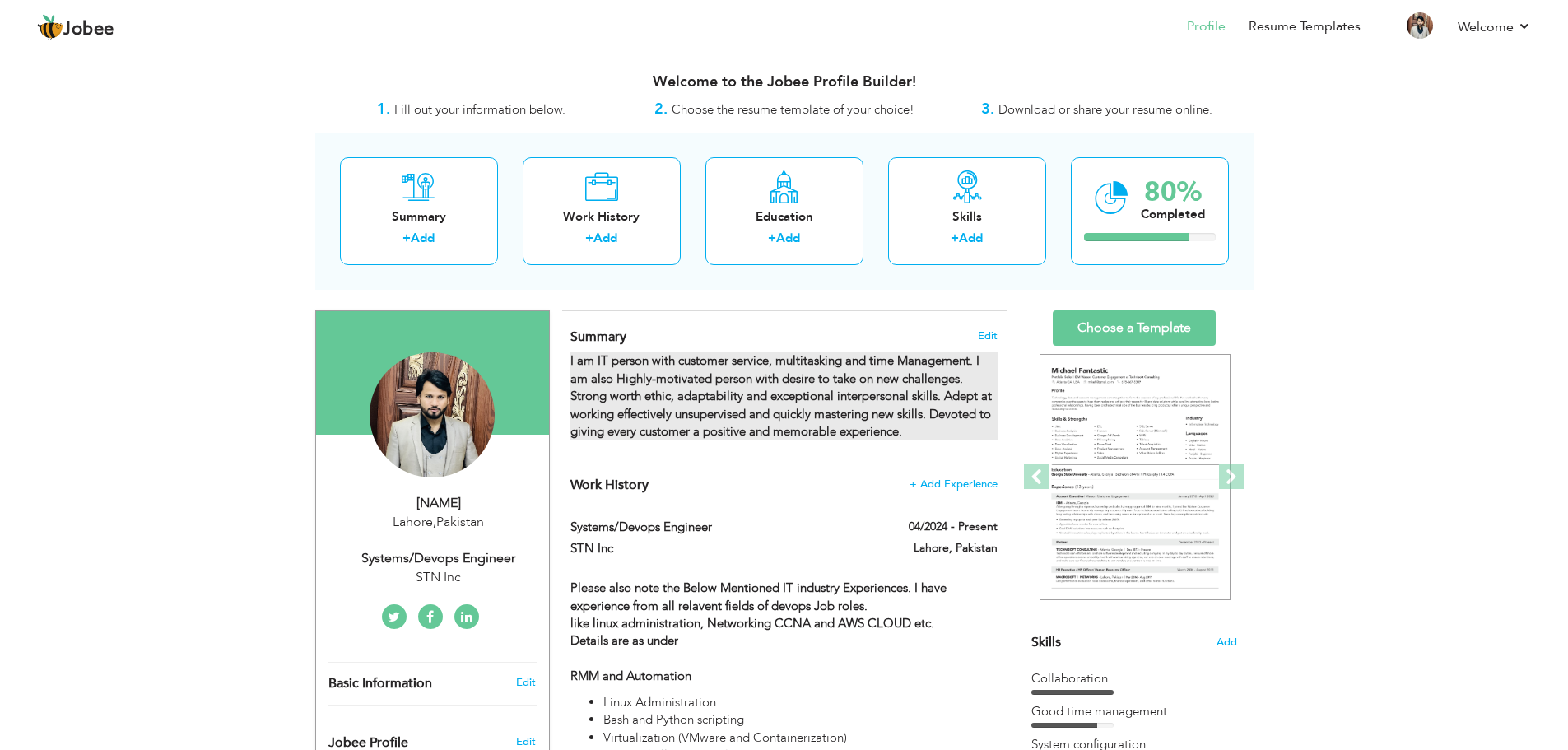 click on "I am IT person with customer service, multitasking and time Management. I am also Highly-motivated person with desire to take on new challenges. Strong worth ethic, adaptability and exceptional interpersonal skills. Adept at working effectively unsupervised and quickly mastering new skills. Devoted to giving every customer a positive and memorable experience." at bounding box center (781, 396) 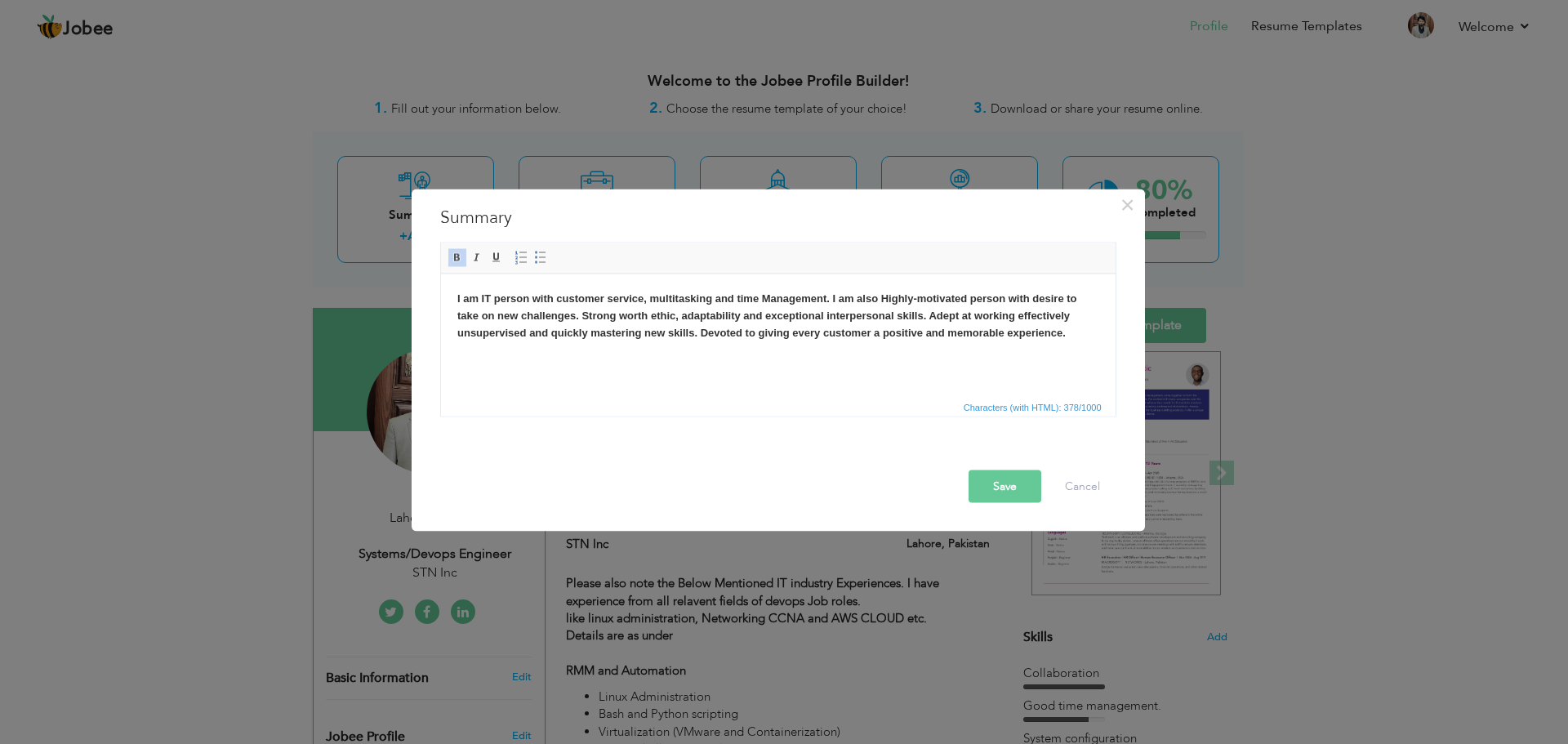 click on "I am IT person with customer service, multitasking and time Management. I am also Highly-motivated person with desire to take on new challenges. Strong worth ethic, adaptability and exceptional interpersonal skills. Adept at working effectively unsupervised and quickly mastering new skills. Devoted to giving every customer a positive and memorable experience." at bounding box center [766, 314] 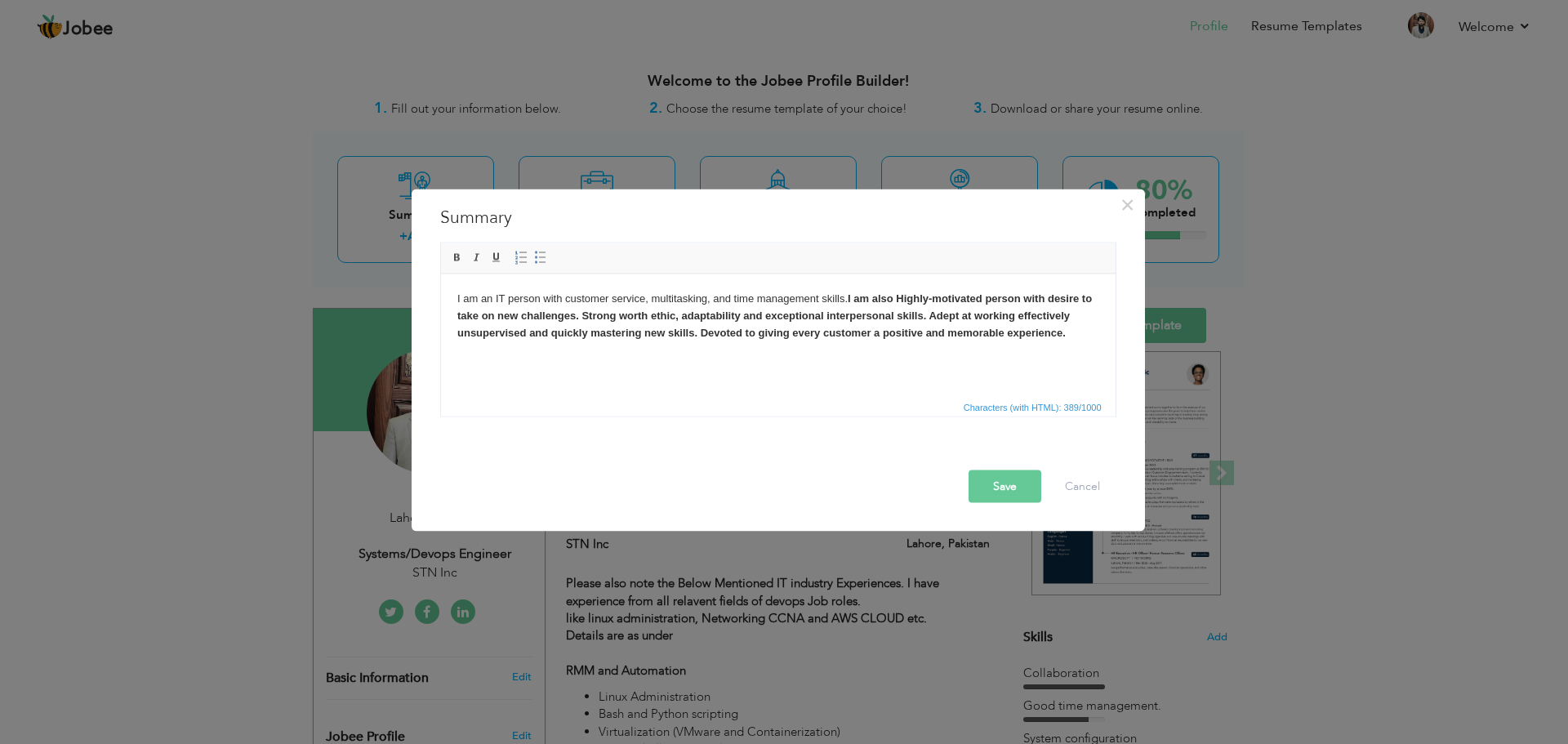 click on "I am also Highly-motivated person with desire to take on new challenges. Strong worth ethic, adaptability and exceptional interpersonal skills. Adept at working effectively unsupervised and quickly mastering new skills. Devoted to giving every customer a positive and memorable experience." 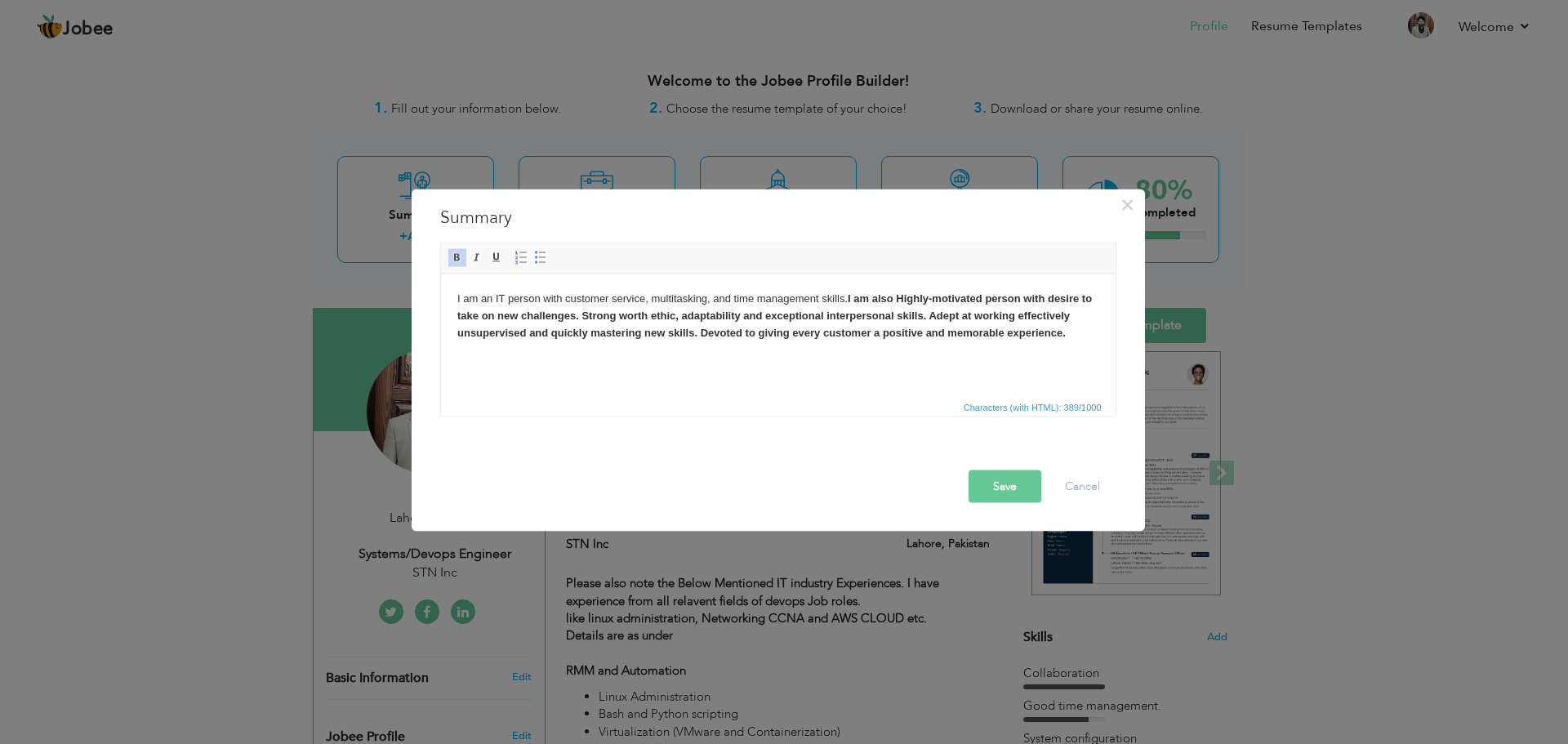 type 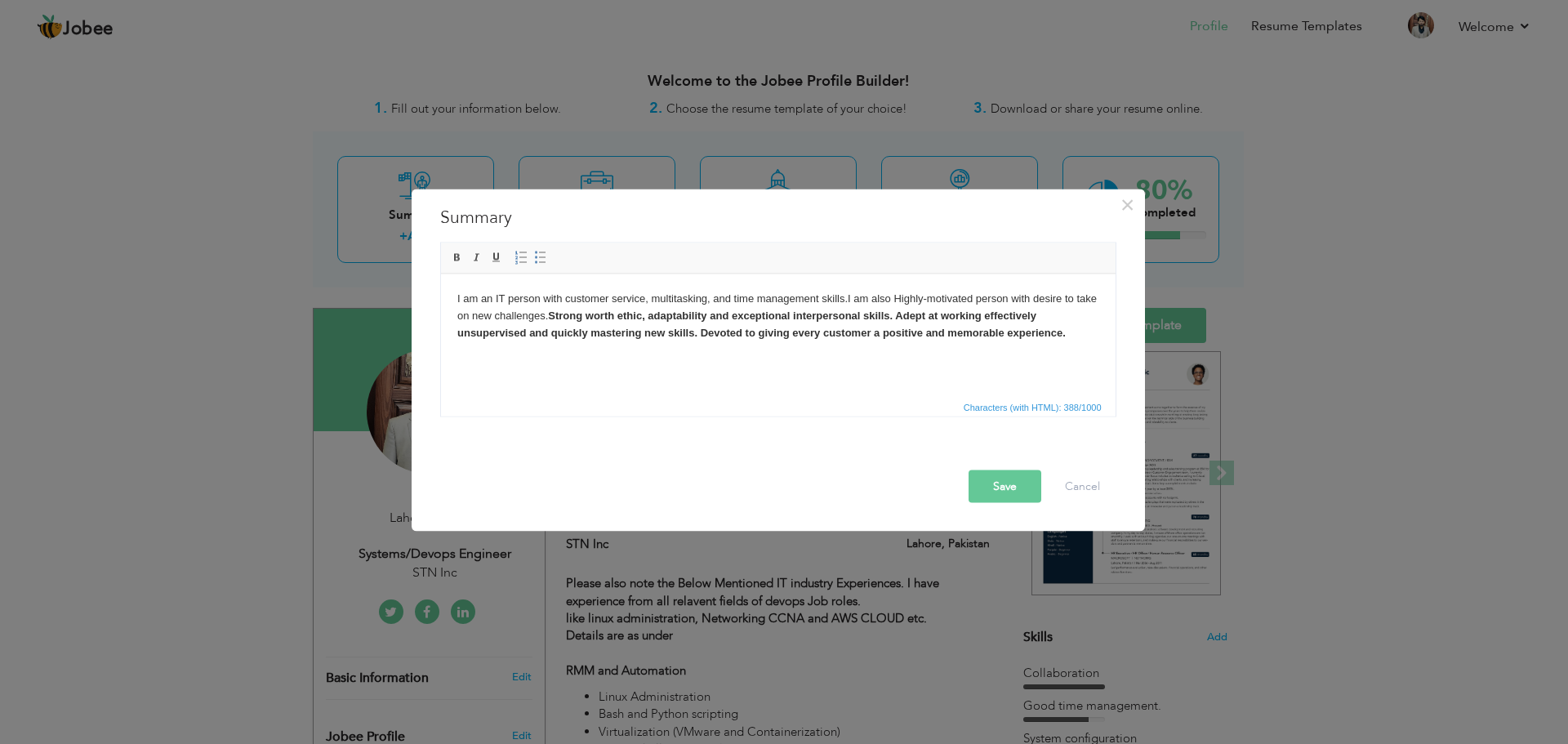 click on "I am an IT person with customer service, multitasking, and time management skills. I am also Highly-motivated person with desire to take on new challenges.  Strong worth ethic, adaptability and exceptional interpersonal skills. Adept at working effectively unsupervised and quickly mastering new skills. Devoted to giving every customer a positive and memorable experience." at bounding box center (777, 315) 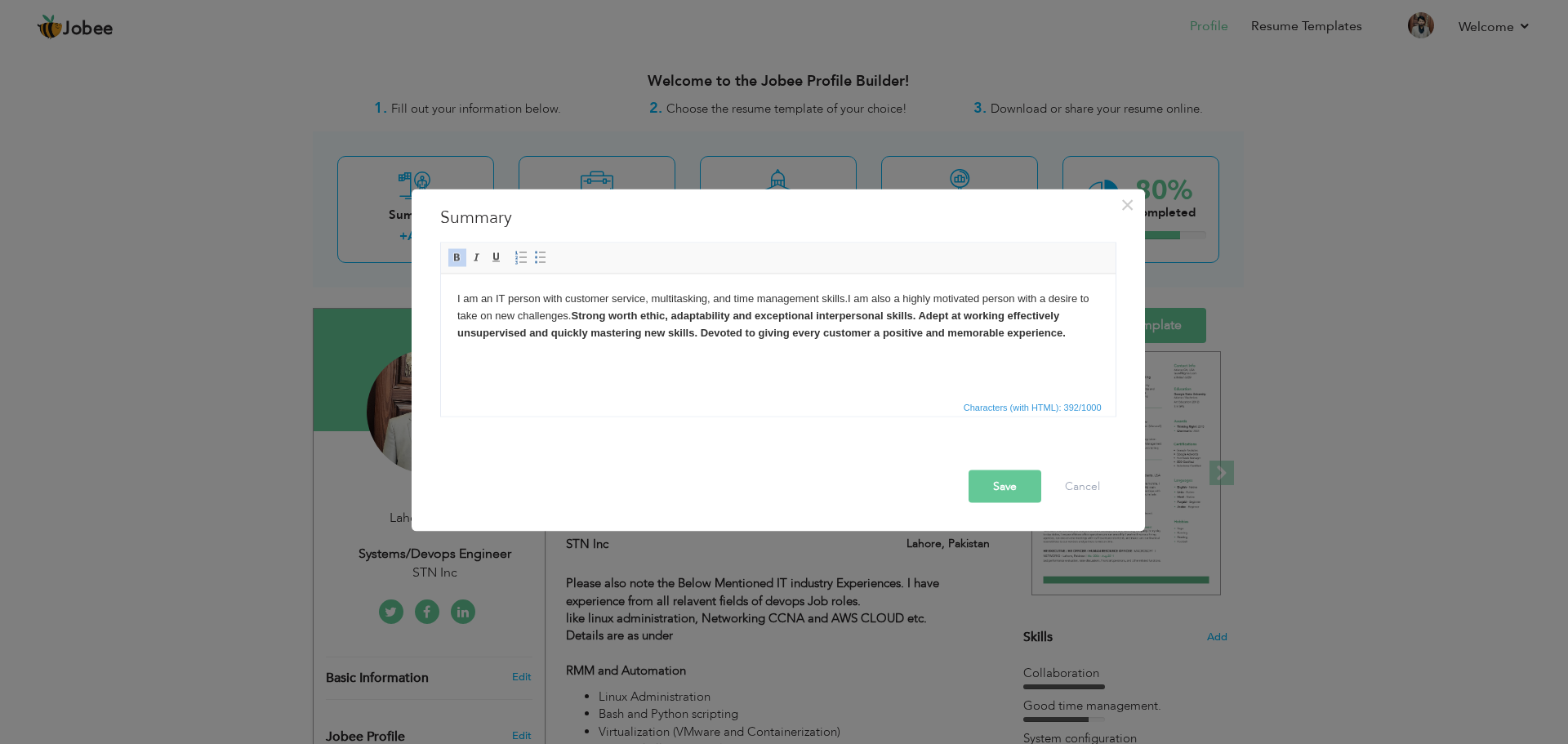 click on "Strong worth ethic, adaptability and exceptional interpersonal skills. Adept at working effectively unsupervised and quickly mastering new skills. Devoted to giving every customer a positive and memorable experience." 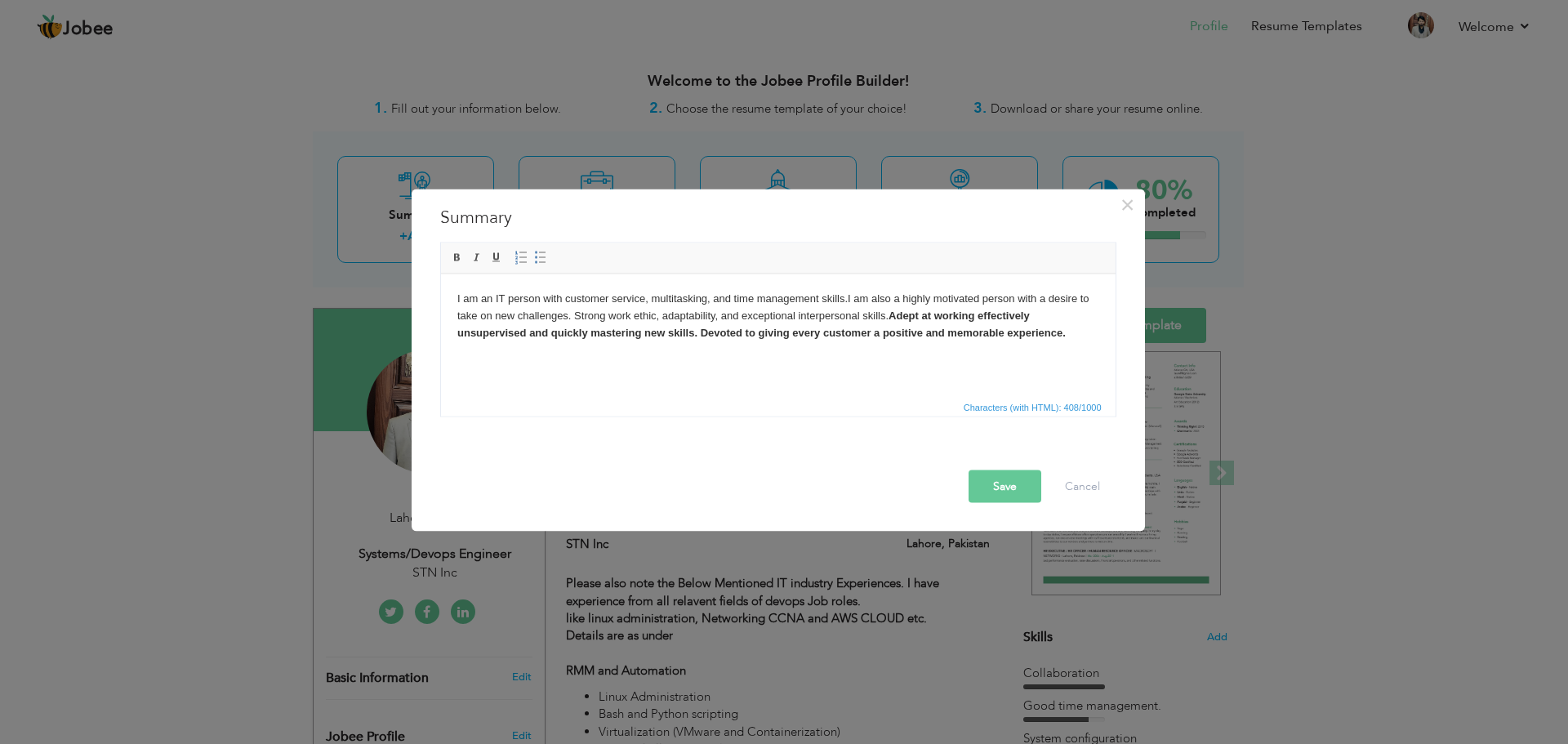 click on "Adept at working effectively unsupervised and quickly mastering new skills. Devoted to giving every customer a positive and memorable experience." 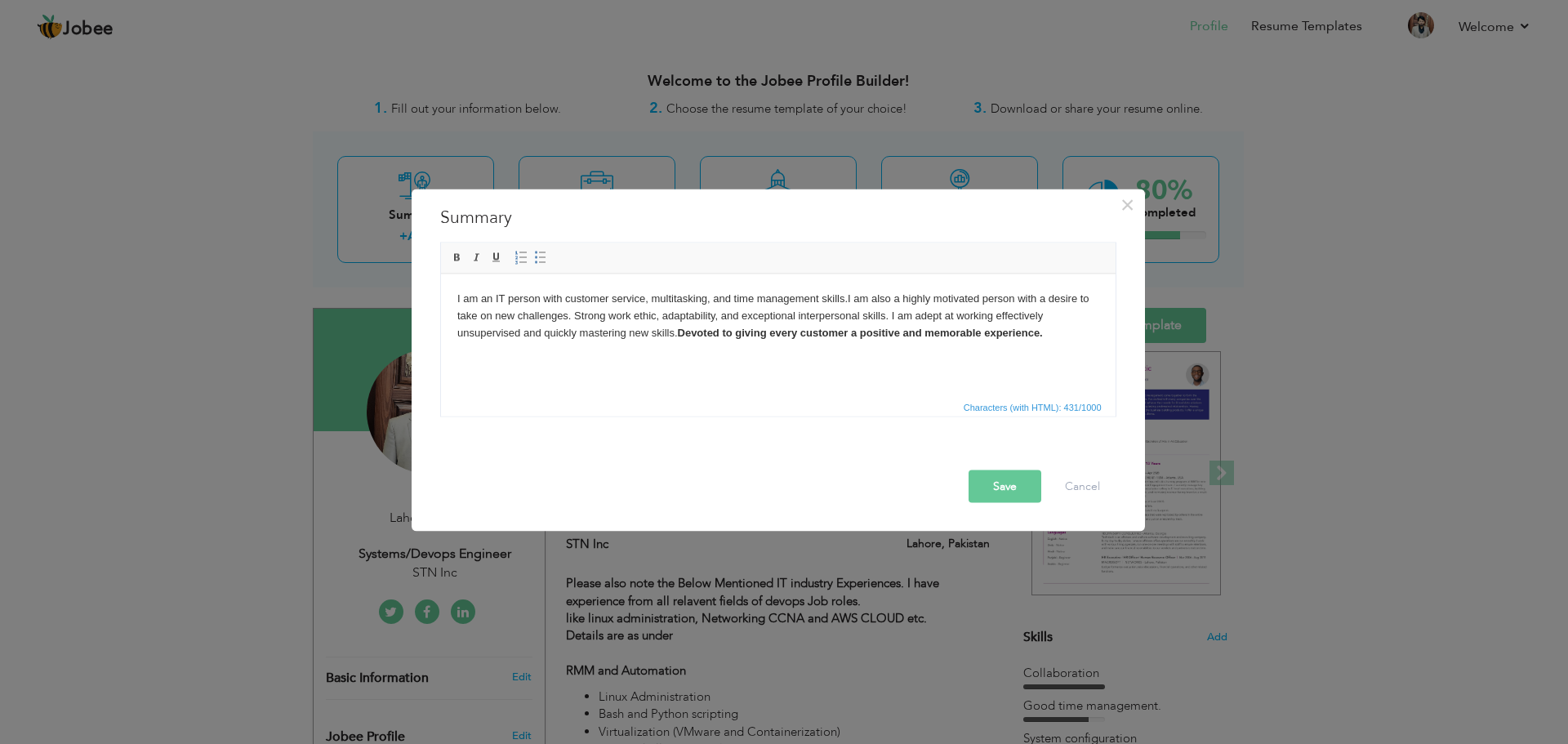 click on "Devoted to giving every customer a positive and memorable experience." 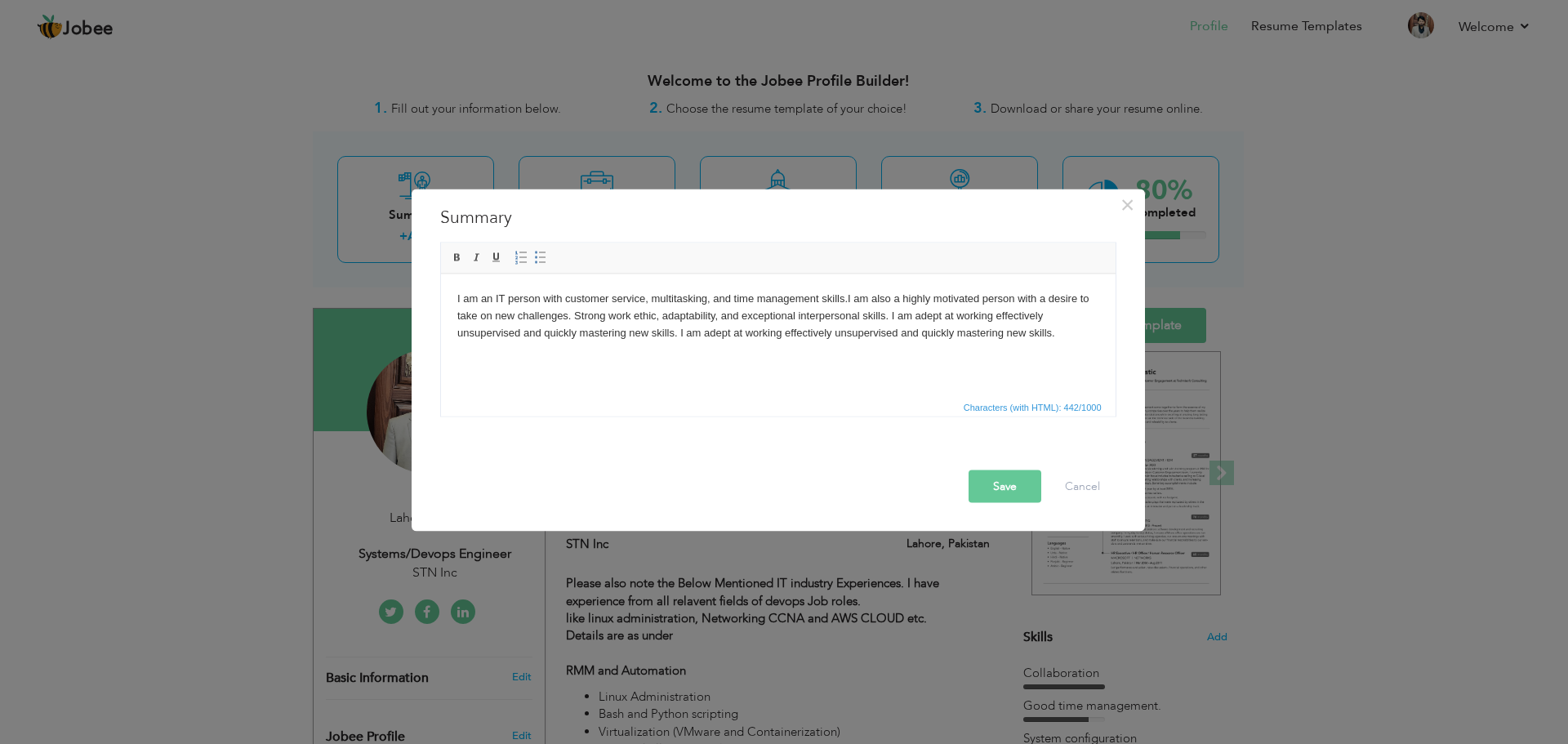 click on "I am an IT person with customer service, multitasking, and time management skills. I am also a highly motivated person with a desire to take on new challenges.   Strong work ethic, adaptability, and exceptional interpersonal skills .   I am adept at working effectively unsupervised and quickly mastering new skills.   I am adept at working effectively unsupervised and quickly mastering new skills. ​​​​​​​" at bounding box center [777, 315] 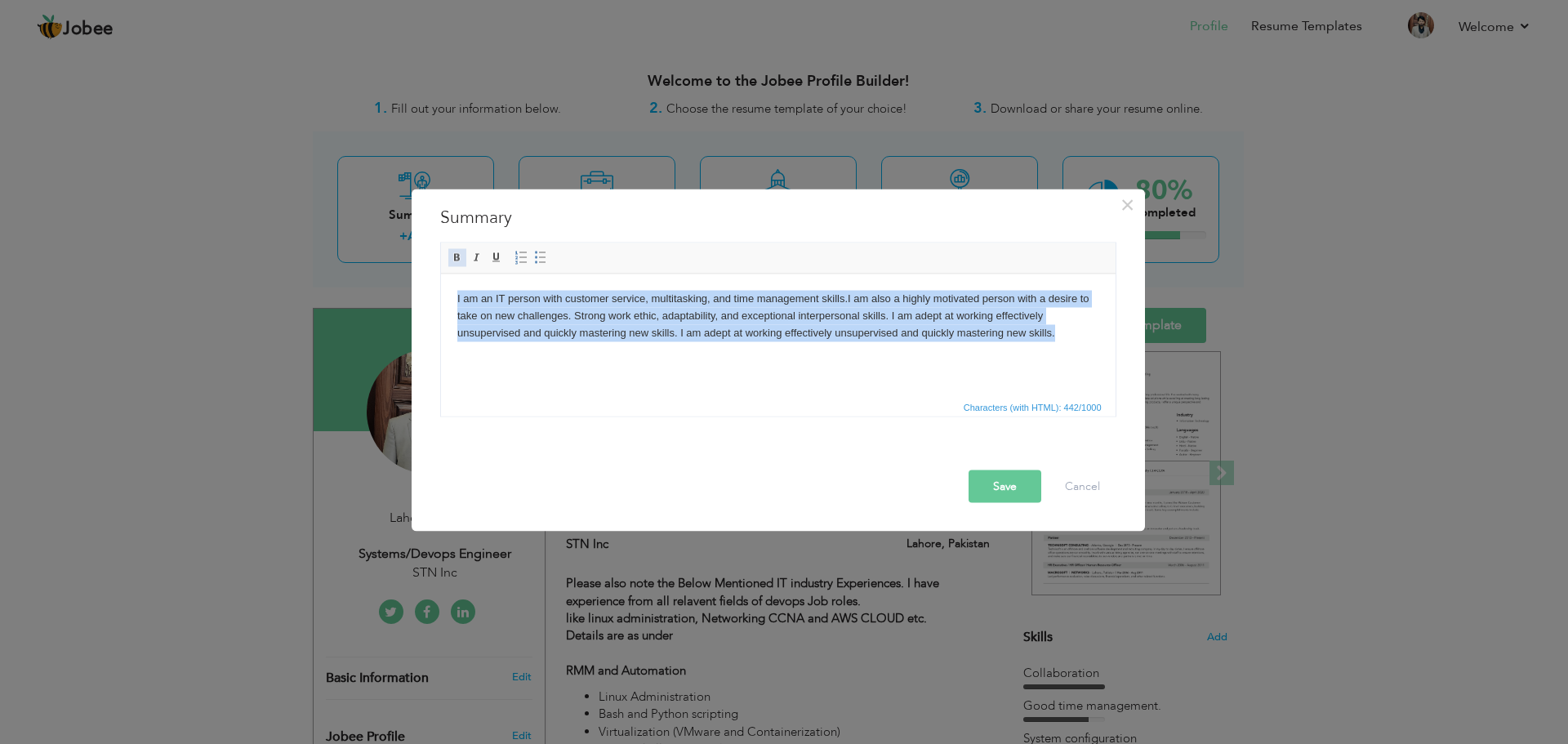 click at bounding box center [457, 257] 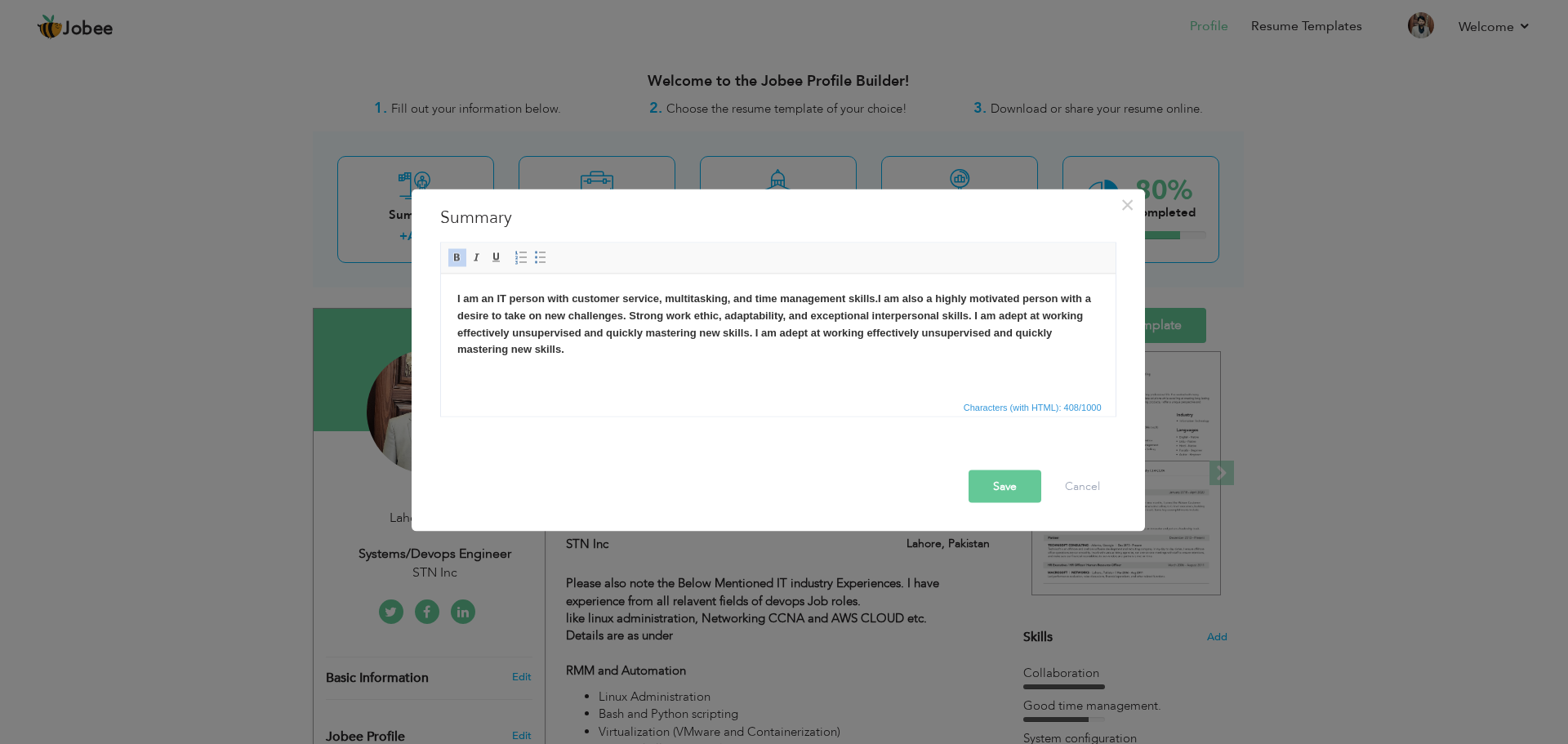 click on "Save" at bounding box center (1004, 486) 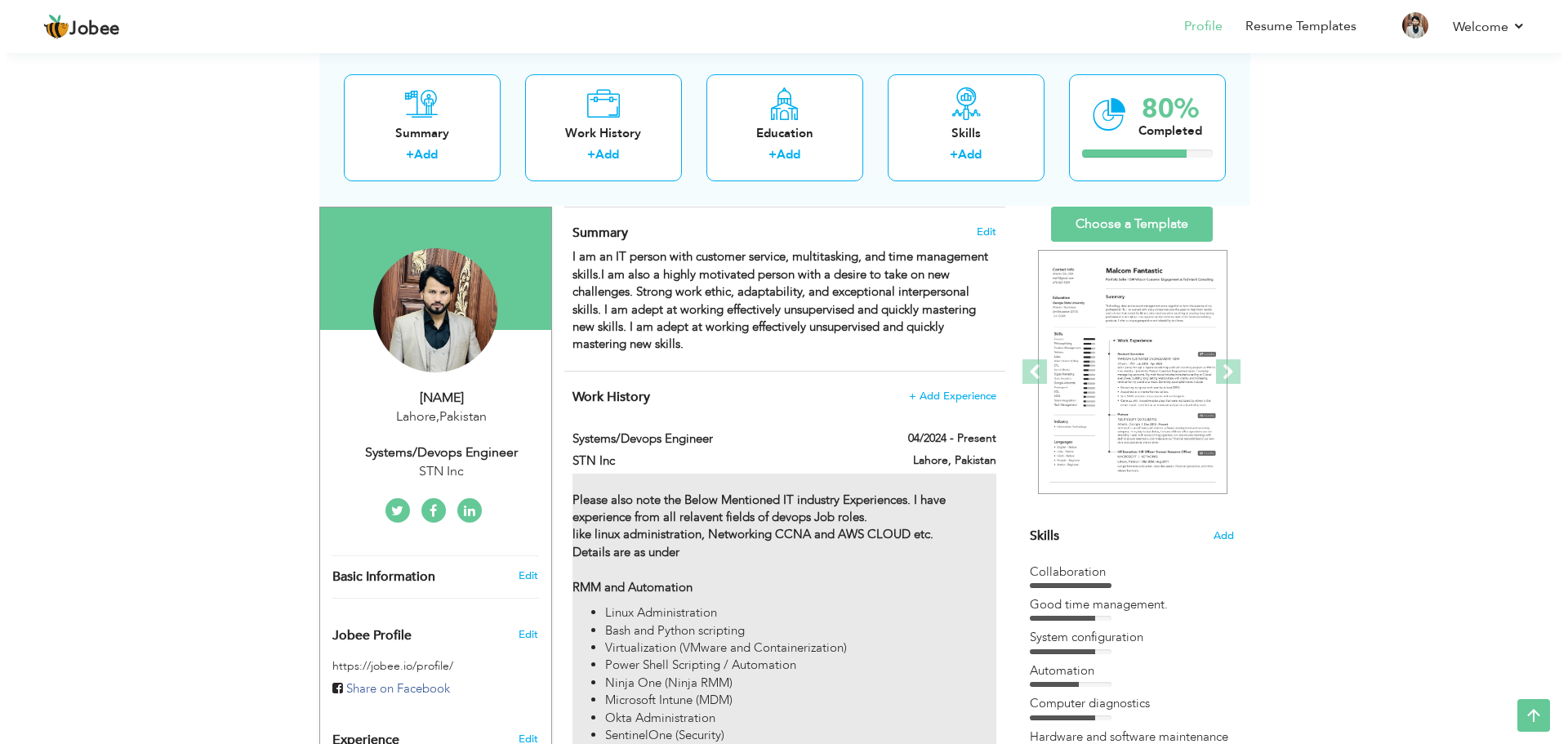 scroll, scrollTop: 102, scrollLeft: 0, axis: vertical 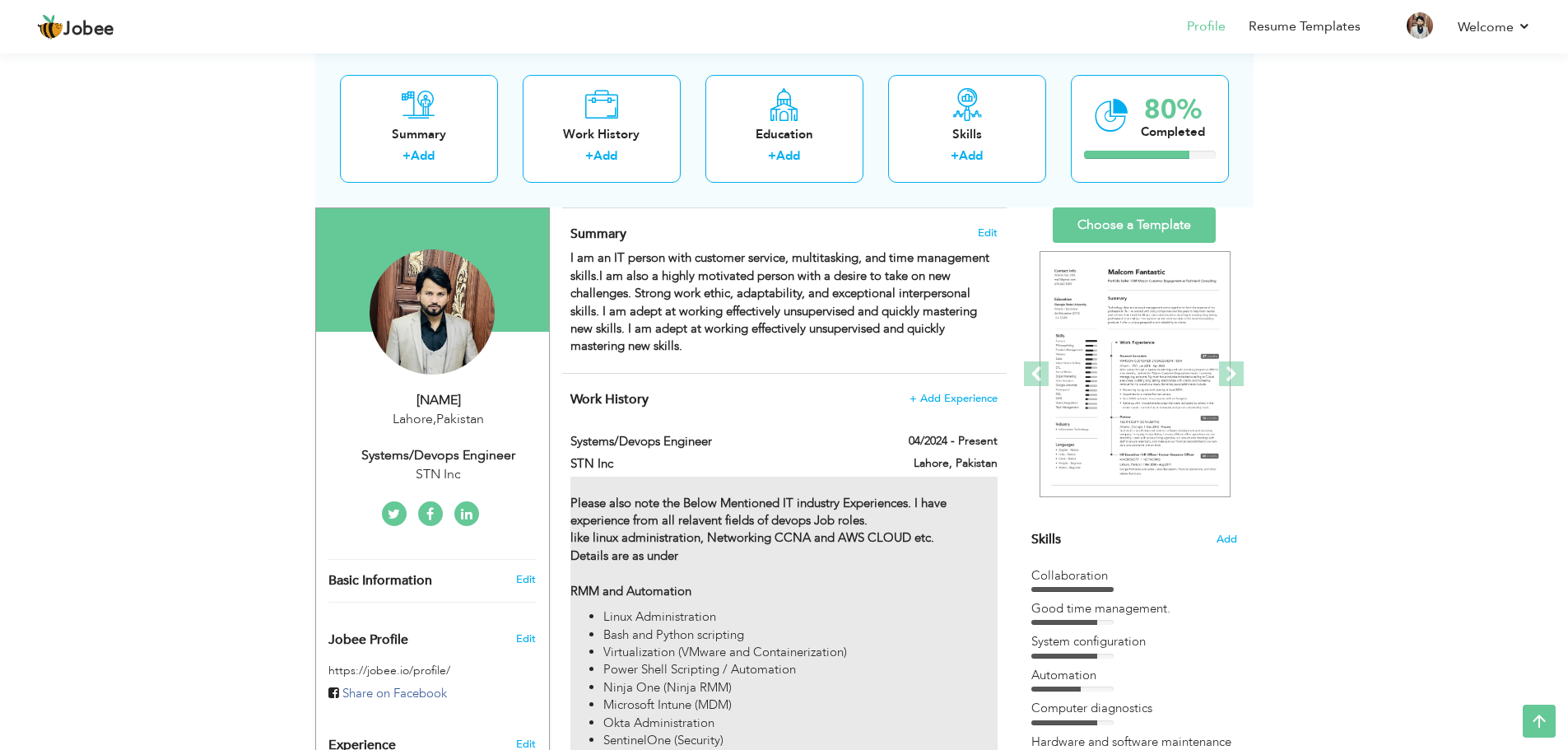click on "Please also note the Below Mentioned IT industry Experiences. I have experience from all relavent fields of devops Job roles.
like linux administration, Networking CCNA and AWS CLOUD etc.
Details are as under" at bounding box center (758, 529) 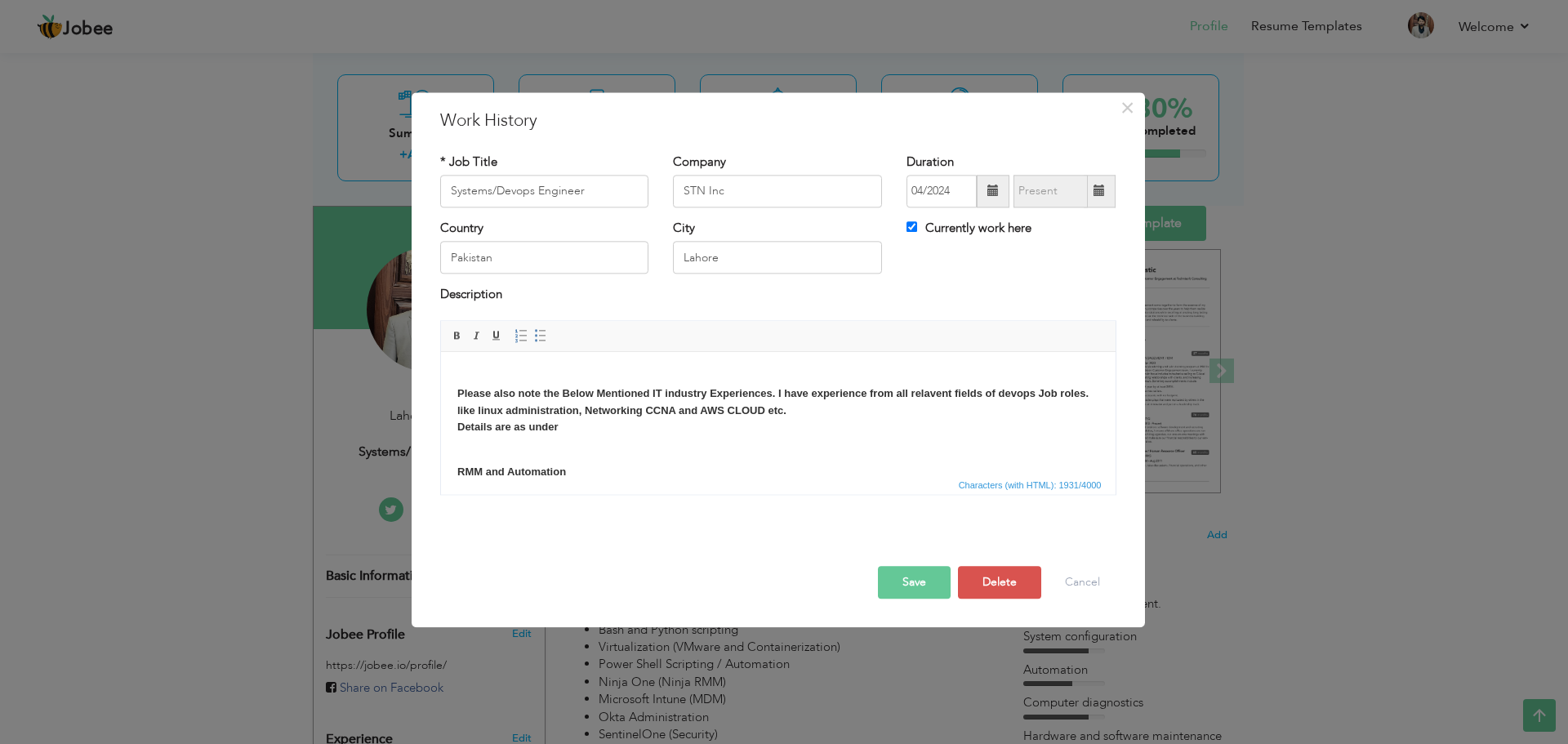 click on "Please also note the Below Mentioned IT industry Experiences. I have experience from all relavent fields of devops Job roles. like linux administration, Networking CCNA and AWS CLOUD etc. Details are as under  RMM and Automation  Linux Administration  Bash and Python scripting Virtualization (VMware and Containerization) Power Shell Scripting / Automation Ninja One (Ninja RMM) Microsoft Intune (MDM) Okta Administration SentinelOne (Security) Cisco Amp Security Management Keeper (Password management vault) Jira (Project Management) O365 Administration ESXI and VCenter (Hypervisors - Cloud)  Networking TCP/IP Model OSI Model  DHCP,DNS,OSPF, STP and other fundamental protocols. DRS  Cohesity Servers Web-Servers Tomcat Apache   Database Servers MS SQL Server Reddis MariaDB SQLlite   Configuration Management Tools Chef Ansible   Container Engine Docker   Container Orchestrator Kubernetes and Openshift Minikube single node cluster Multi node cluster CI/CD Pipeline Jenkins   Monitoring Zabbix Nagios PRTG   AWS" at bounding box center [777, 1039] 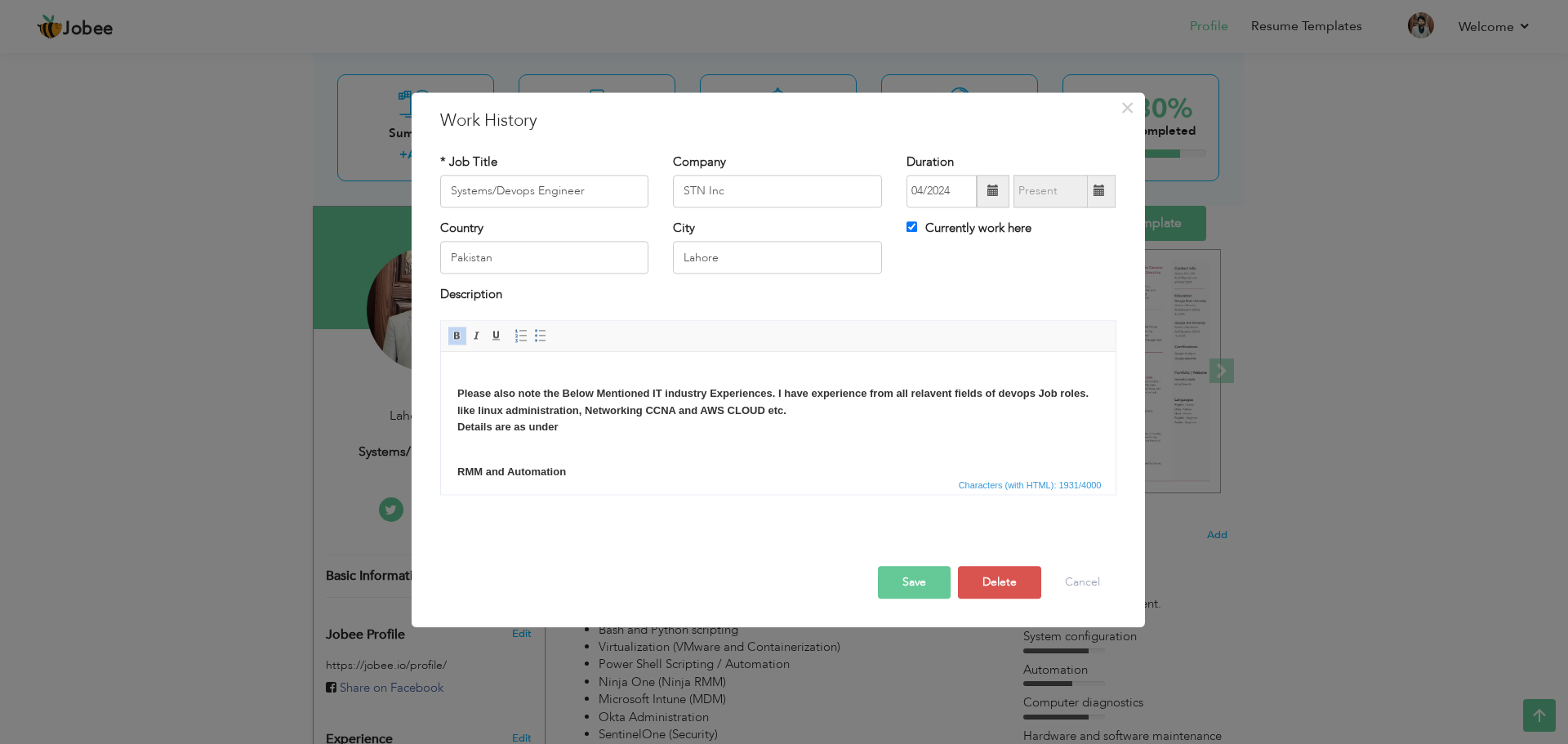 click on "Please also note the Below Mentioned IT industry Experiences. I have experience from all relavent fields of devops Job roles. like linux administration, Networking CCNA and AWS CLOUD etc. Details are as under  RMM and Automation  Linux Administration  Bash and Python scripting Virtualization (VMware and Containerization) Power Shell Scripting / Automation Ninja One (Ninja RMM) Microsoft Intune (MDM) Okta Administration SentinelOne (Security) Cisco Amp Security Management Keeper (Password management vault) Jira (Project Management) O365 Administration ESXI and VCenter (Hypervisors - Cloud)  Networking TCP/IP Model OSI Model  DHCP,DNS,OSPF, STP and other fundamental protocols. DRS  Cohesity Servers Web-Servers Tomcat Apache   Database Servers MS SQL Server Reddis MariaDB SQLlite   Configuration Management Tools Chef Ansible   Container Engine Docker   Container Orchestrator Kubernetes and Openshift Minikube single node cluster Multi node cluster CI/CD Pipeline Jenkins   Monitoring Zabbix Nagios PRTG   AWS" at bounding box center (777, 1039) 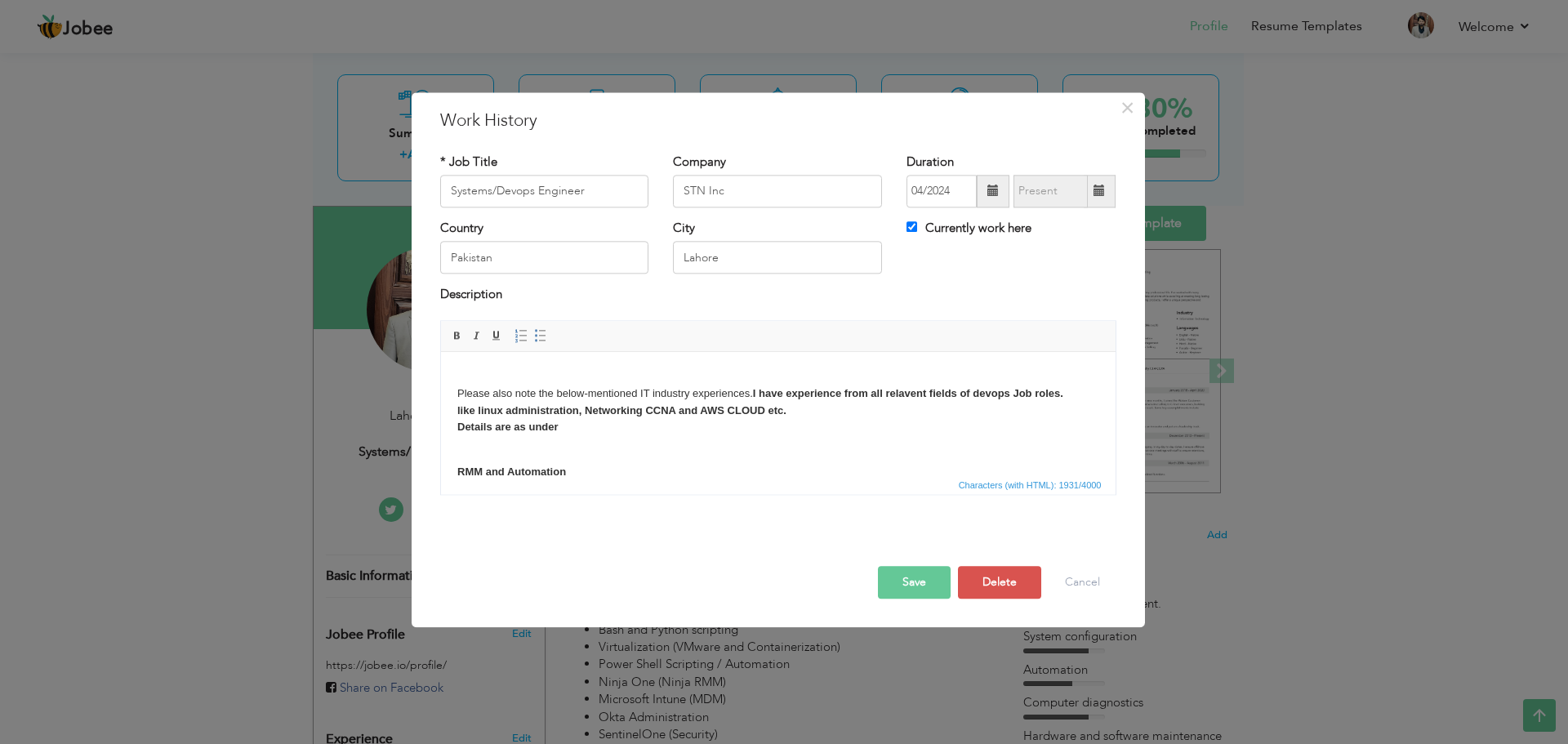 click on "I have experience from all relavent fields of devops Job roles. like linux administration, Networking CCNA and AWS CLOUD etc. Details are as under" 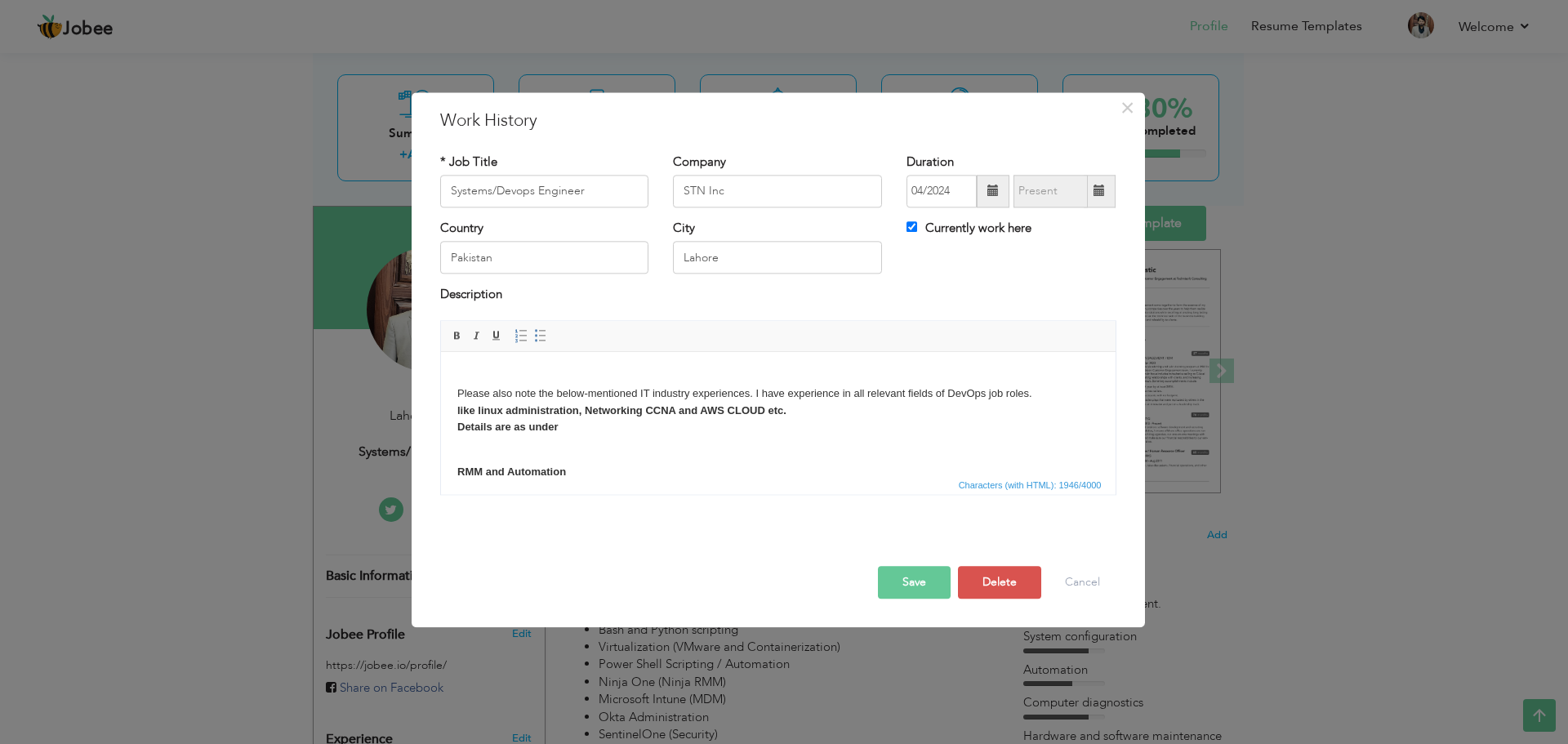 click on "Please also note the below-mentioned IT industry experiences.   I have experience in all relevant fields of DevOps job roles. like linux administration, Networking CCNA and AWS CLOUD etc. Details are as under  RMM and Automation  Linux Administration  Bash and Python scripting Virtualization (VMware and Containerization) Power Shell Scripting / Automation Ninja One (Ninja RMM) Microsoft Intune (MDM) Okta Administration SentinelOne (Security) Cisco Amp Security Management Keeper (Password management vault) Jira (Project Management) O365 Administration ESXI and VCenter (Hypervisors - Cloud)  Networking TCP/IP Model OSI Model  DHCP,DNS,OSPF, STP and other fundamental protocols. DRS  Cohesity Servers Web-Servers Tomcat Apache   Database Servers MS SQL Server Reddis MariaDB SQLlite   Configuration Management Tools Chef Ansible   Container Engine Docker   Container Orchestrator Kubernetes and Openshift Minikube single node cluster Multi node cluster CI/CD Pipeline Jenkins   Monitoring Zabbix Nagios PRTG   AWS" at bounding box center [777, 1039] 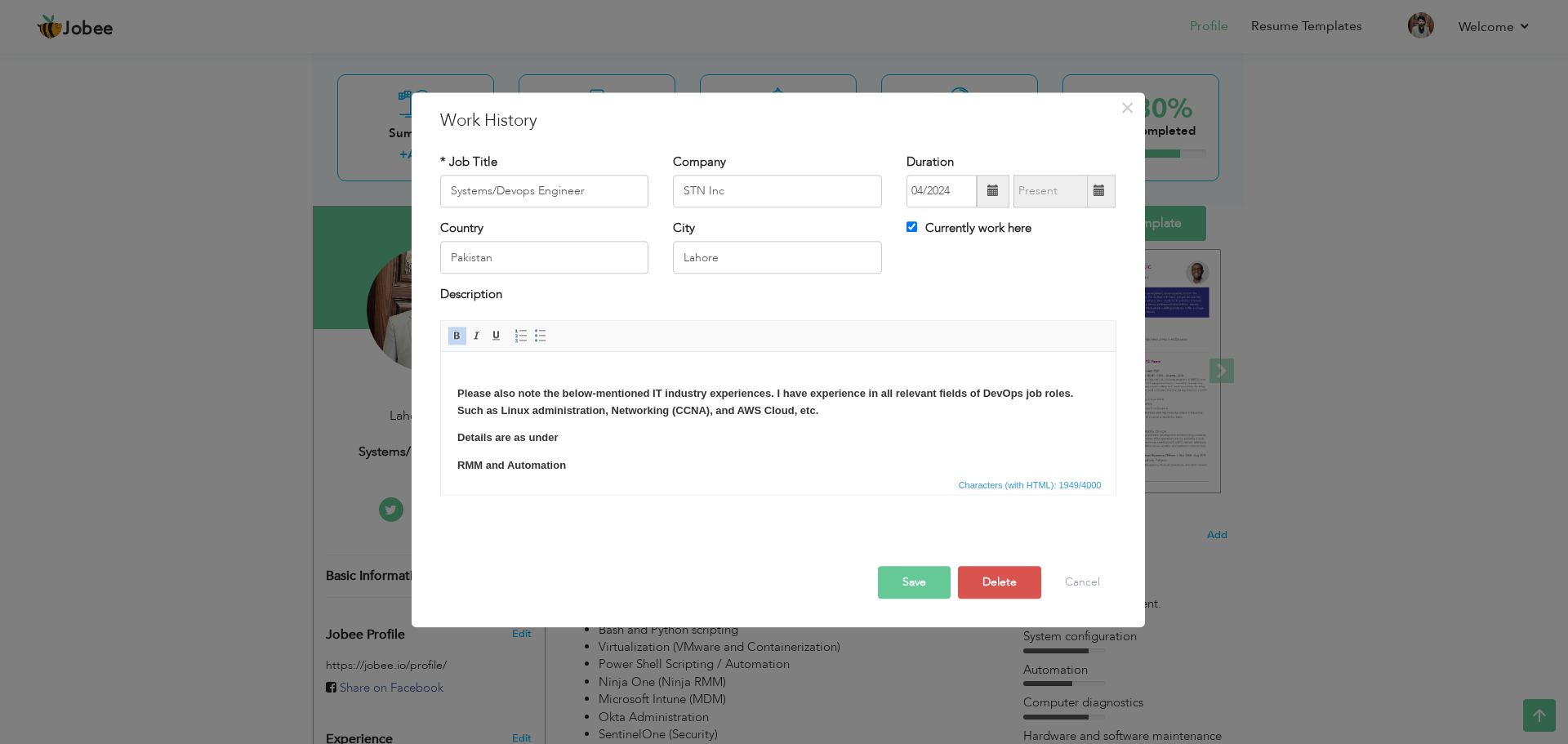 click on "Please also note the below-mentioned IT industry experiences. I have experience in all relevant fields of DevOps job roles. Such as Linux administration, Networking (CCNA), and AWS Cloud, etc. Details are as under  RMM and Automation  Linux Administration  Bash and Python scripting Virtualization (VMware and Containerization) Power Shell Scripting / Automation Ninja One (Ninja RMM) Microsoft Intune (MDM) Okta Administration SentinelOne (Security) Cisco Amp Security Management Keeper (Password management vault) Jira (Project Management) O365 Administration ESXI and VCenter (Hypervisors - Cloud)  Networking TCP/IP Model OSI Model  DHCP,DNS,OSPF, STP and other fundamental protocols. DRS  Cohesity Servers Web-Servers Tomcat Apache   Database Servers MS SQL Server Reddis MariaDB SQLlite   Configuration Management Tools Chef Ansible   Container Engine Docker   Container Orchestrator Kubernetes and Openshift Minikube single node cluster Multi node cluster CI/CD Pipeline Jenkins   Monitoring Zabbix Nagios PRTG" at bounding box center (777, 1036) 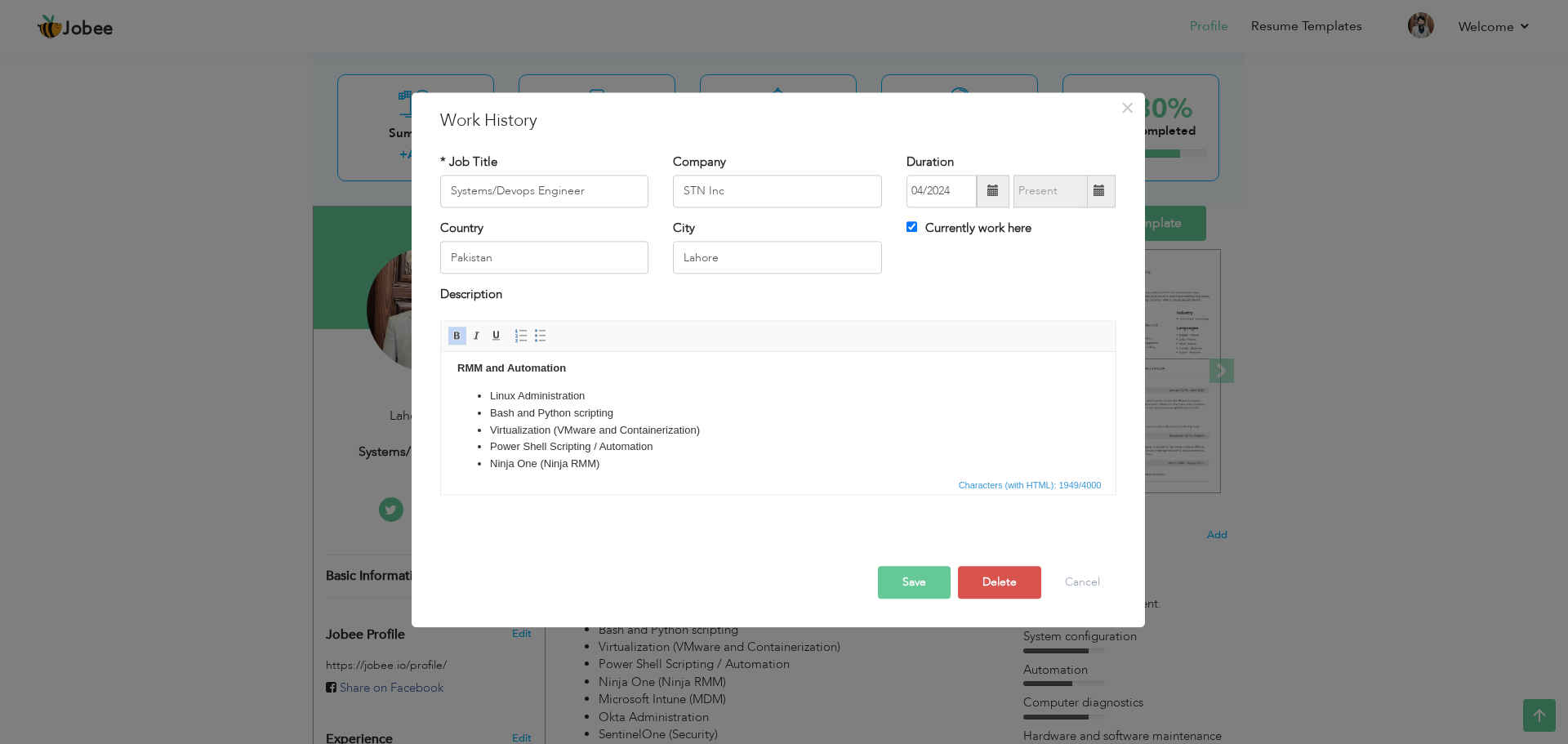 scroll, scrollTop: 98, scrollLeft: 0, axis: vertical 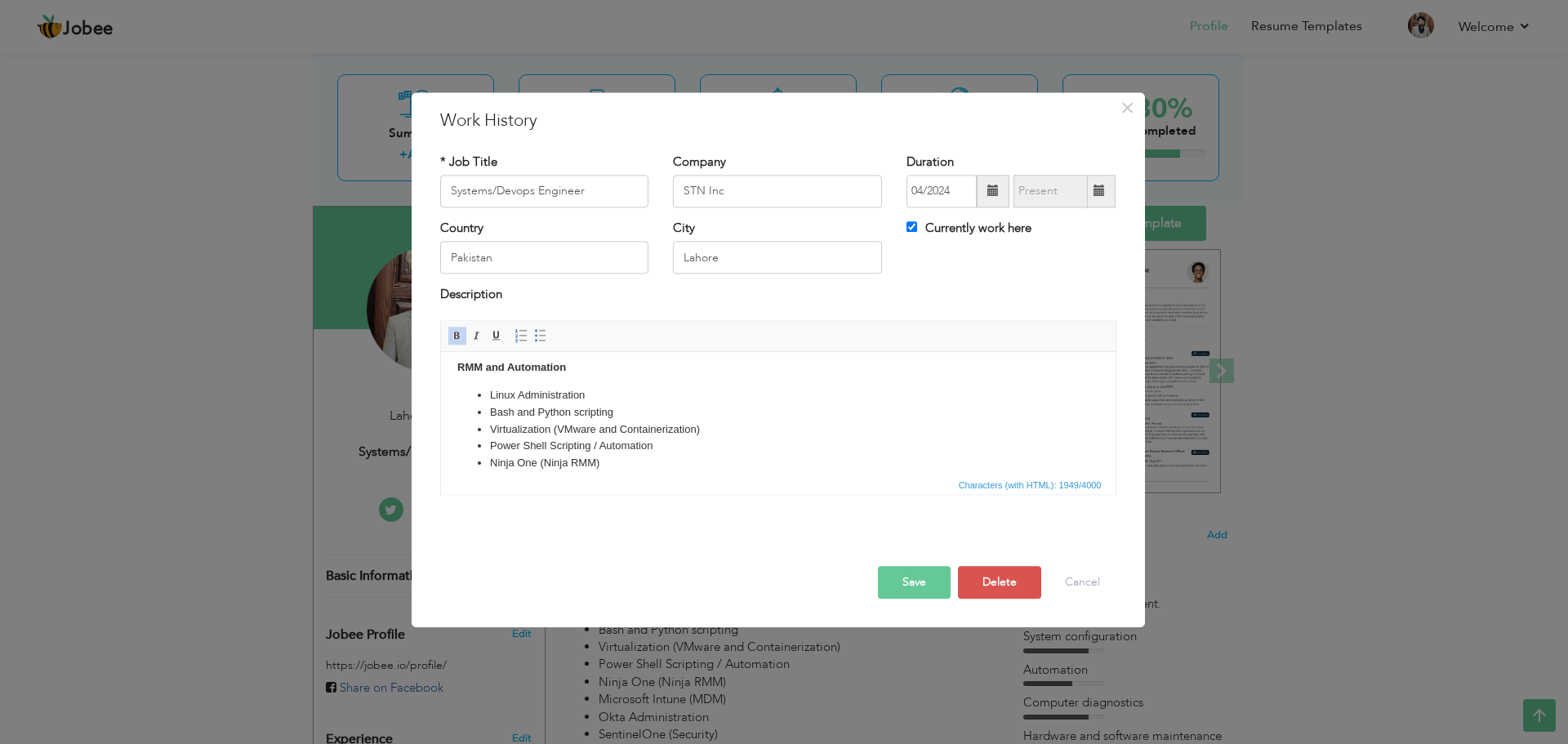 click on "Power Shell Scripting / Automation" at bounding box center (777, 446) 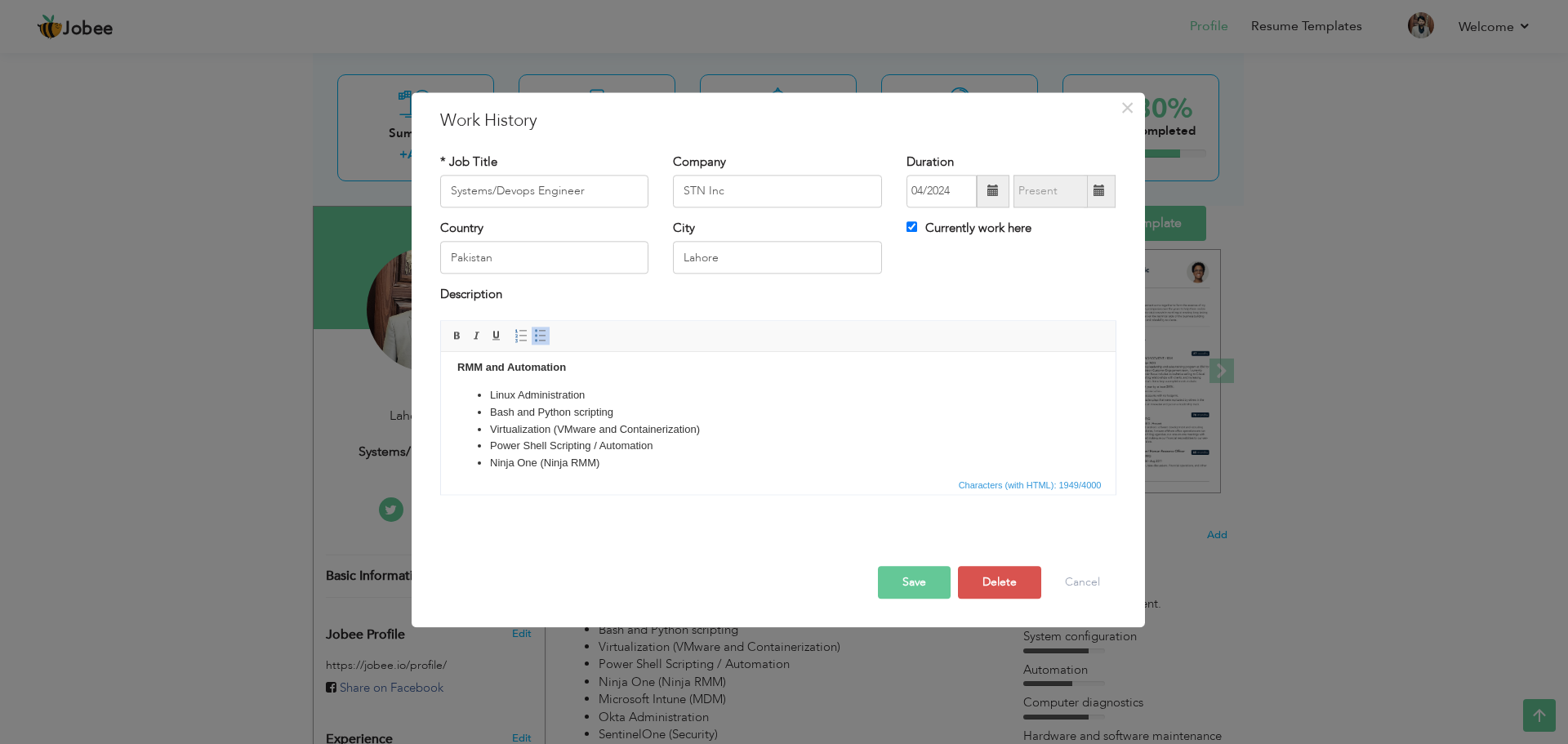 type 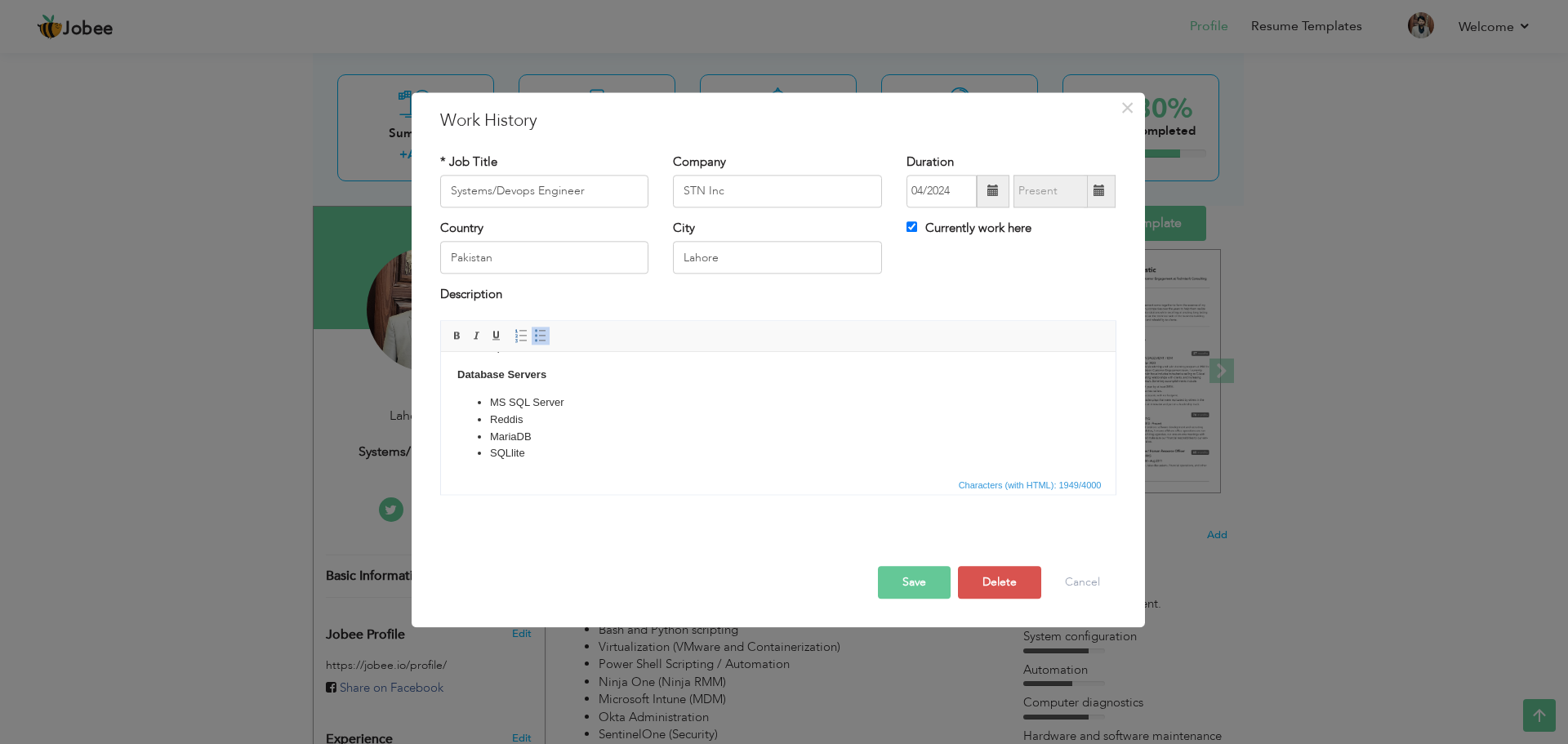 scroll, scrollTop: 627, scrollLeft: 0, axis: vertical 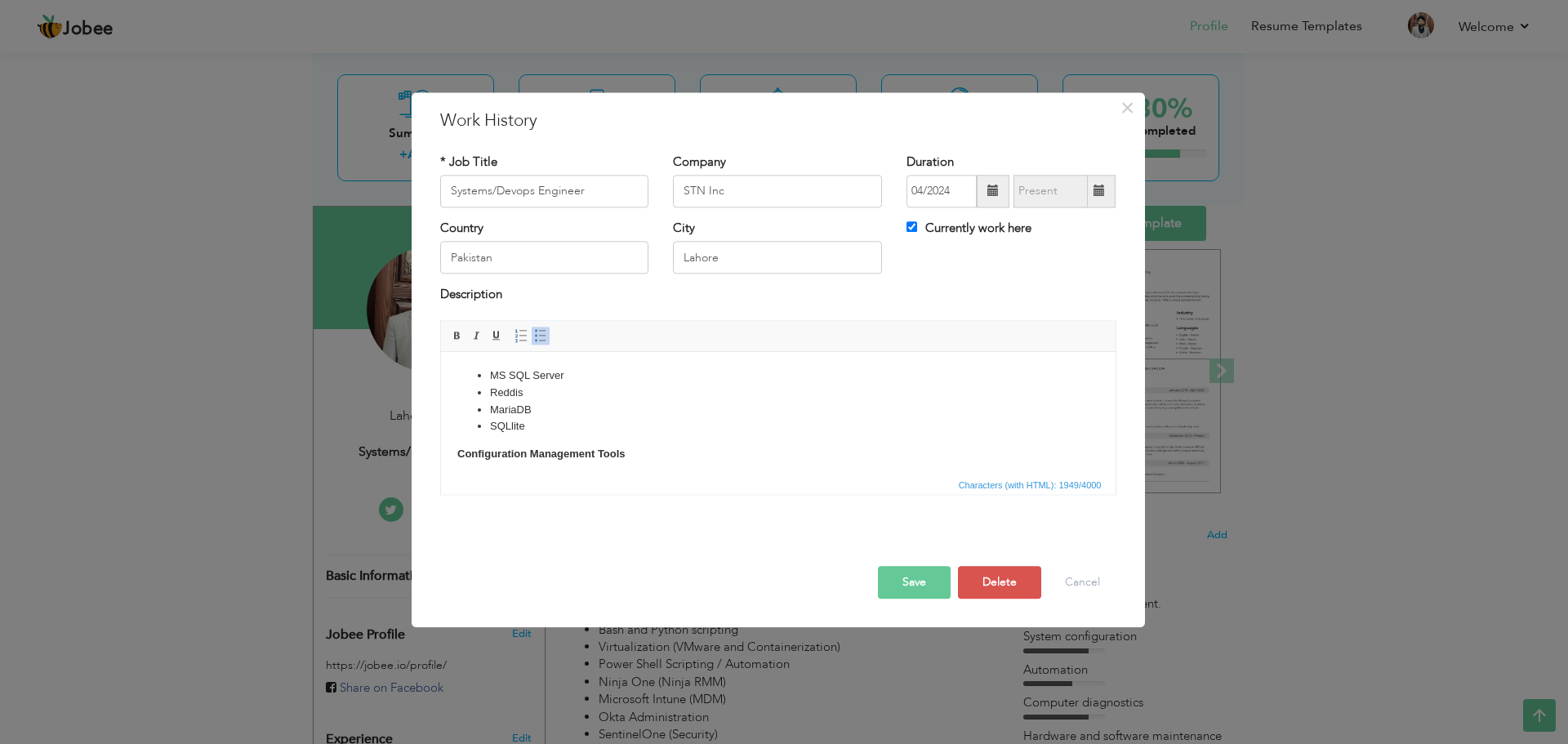 click on "SQLlite" at bounding box center [777, 426] 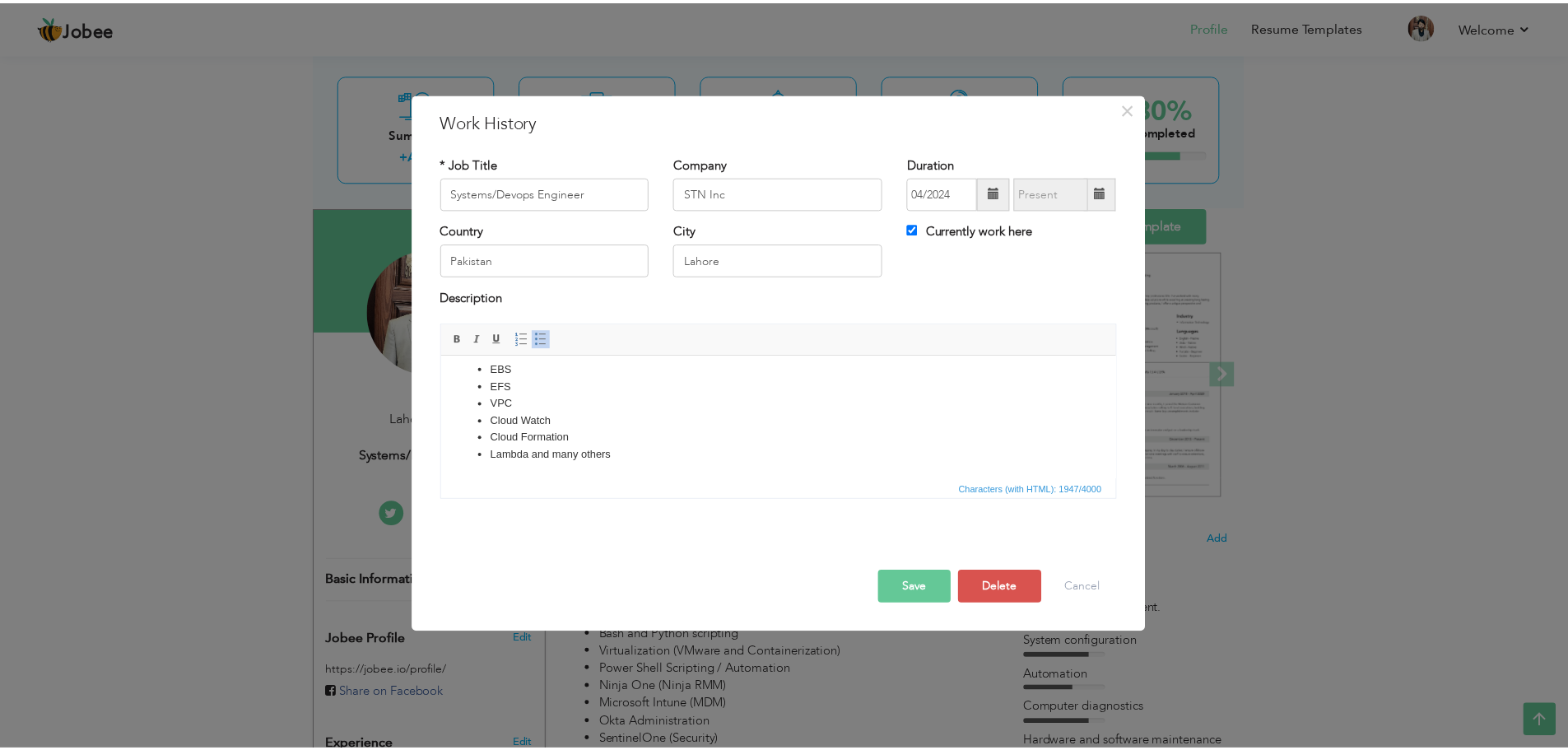 scroll, scrollTop: 1255, scrollLeft: 0, axis: vertical 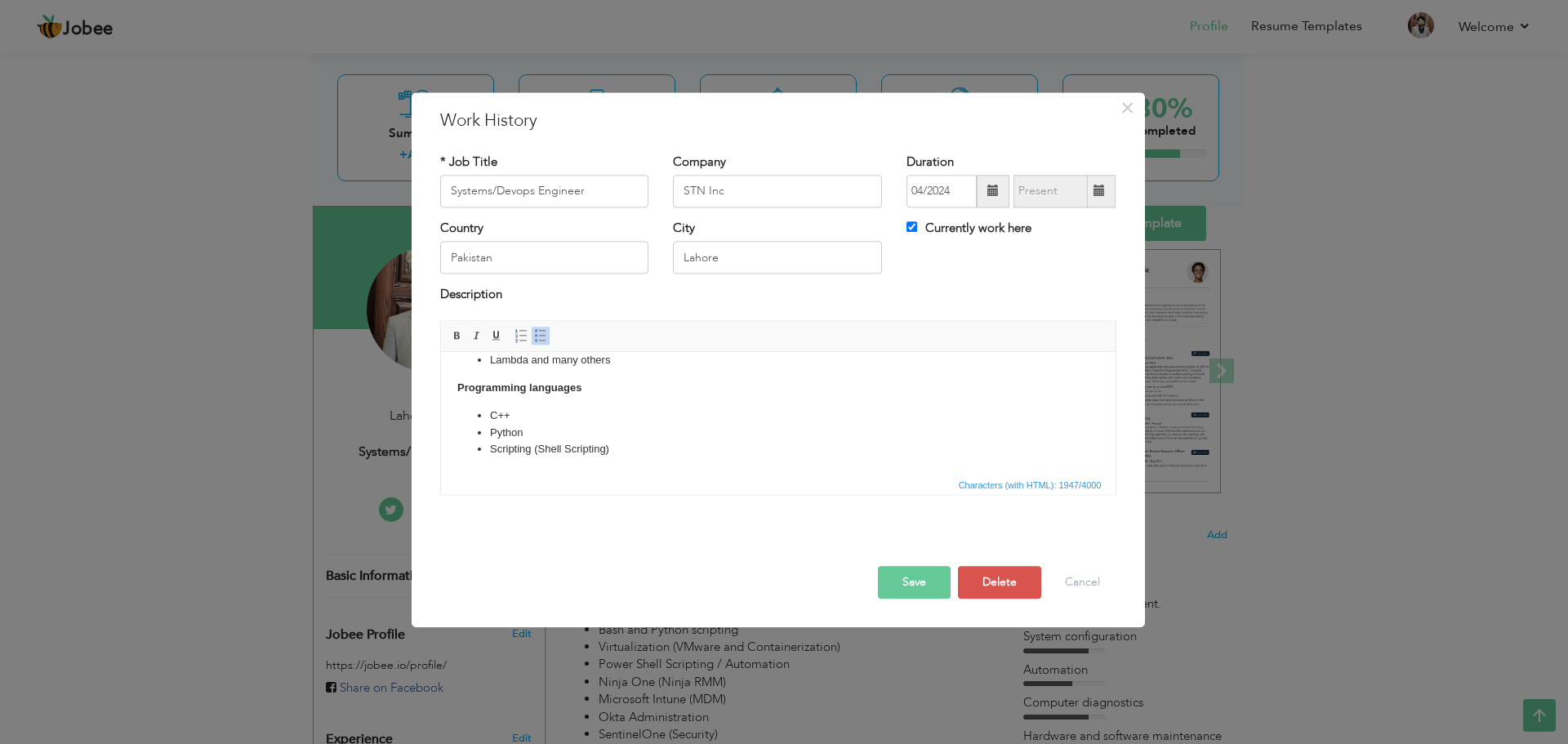 click on "Save" at bounding box center [914, 582] 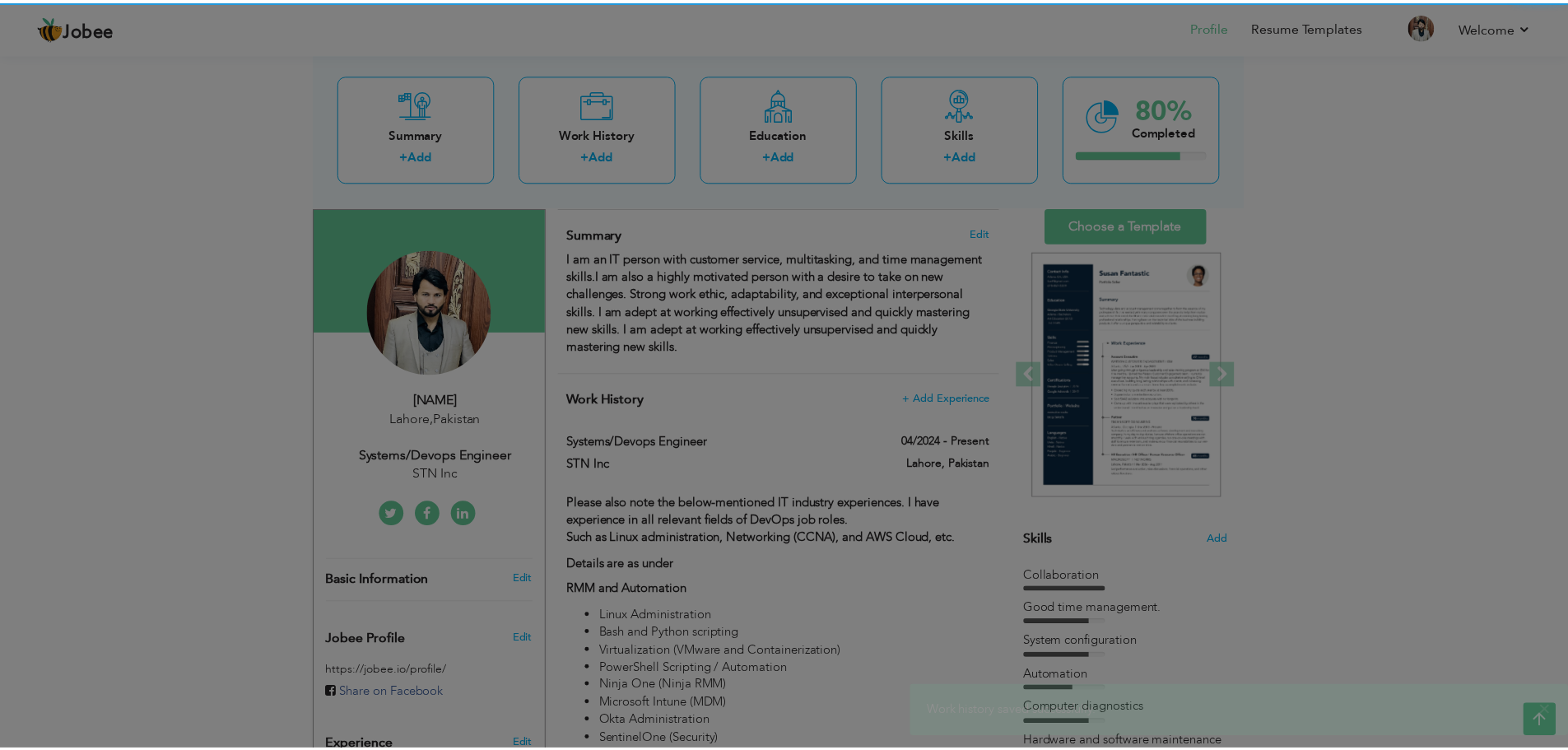 scroll, scrollTop: 0, scrollLeft: 0, axis: both 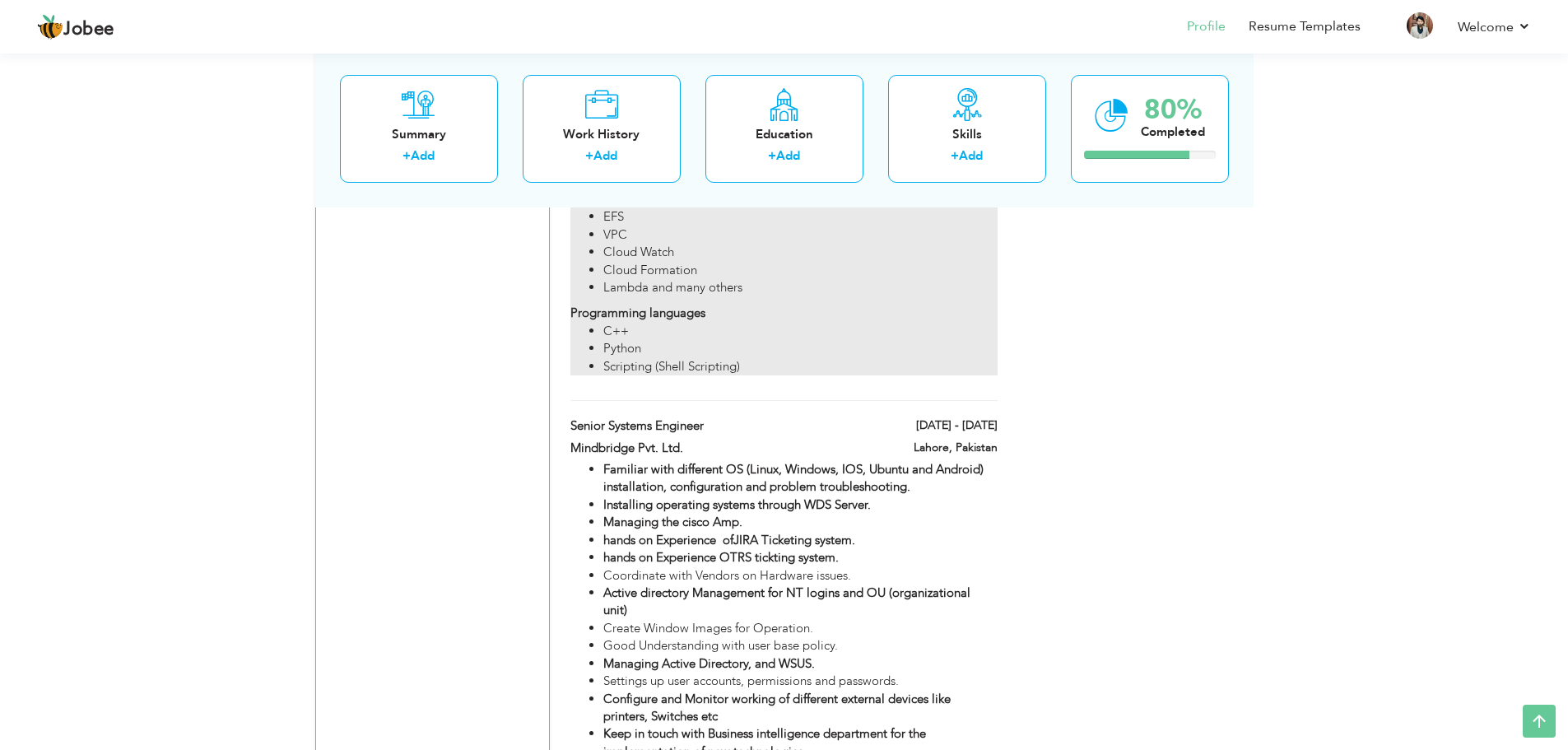 click on "Active directory Management for NT logins and OU (organizational unit)" at bounding box center [787, 601] 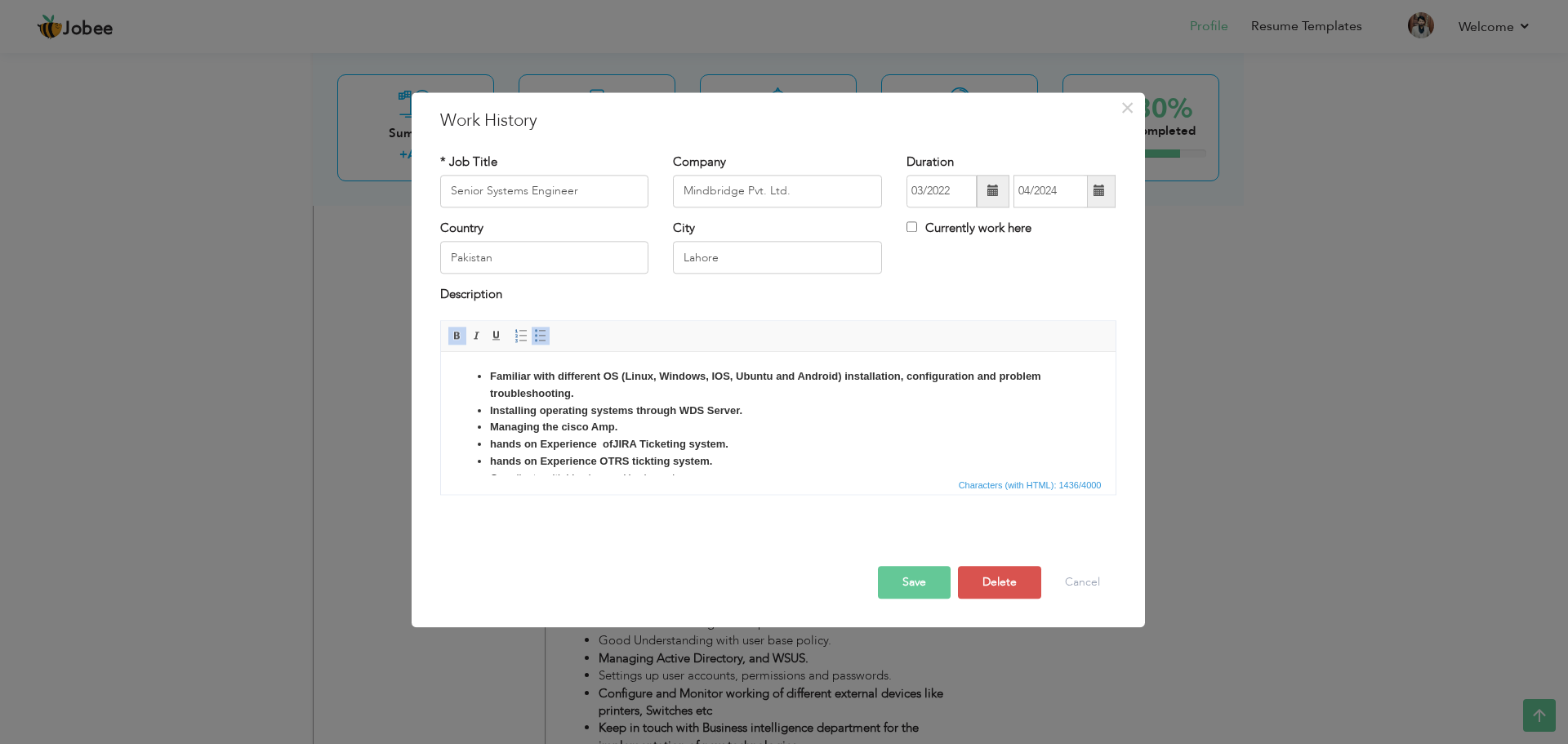 click on "hands on Experience  ofJIRA Ticketing system." at bounding box center [608, 443] 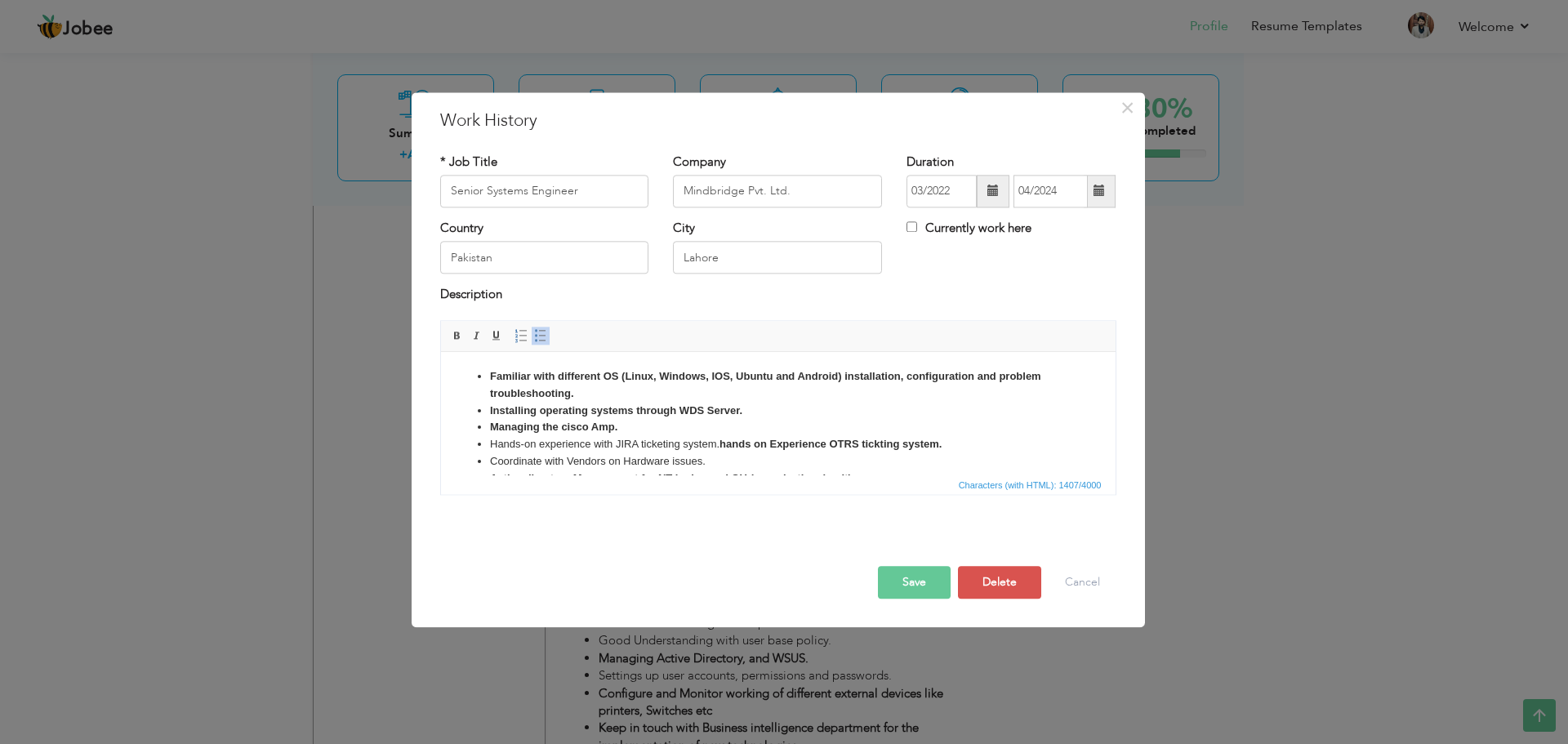 type 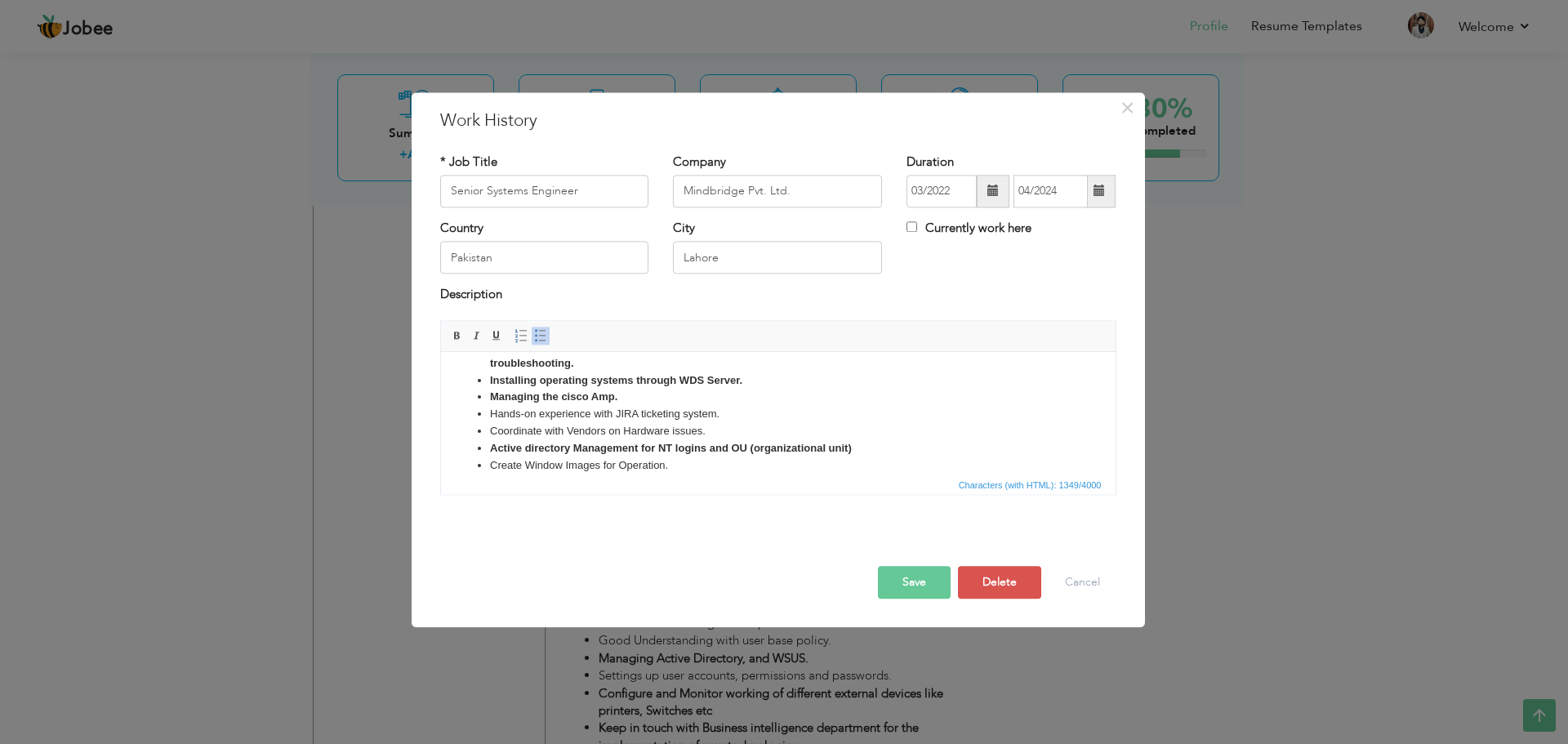 scroll, scrollTop: 31, scrollLeft: 0, axis: vertical 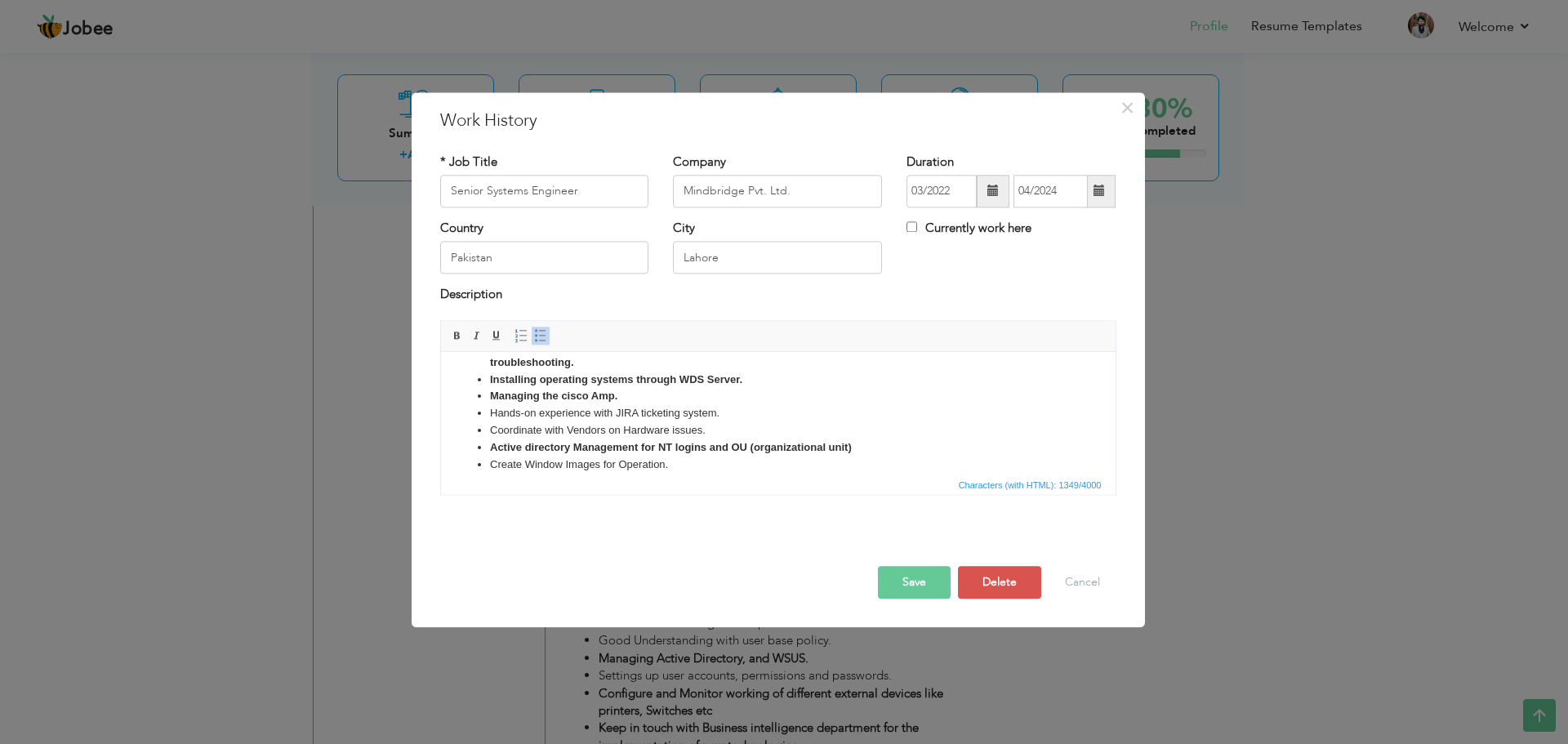 click on "Active directory Management for NT logins and OU (organizational unit)" at bounding box center [670, 447] 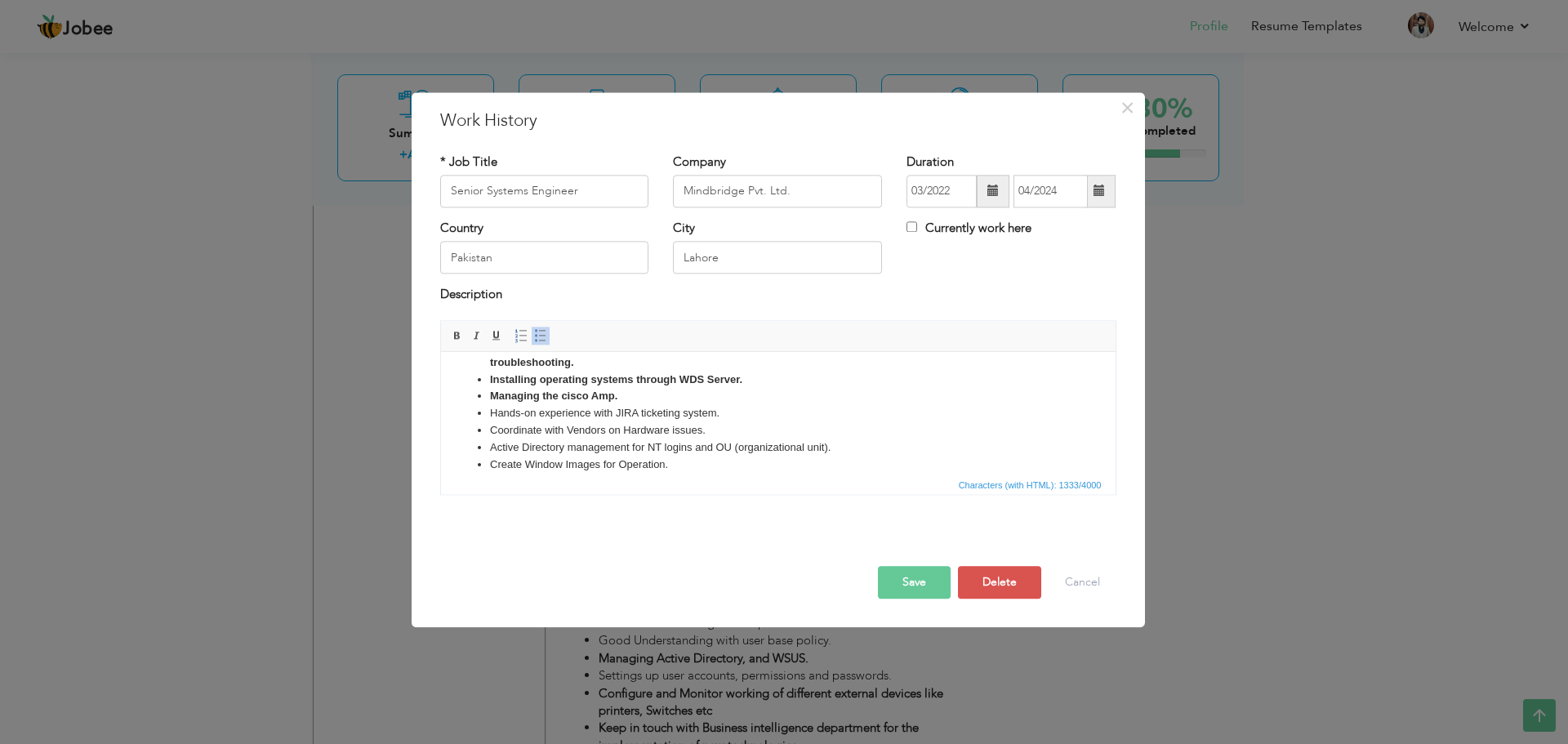click on "Create Window Images for Operation." at bounding box center (777, 465) 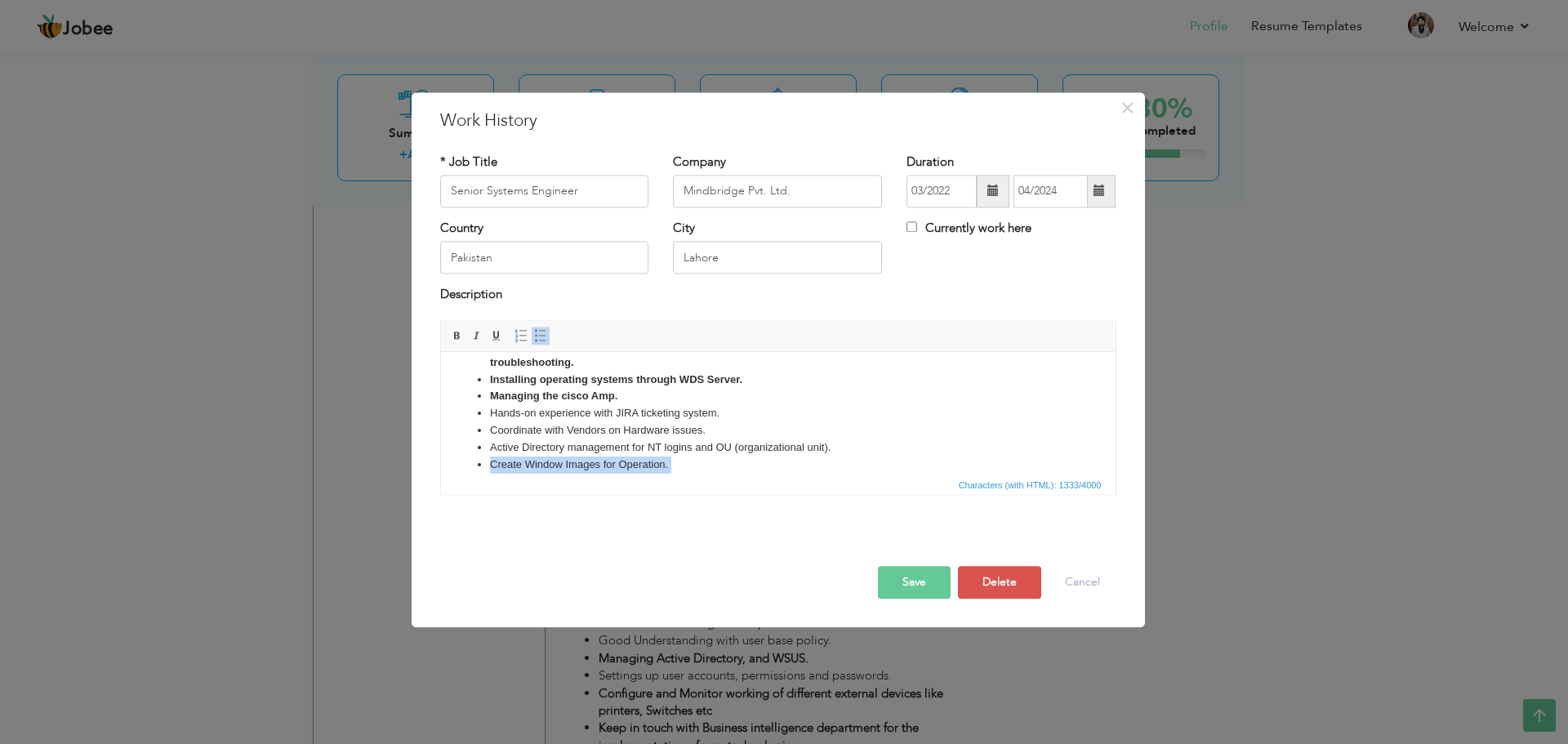 scroll, scrollTop: 44, scrollLeft: 0, axis: vertical 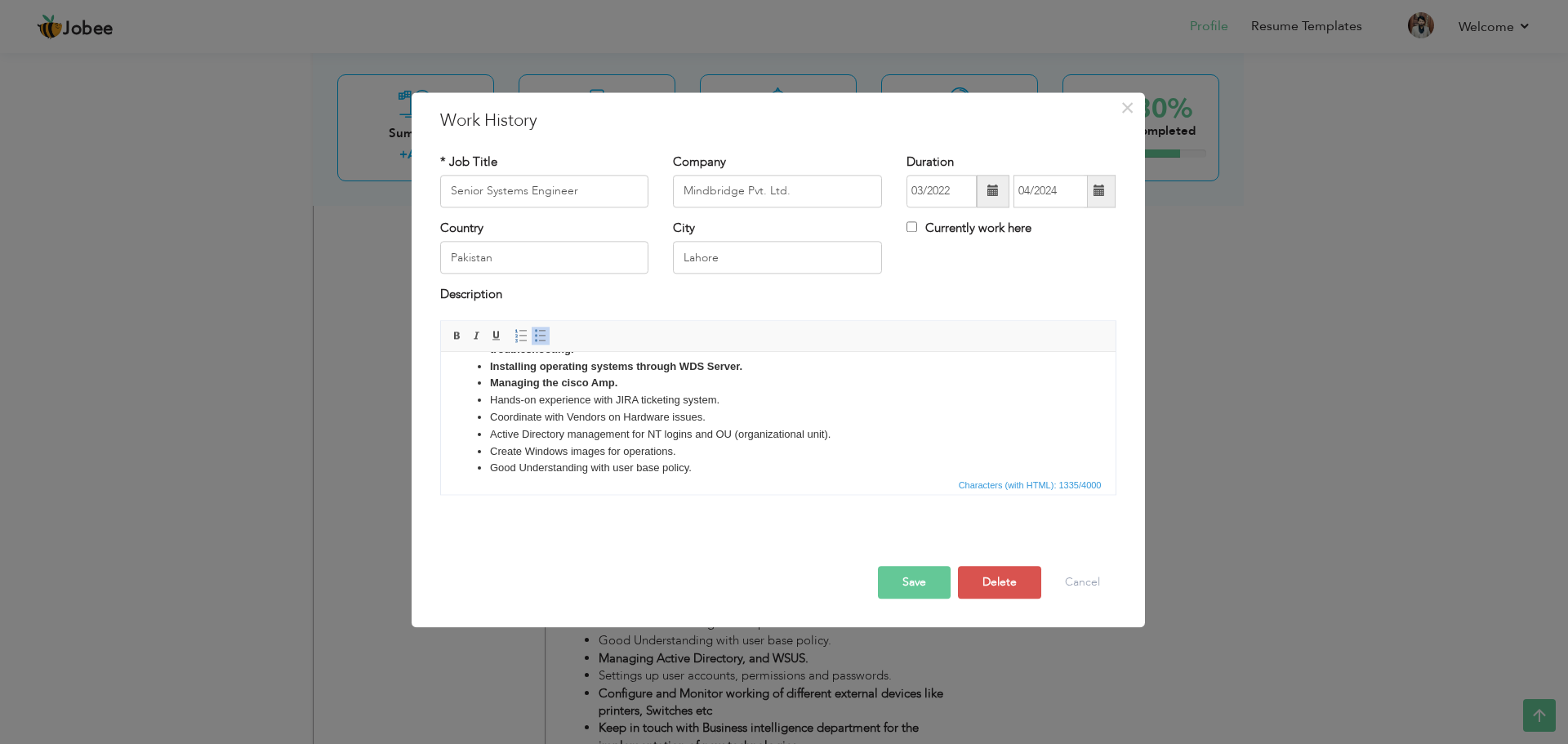 click on "Good Understanding with user base policy." at bounding box center [777, 468] 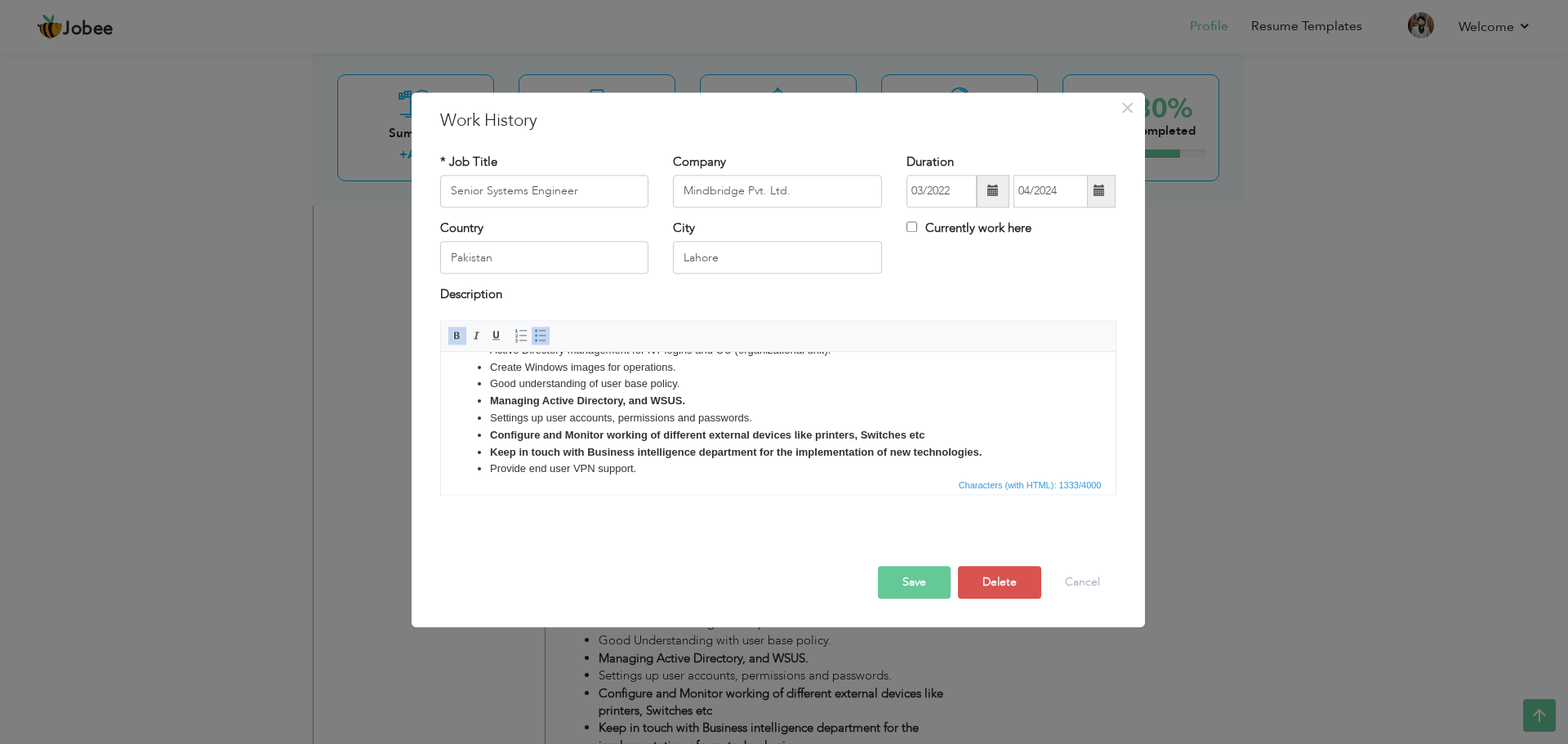 scroll, scrollTop: 131, scrollLeft: 0, axis: vertical 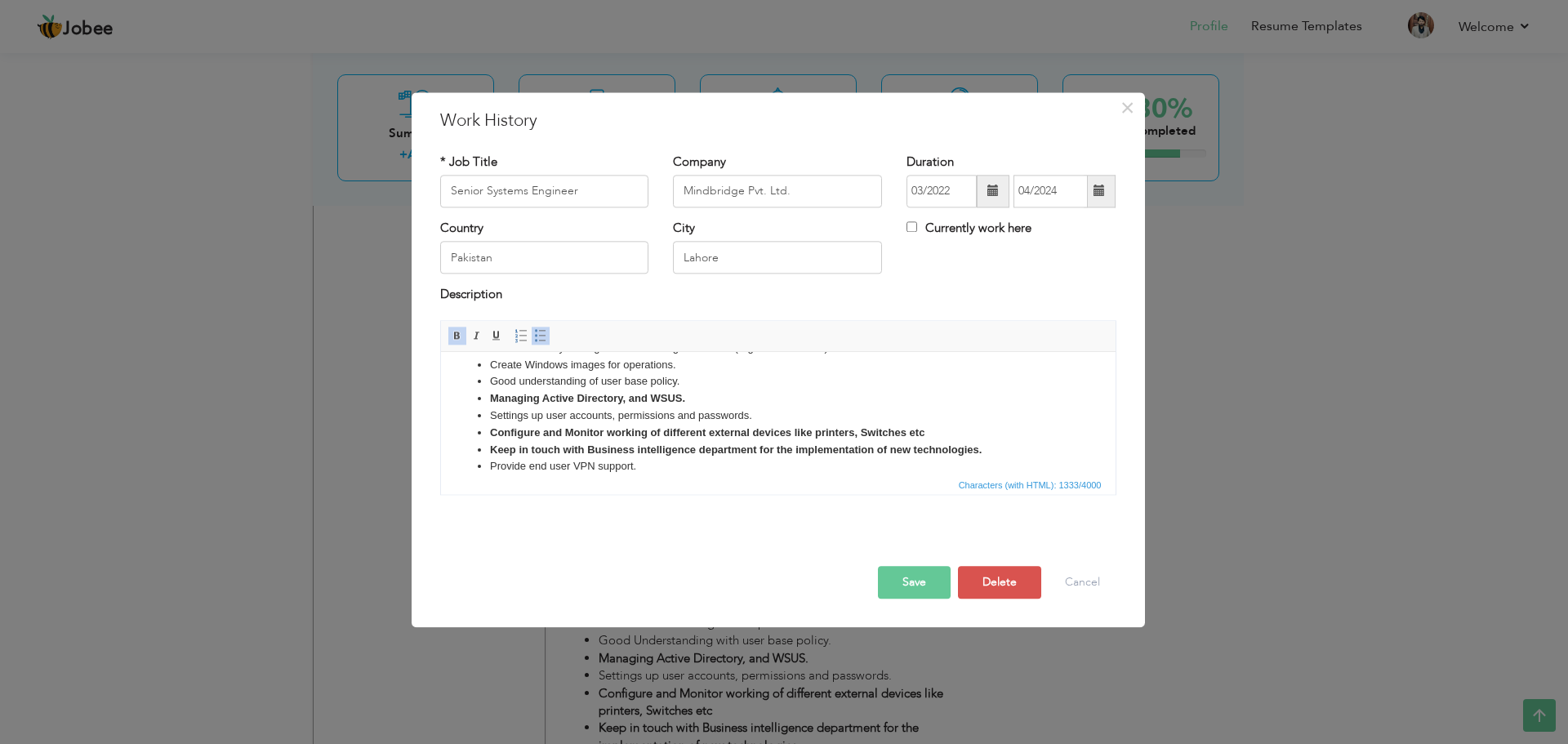 click on "Settings up user accounts, permissions and passwords." at bounding box center [777, 416] 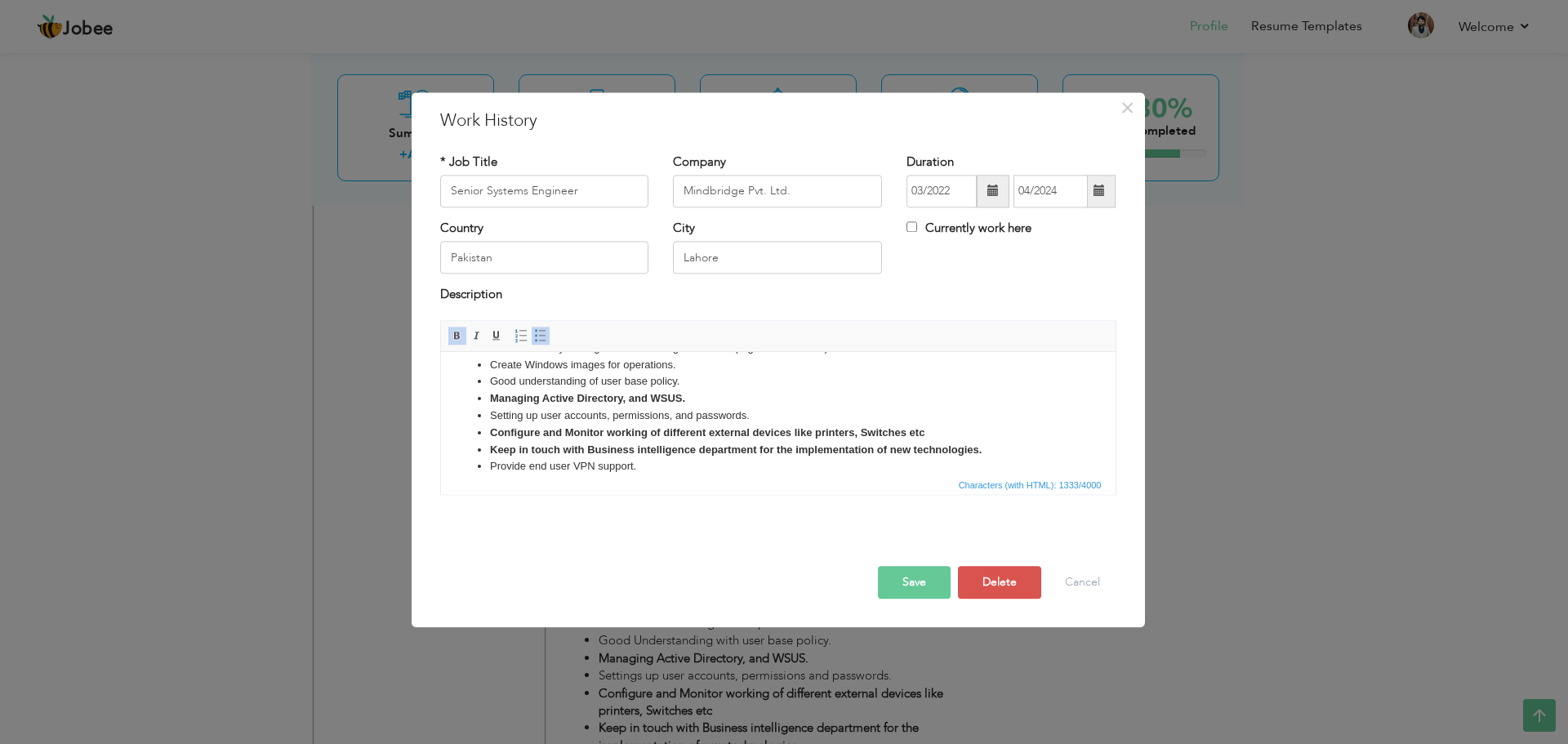 click on "Configure and Monitor working of different external devices like printers, Switches etc" at bounding box center (706, 432) 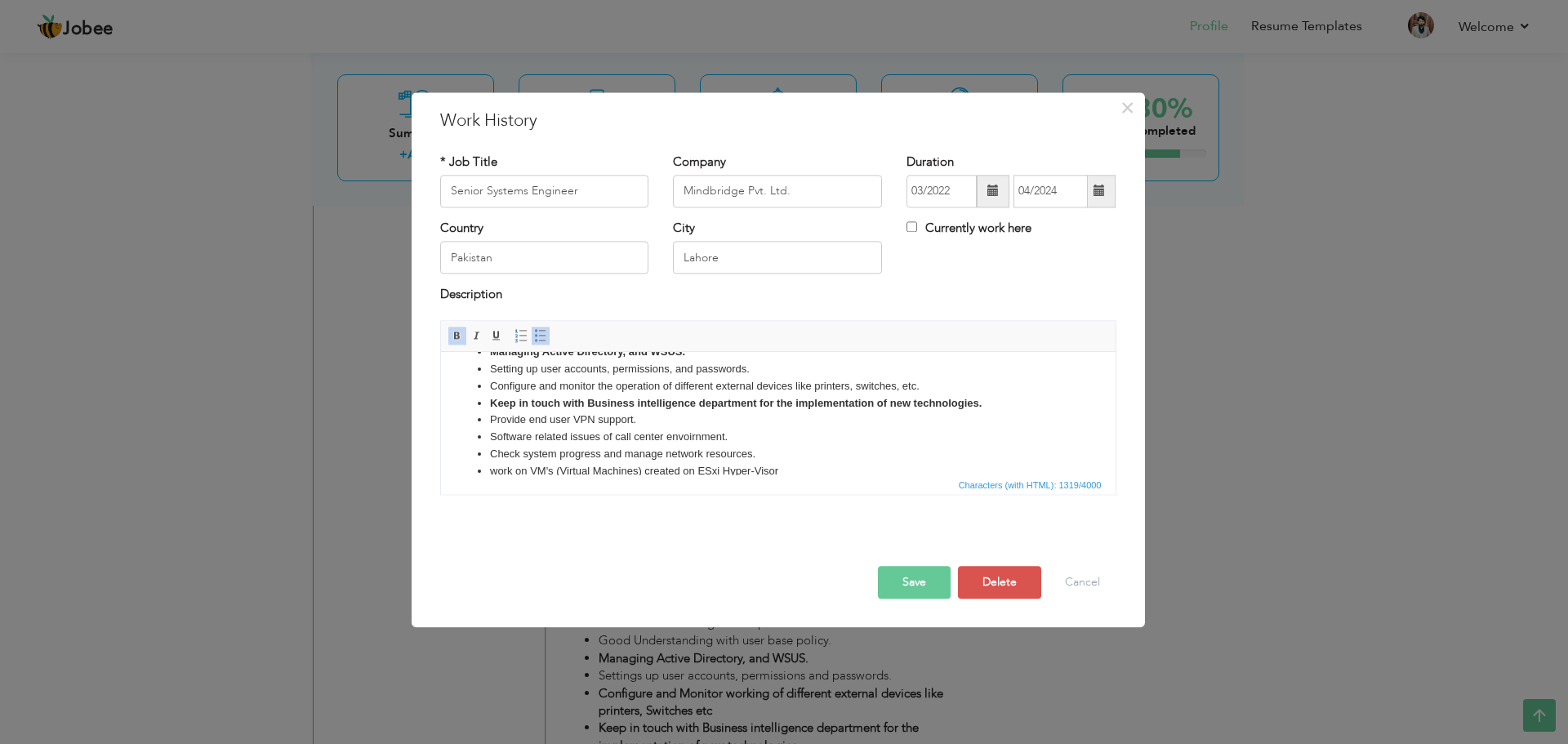 scroll, scrollTop: 179, scrollLeft: 0, axis: vertical 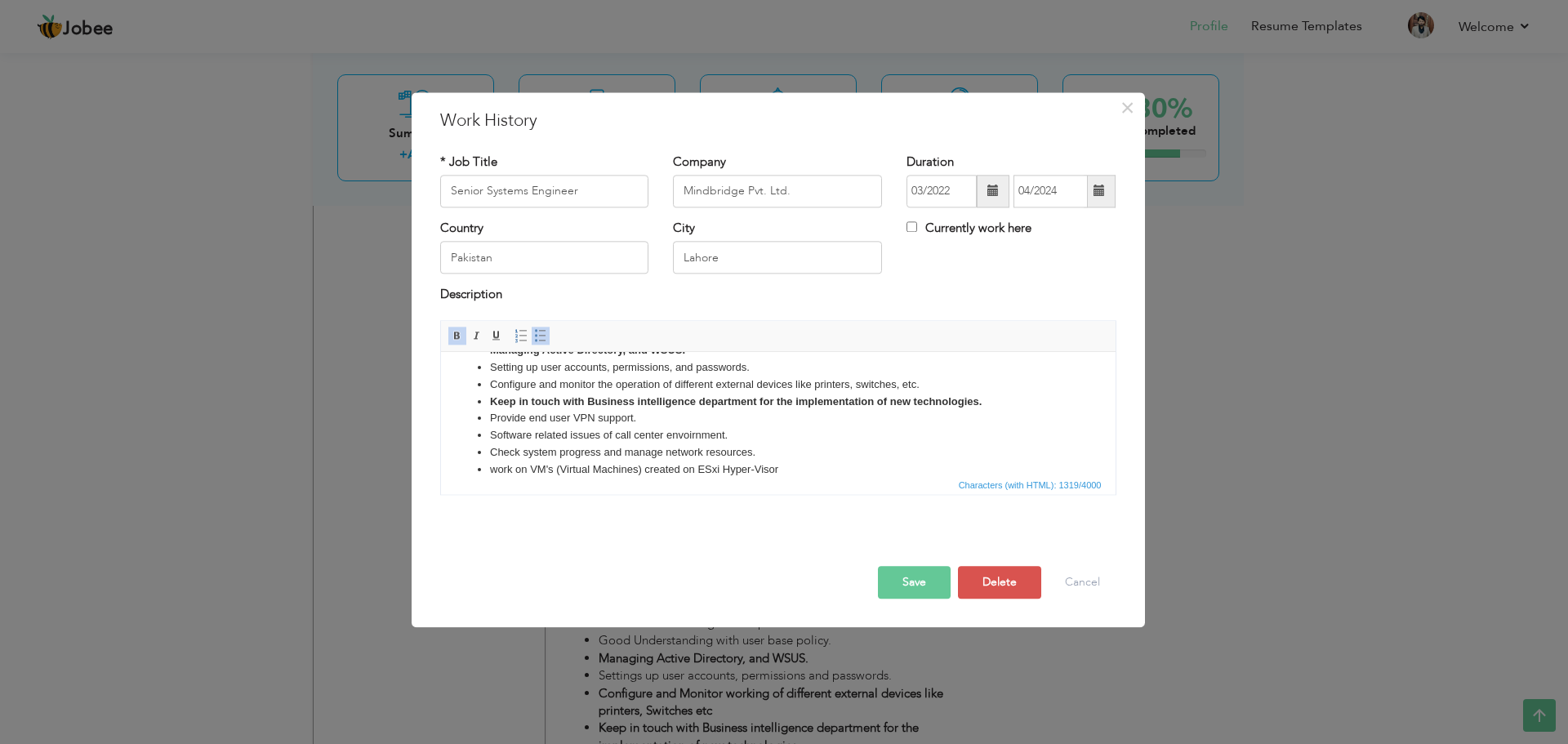 click on "Software related issues of call center envoirnment." at bounding box center (777, 435) 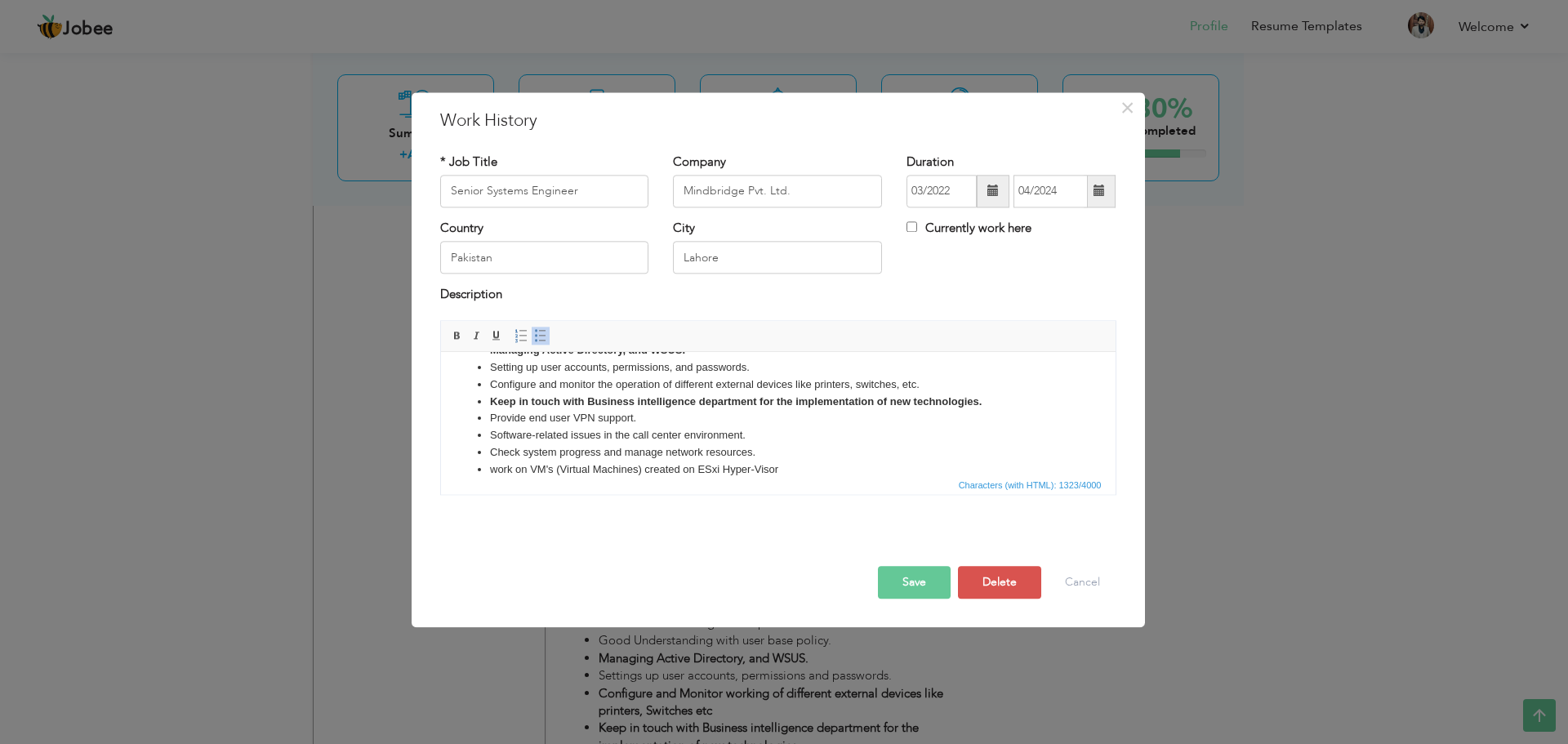 click on "work on VM's (Virtual Machines) created on ESxi Hyper-Visor" at bounding box center (777, 470) 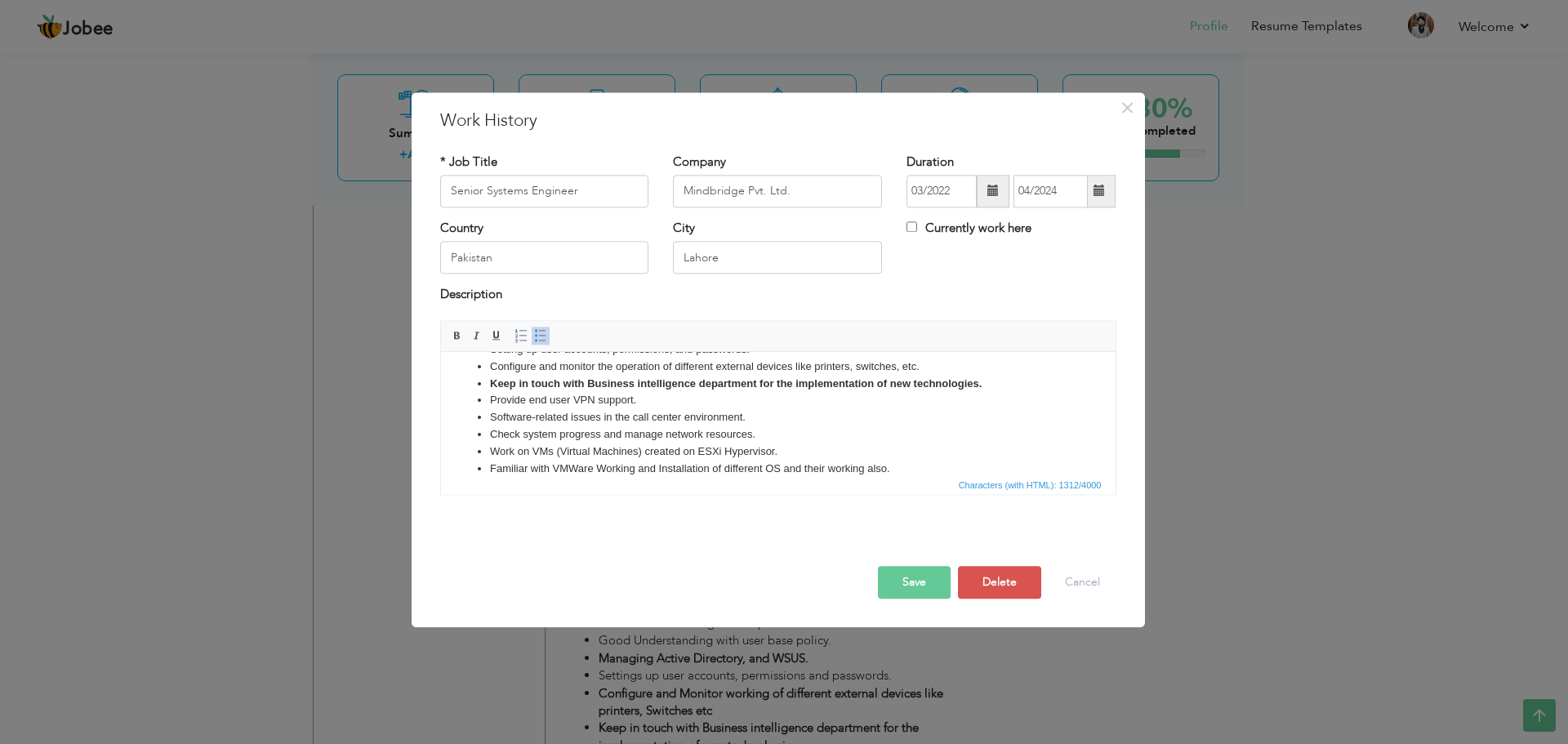 click on "Familiar with VMWare Working and Installation of different OS and their working also." at bounding box center [777, 469] 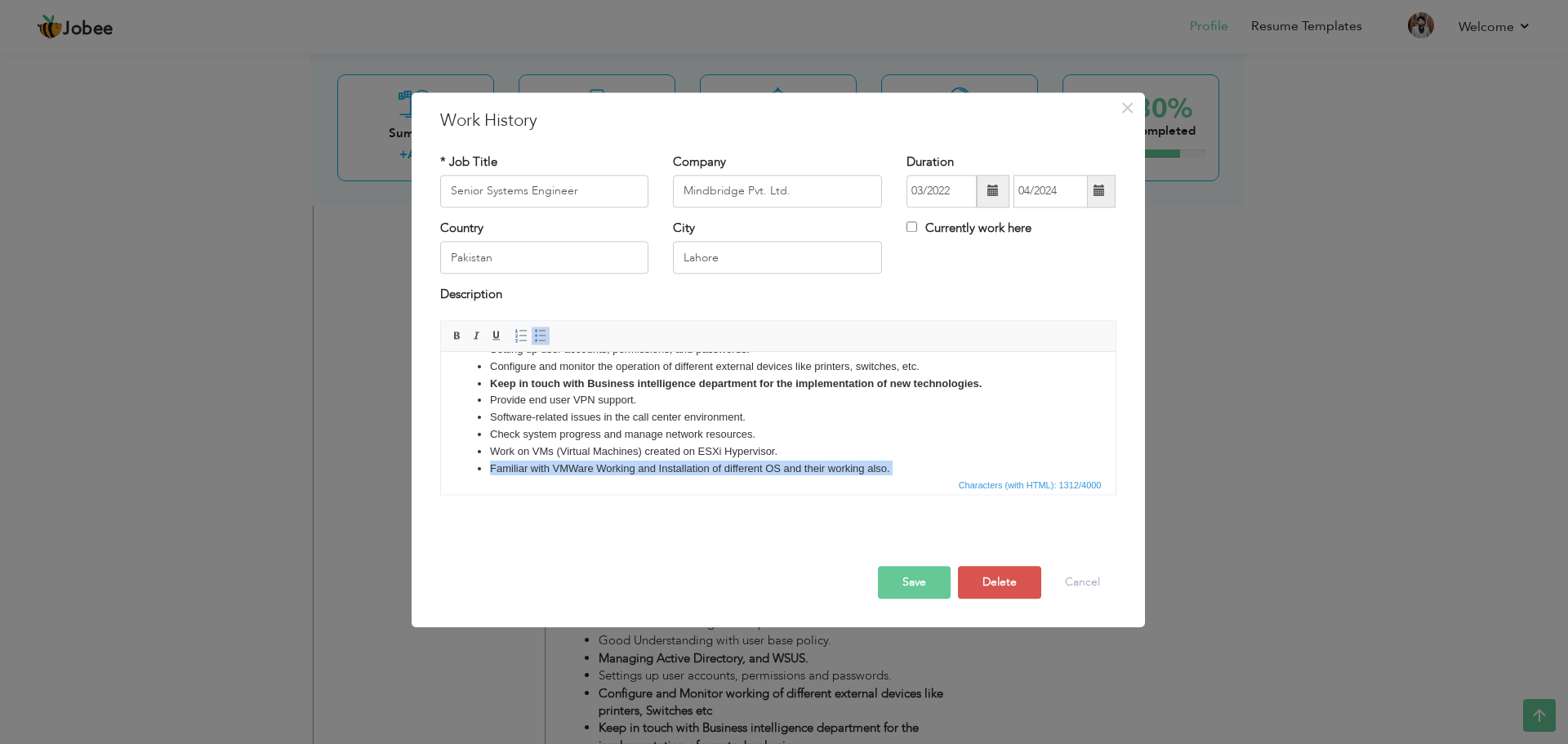 scroll, scrollTop: 214, scrollLeft: 0, axis: vertical 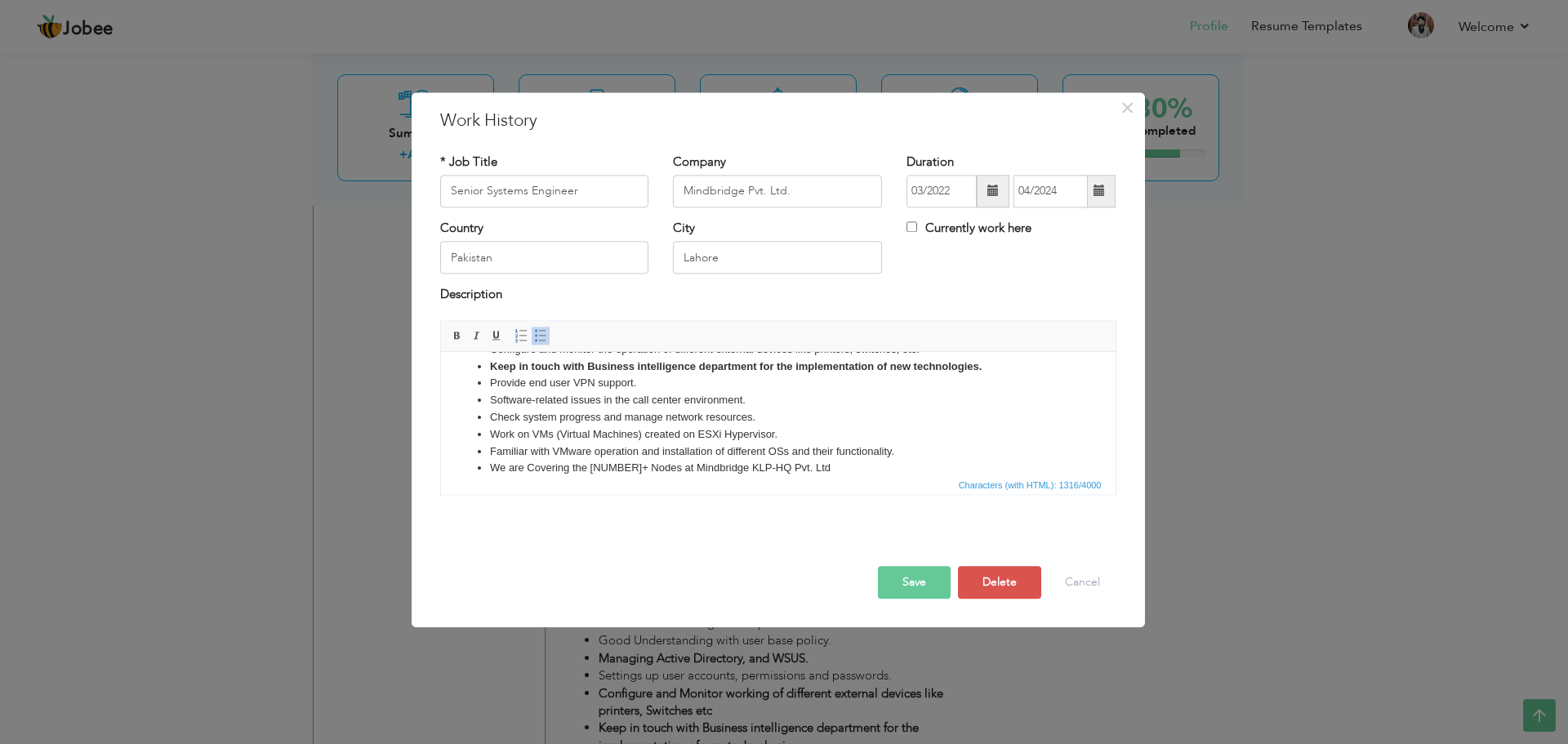 click on "Familiar with different OS (Linux, Windows, IOS, Ubuntu and Android) installation, configuration and problem troubleshooting. Installing operating systems through WDS Server. Managing the cisco Amp. Hands-on experience with JIRA ticketing system. Coordinate with Vendors on Hardware issues. Active Directory management for NT logins and OU (organizational unit). Create Windows images for operations. Good understanding of user base policy. Managing Active Directory, and WSUS. Setting up user accounts, permissions, and passwords. Configure and monitor the operation of different external devices like printers, switches, etc. Keep in touch with Business intelligence department for the implementation of new technologies. Provide end user VPN support. Software-related issues in the call center environment. Check system progress and manage network resources. Work on VMs (Virtual Machines) created on ESXi Hypervisor. Familiar with VMware operation and installation of different OSs and their functionality." at bounding box center [777, 315] 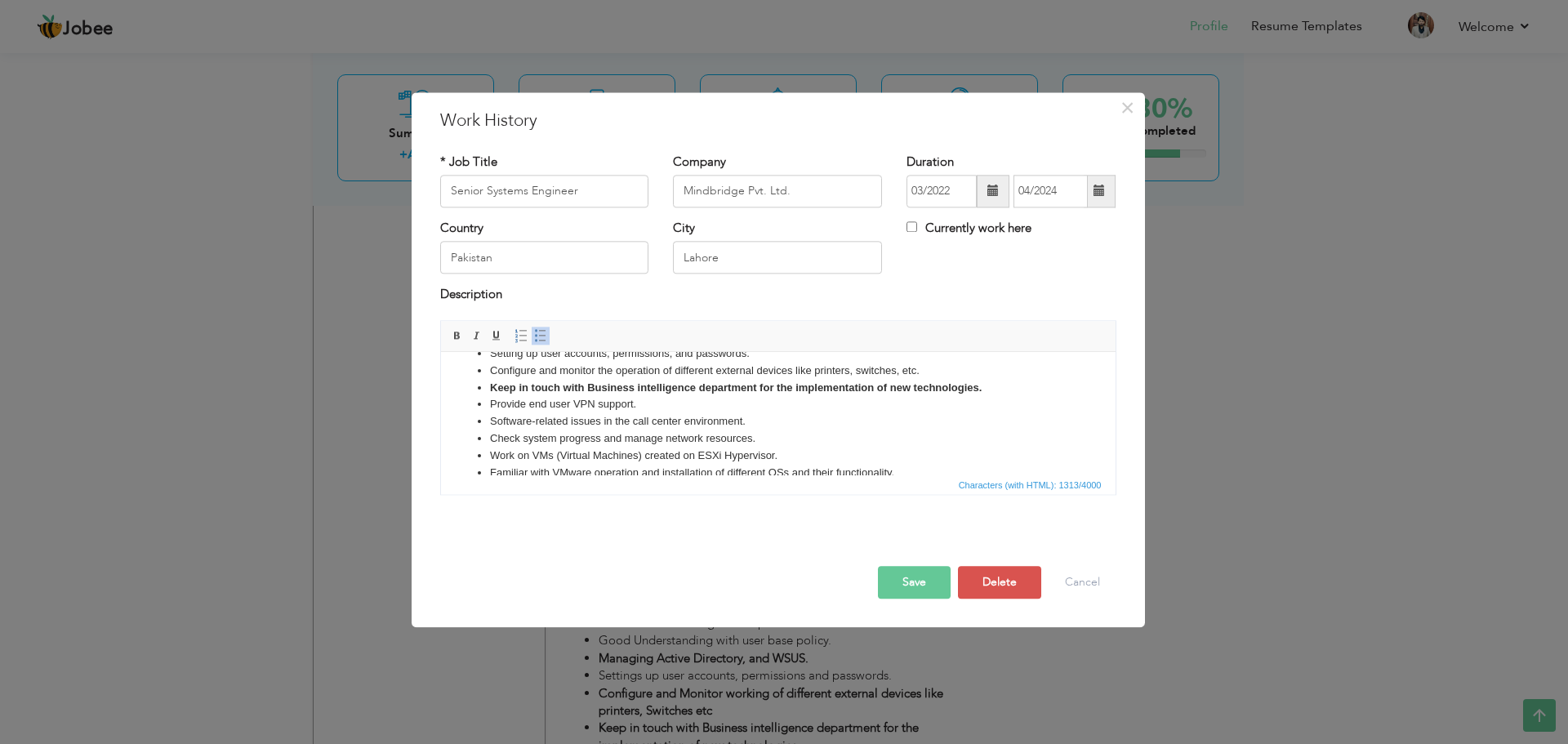 scroll, scrollTop: 233, scrollLeft: 0, axis: vertical 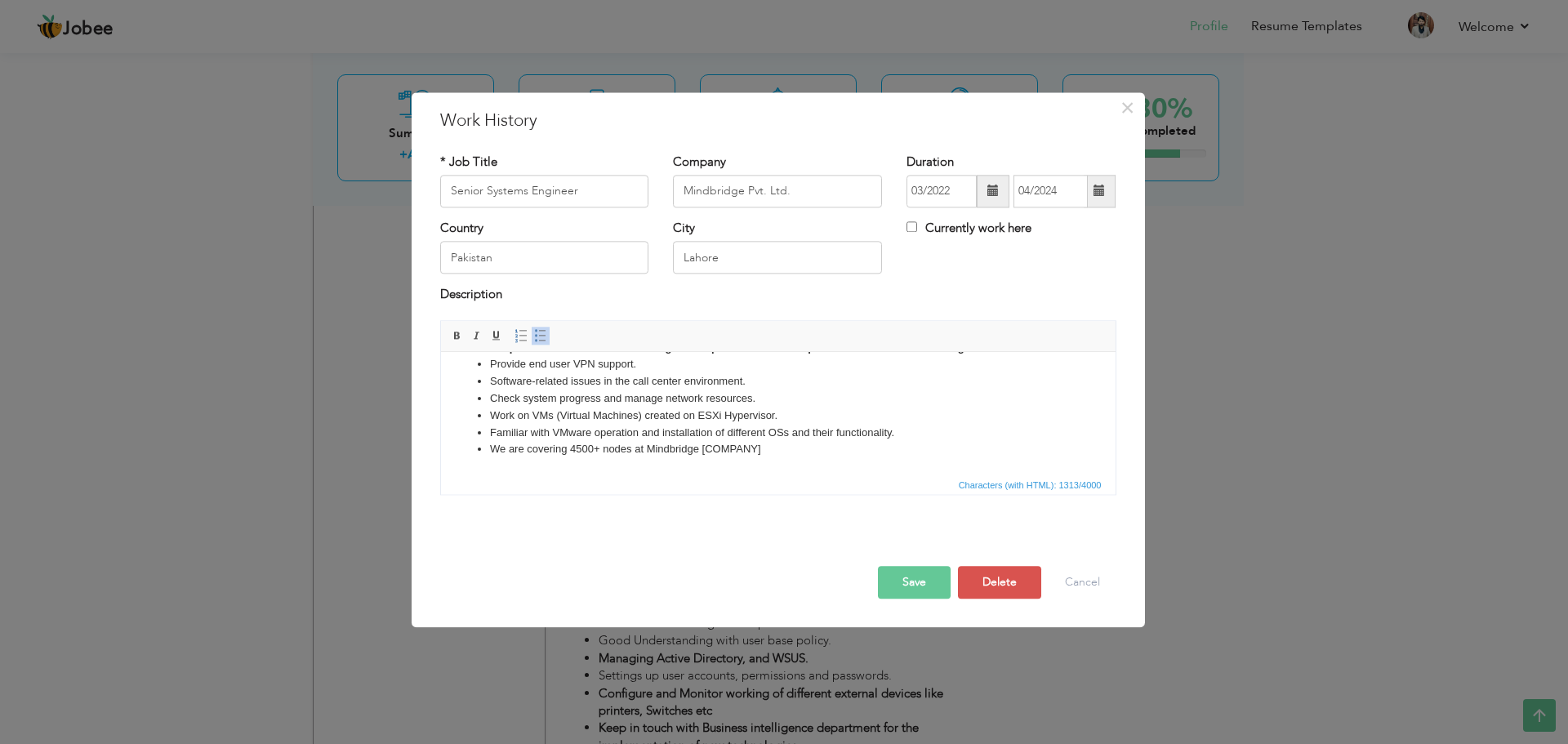 click on "Save" at bounding box center [914, 582] 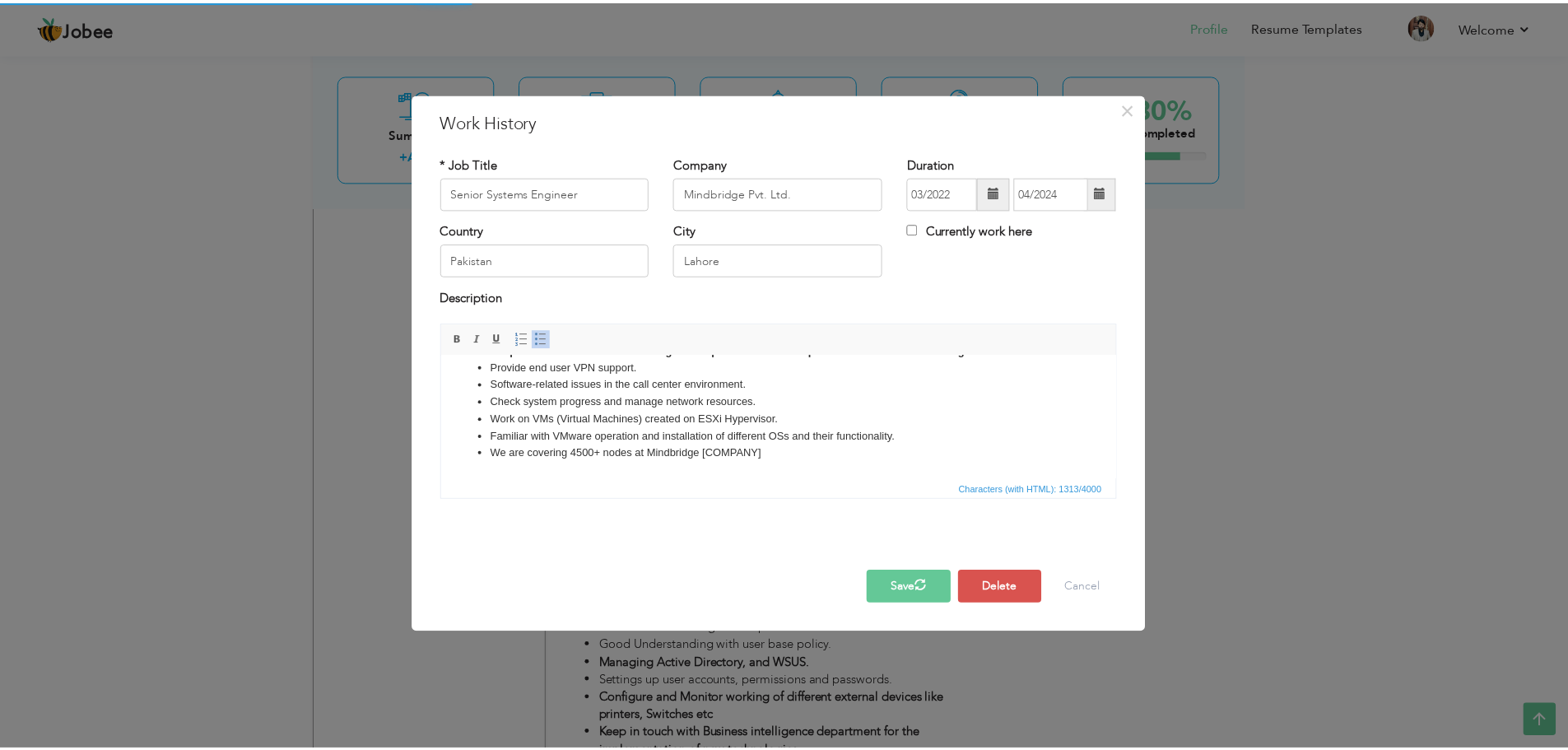 scroll, scrollTop: 0, scrollLeft: 0, axis: both 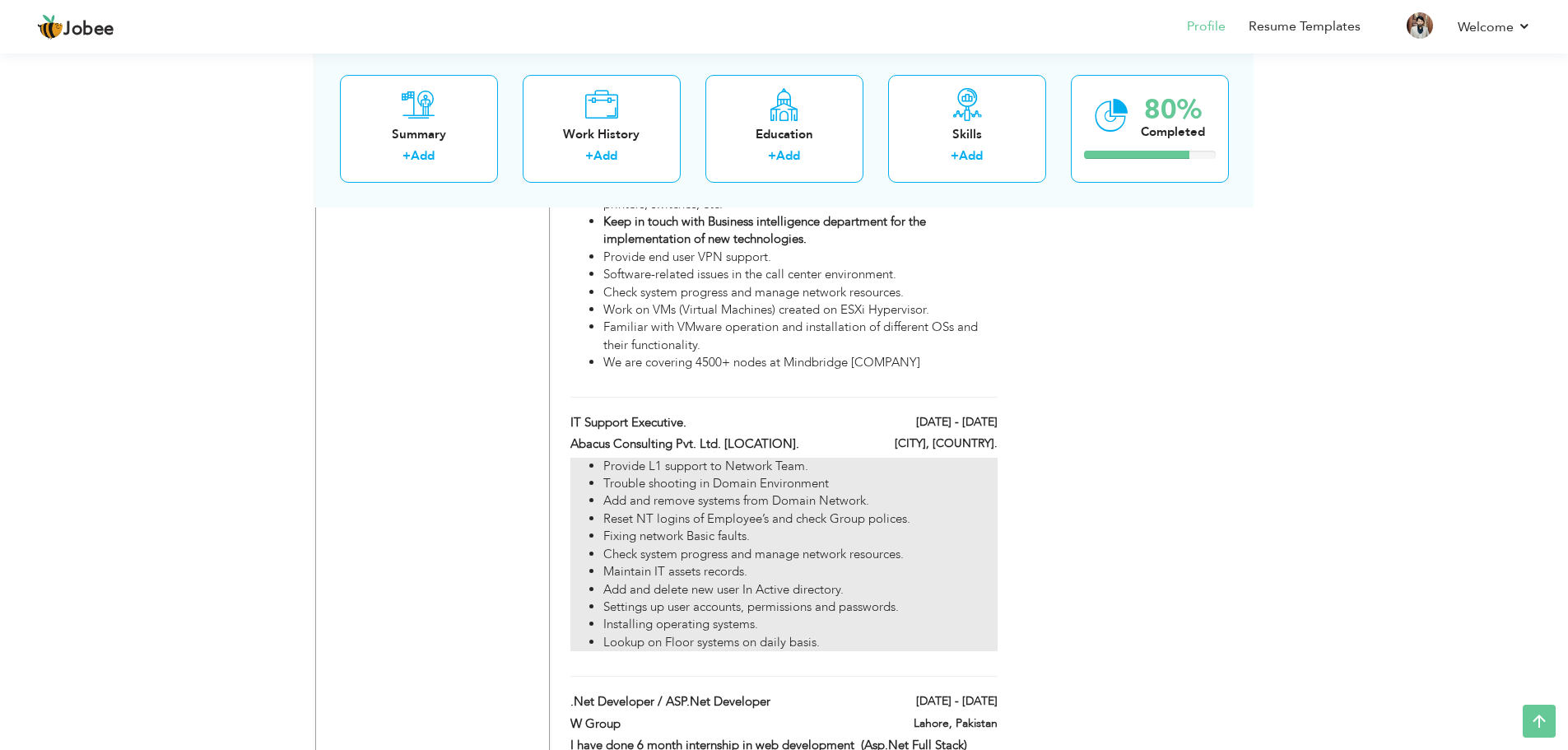 click on "Fixing network Basic faults." at bounding box center (800, 536) 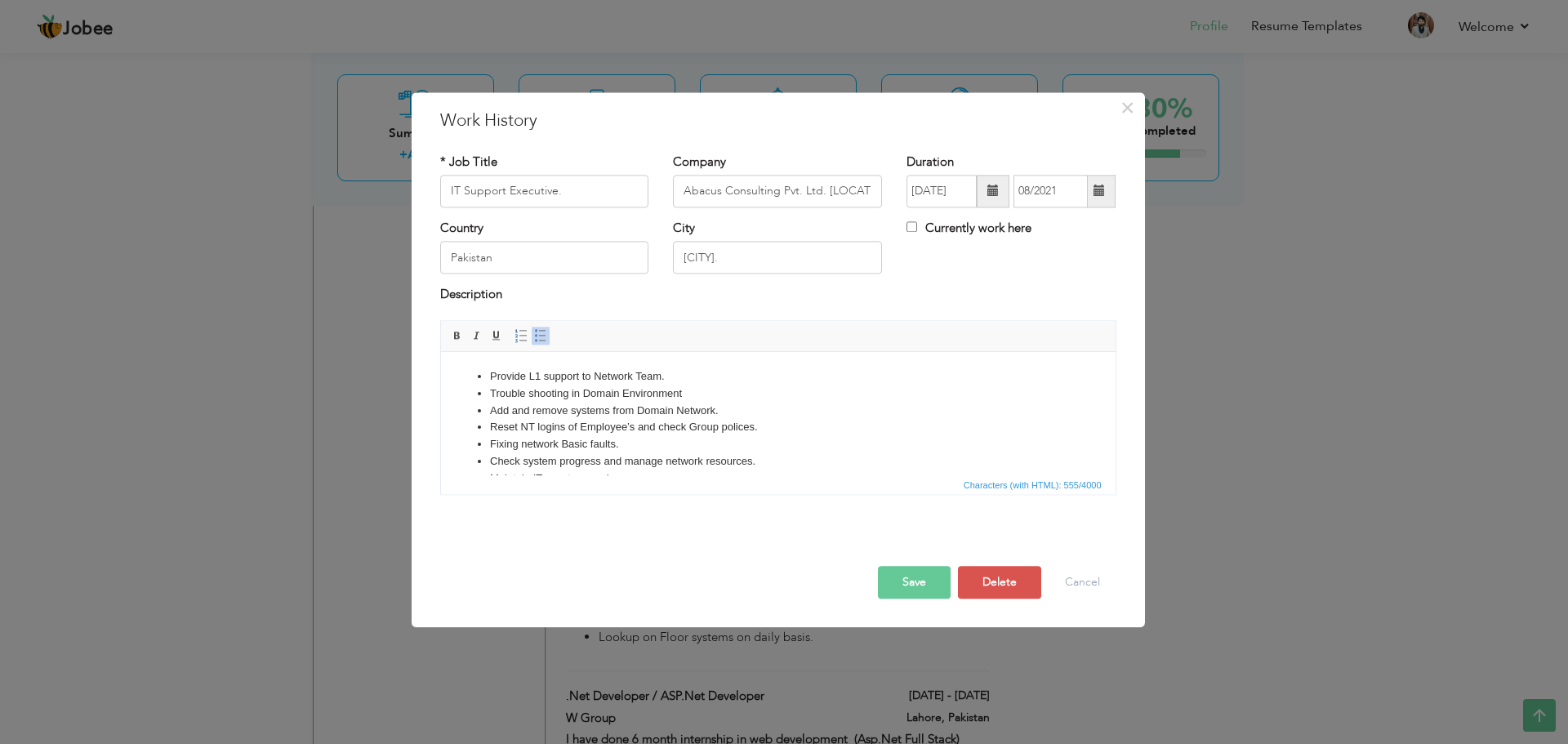 click on "Trouble shooting in Domain Environment" at bounding box center (777, 394) 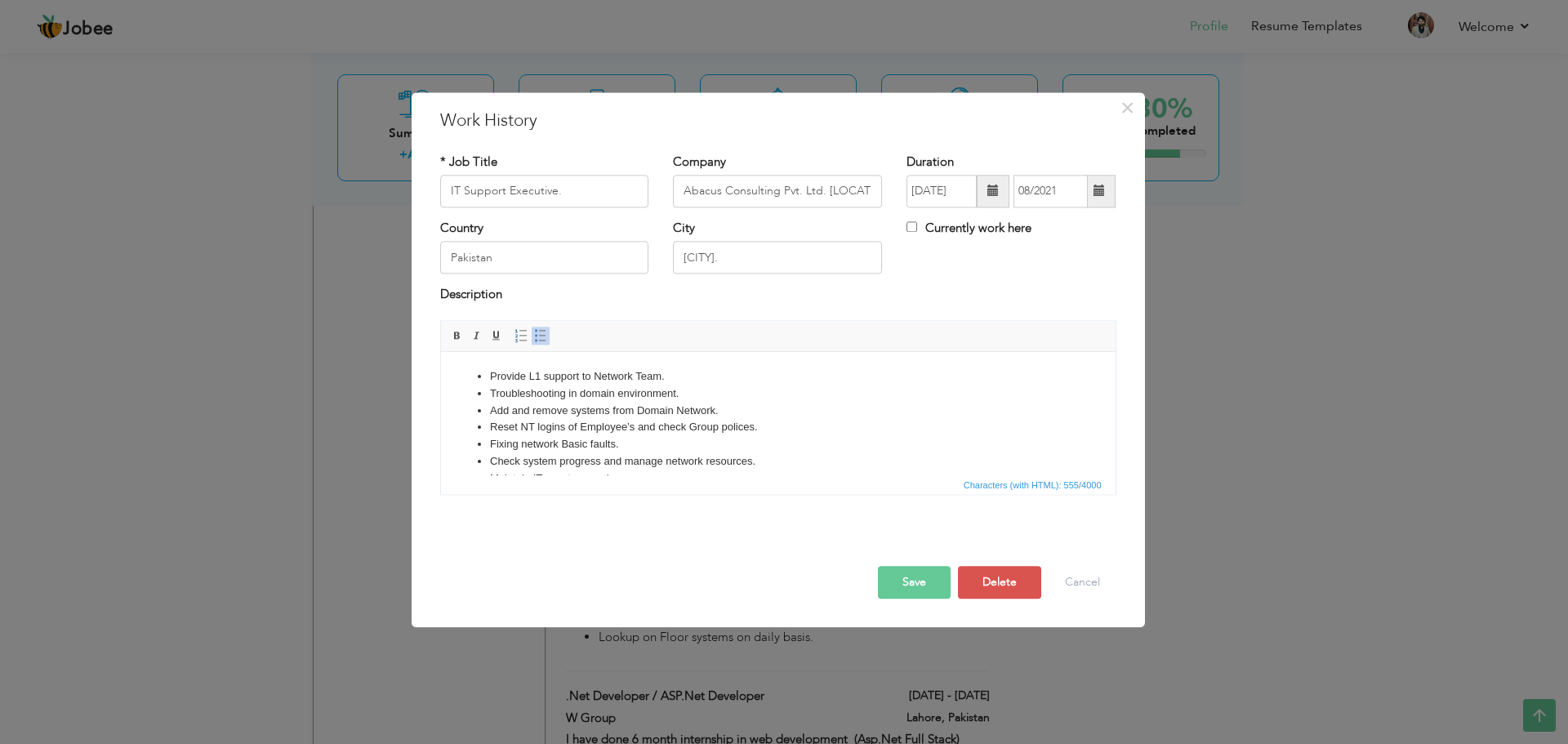 click on "Reset NT logins of Employee’s and check Group polices." at bounding box center [777, 427] 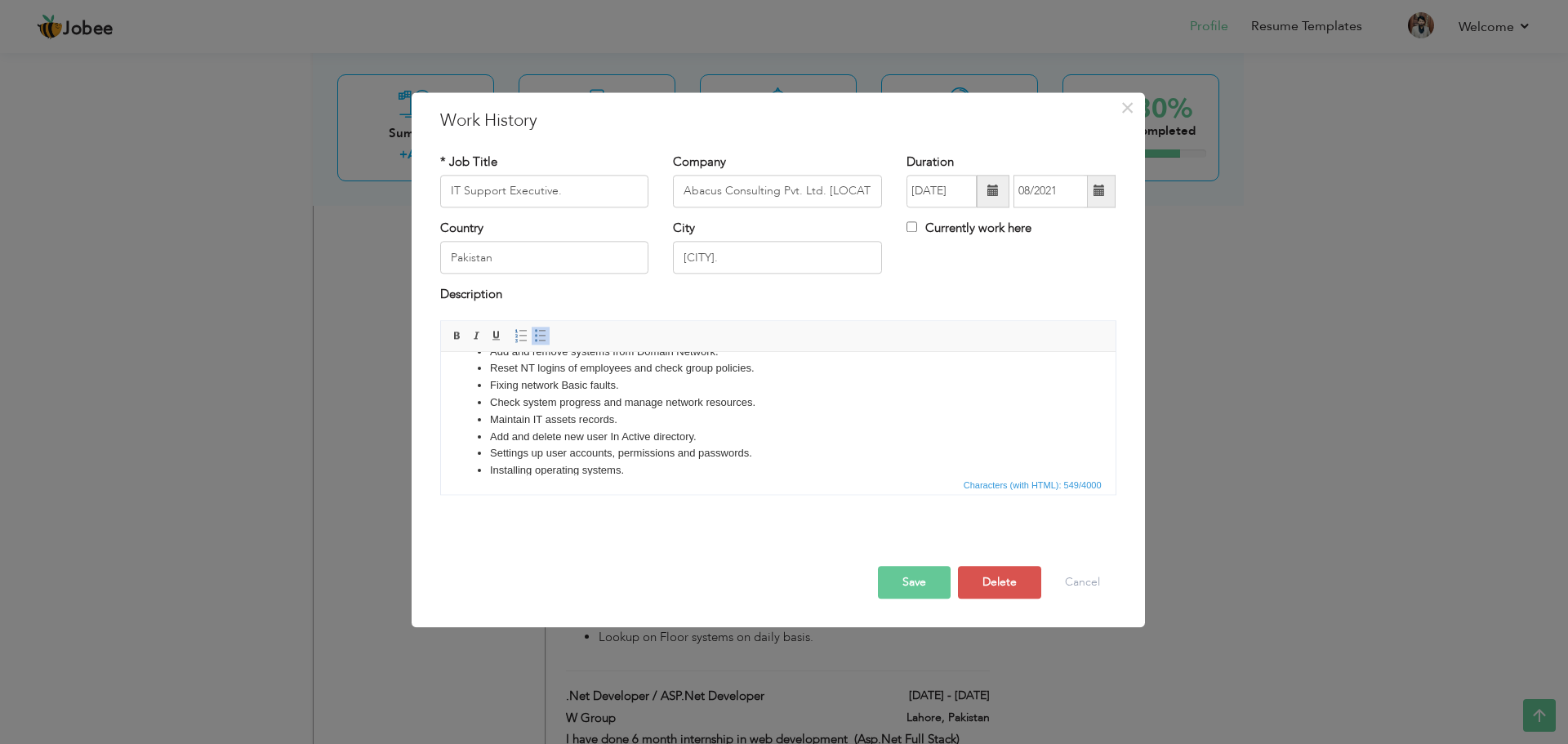 scroll, scrollTop: 60, scrollLeft: 0, axis: vertical 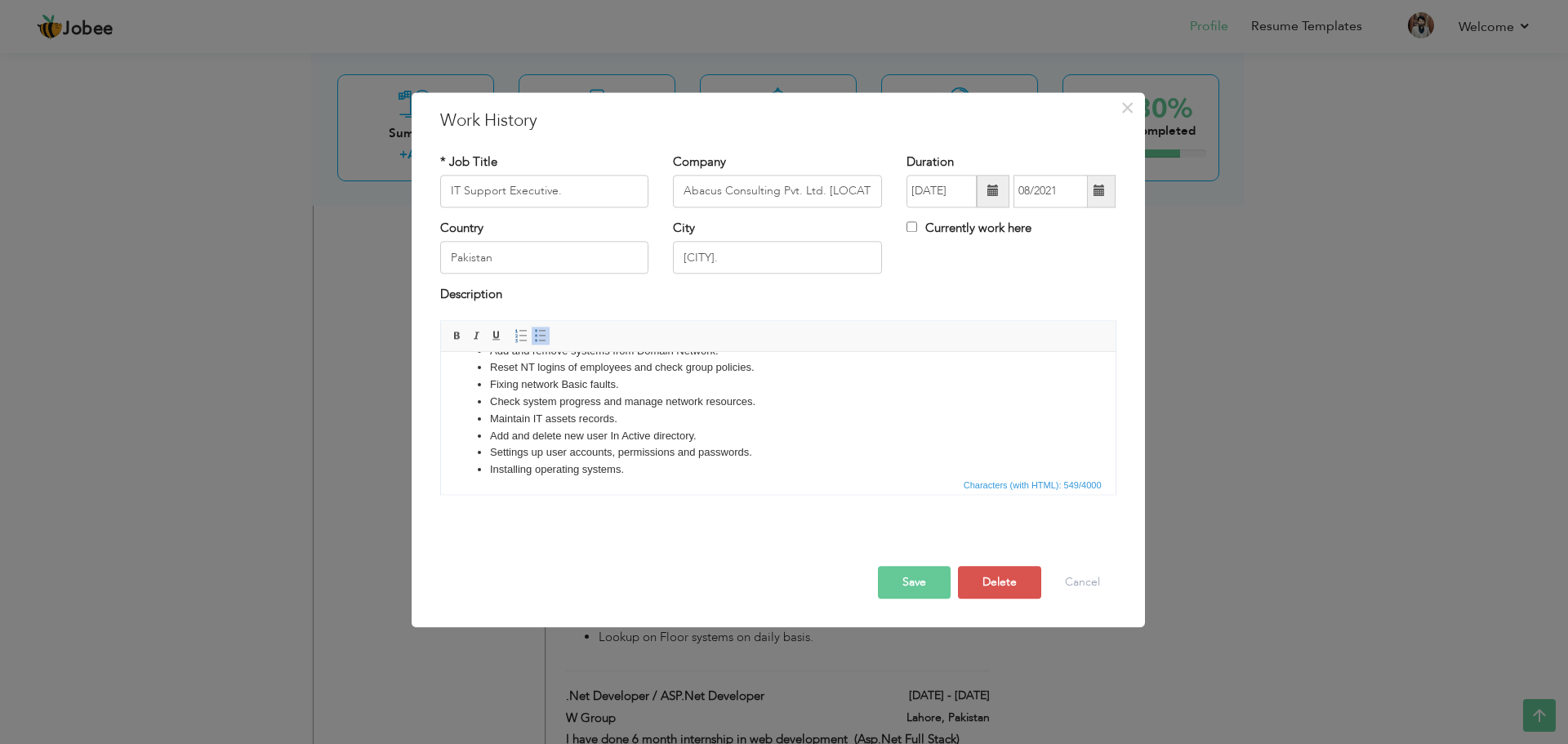 click on "Add and delete new user In Active directory." at bounding box center [777, 436] 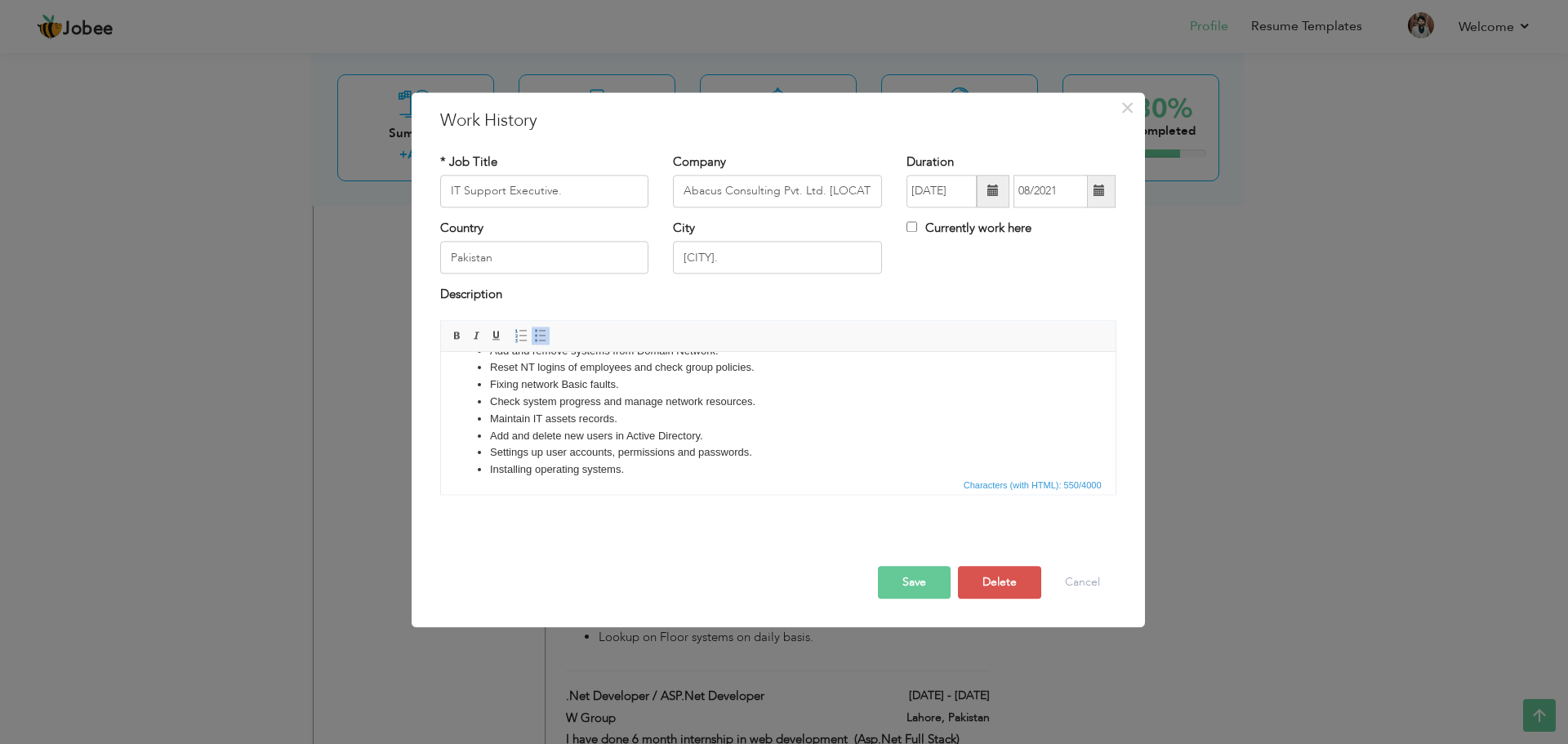 drag, startPoint x: 619, startPoint y: 502, endPoint x: 506, endPoint y: 545, distance: 120.90492 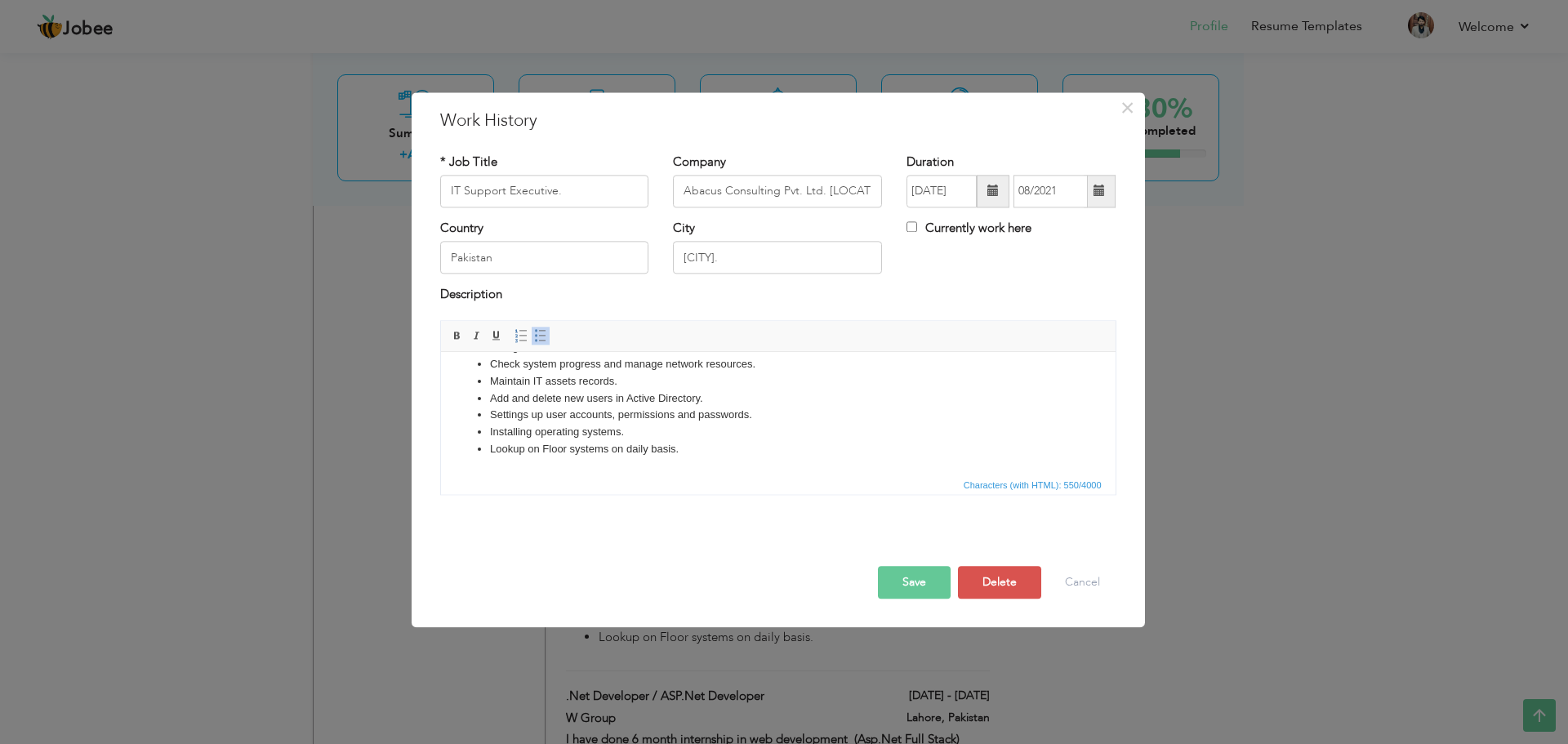 click on "Save" at bounding box center (914, 582) 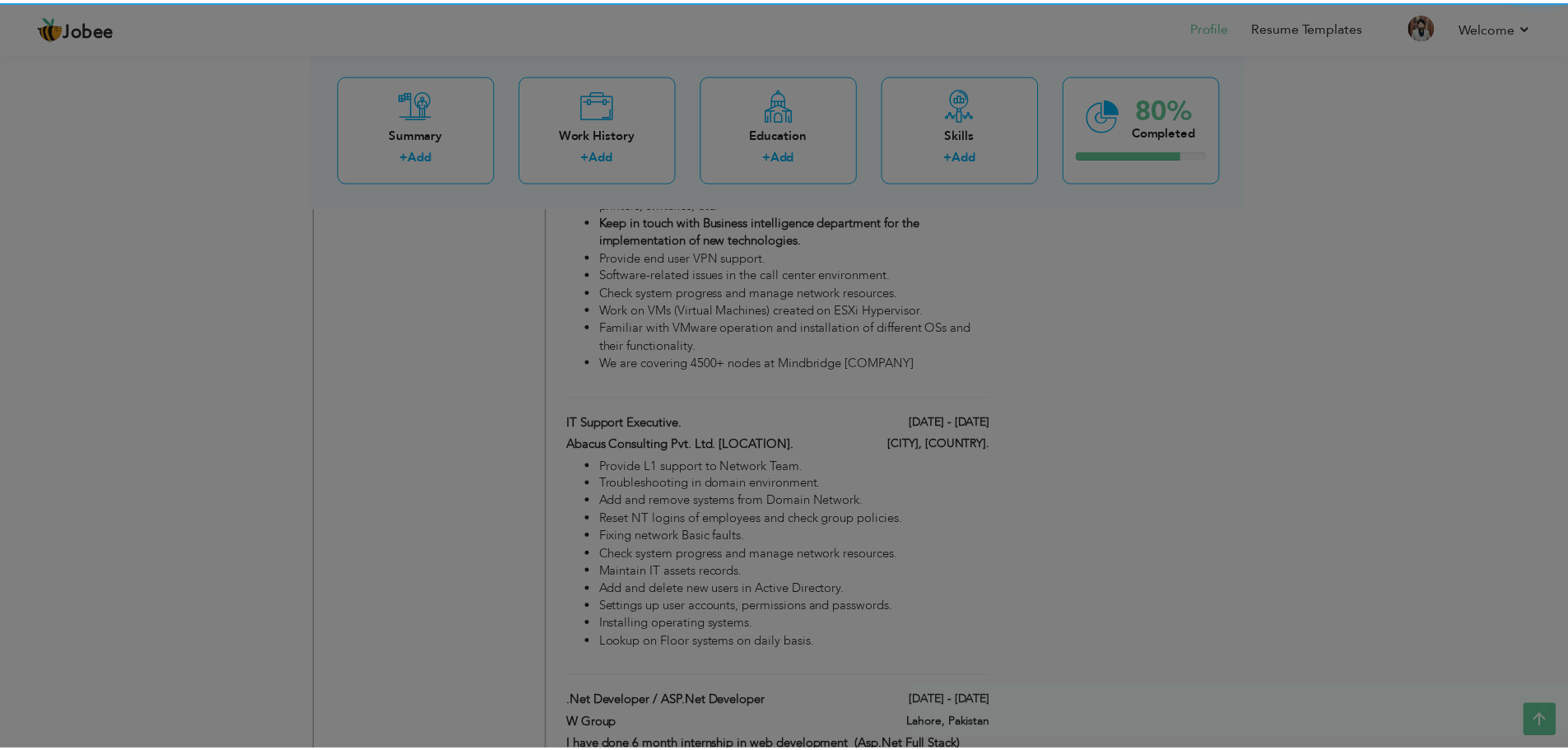 scroll, scrollTop: 0, scrollLeft: 0, axis: both 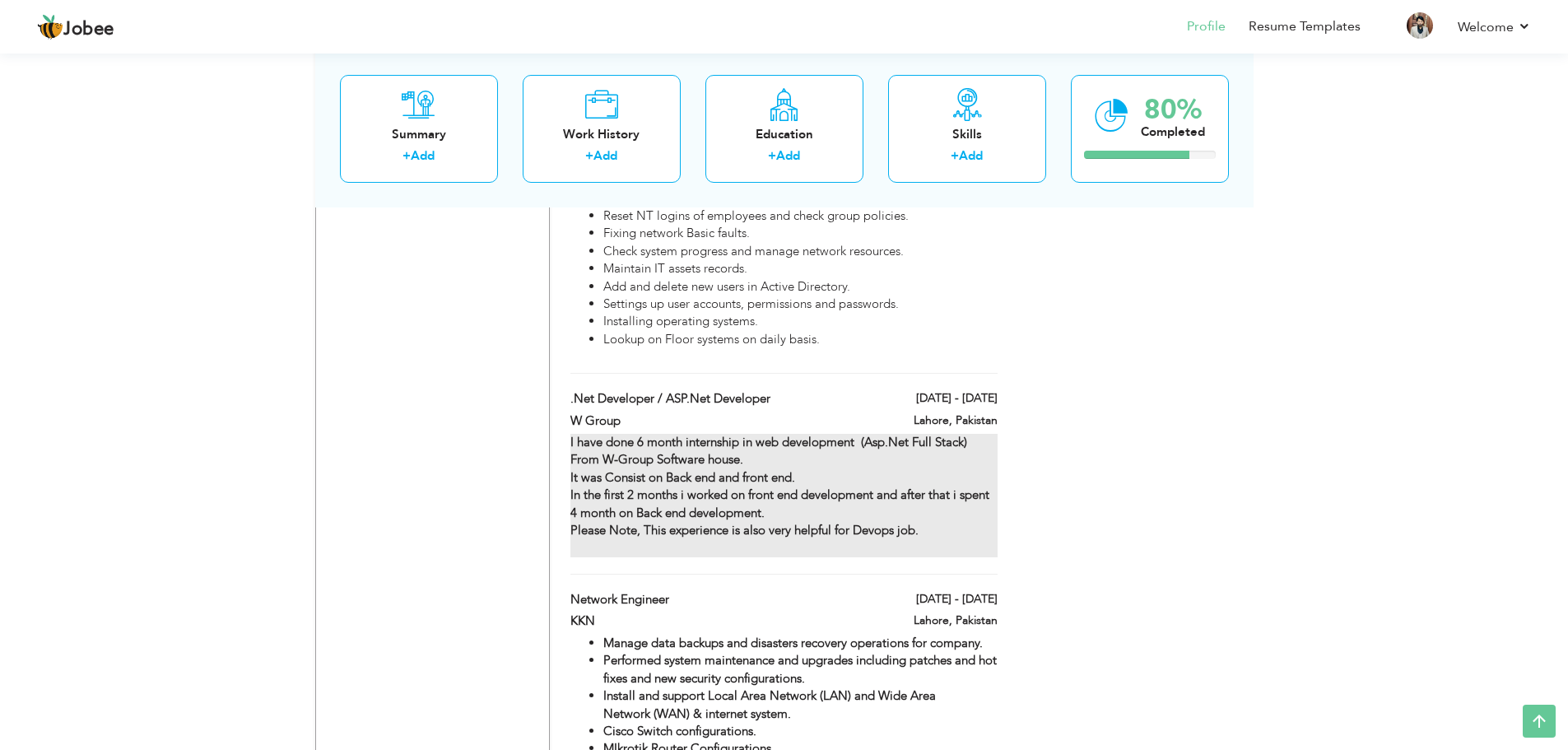 click on "I have done 6 month internship in web development  (Asp.Net Full Stack) From W-Group Software house.
It was Consist on Back end and front end.
In the first 2 months i worked on front end development and after that i spent 4 month on Back end development.
Please Note, This experience is also very helpful for Devops job." at bounding box center (779, 486) 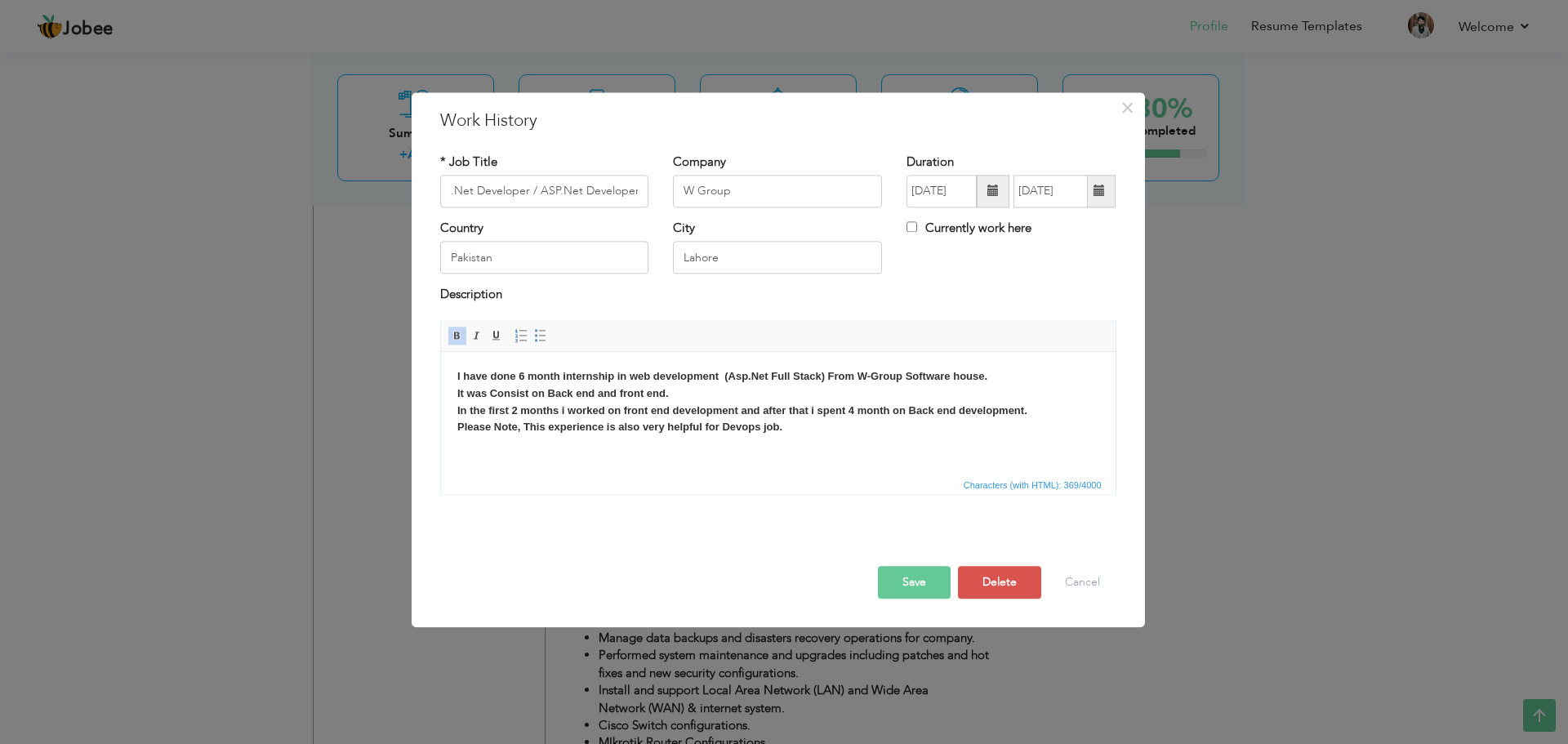click on "I have done 6 month internship in web development  (Asp.Net Full Stack) From W-Group Software house. It was Consist on Back end and front end. In the first 2 months i worked on front end development and after that i spent 4 month on Back end development. Please Note, This experience is also very helpful for Devops job." at bounding box center [742, 401] 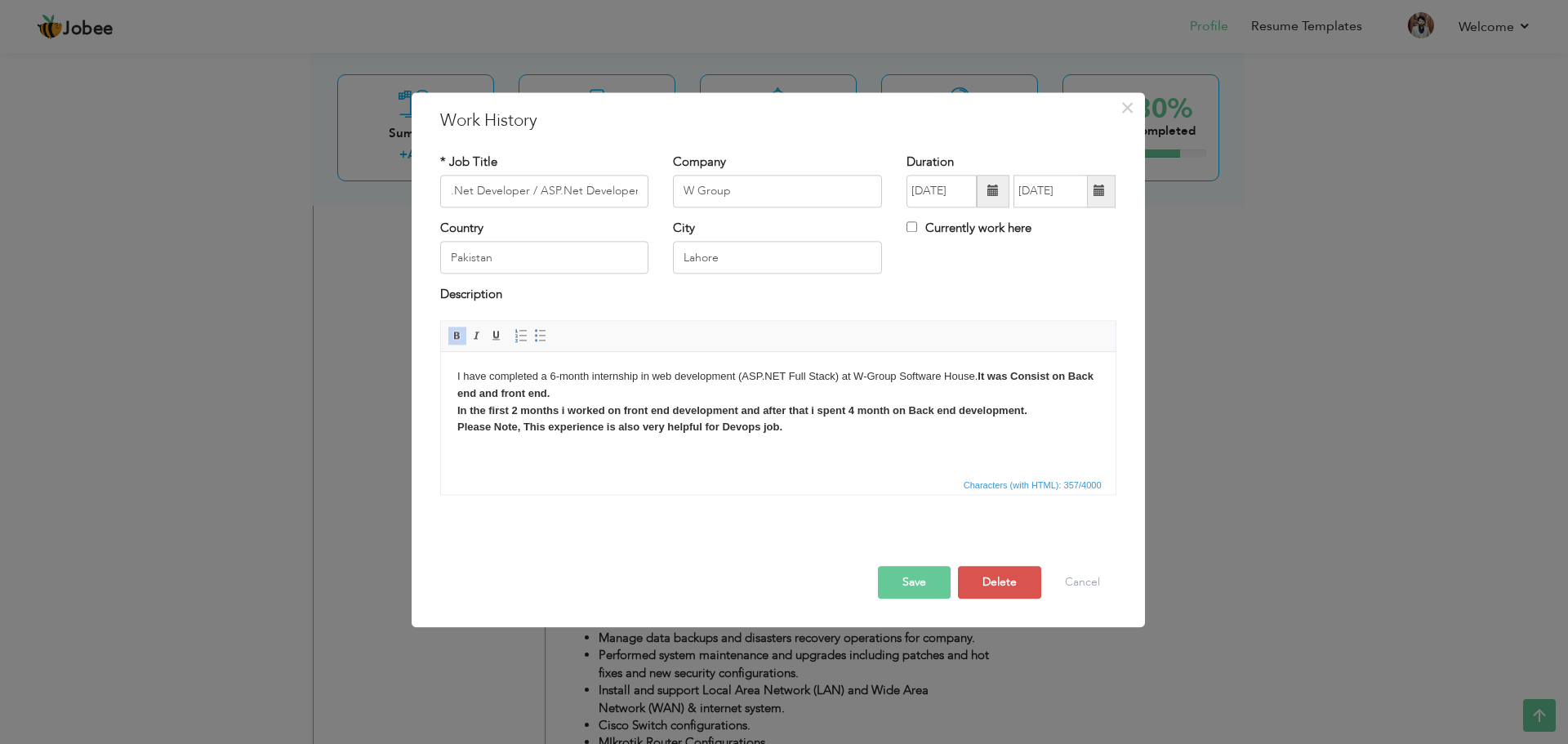 click on "It was Consist on Back end and front end. In the first 2 months i worked on front end development and after that i spent 4 month on Back end development. Please Note, This experience is also very helpful for Devops job." 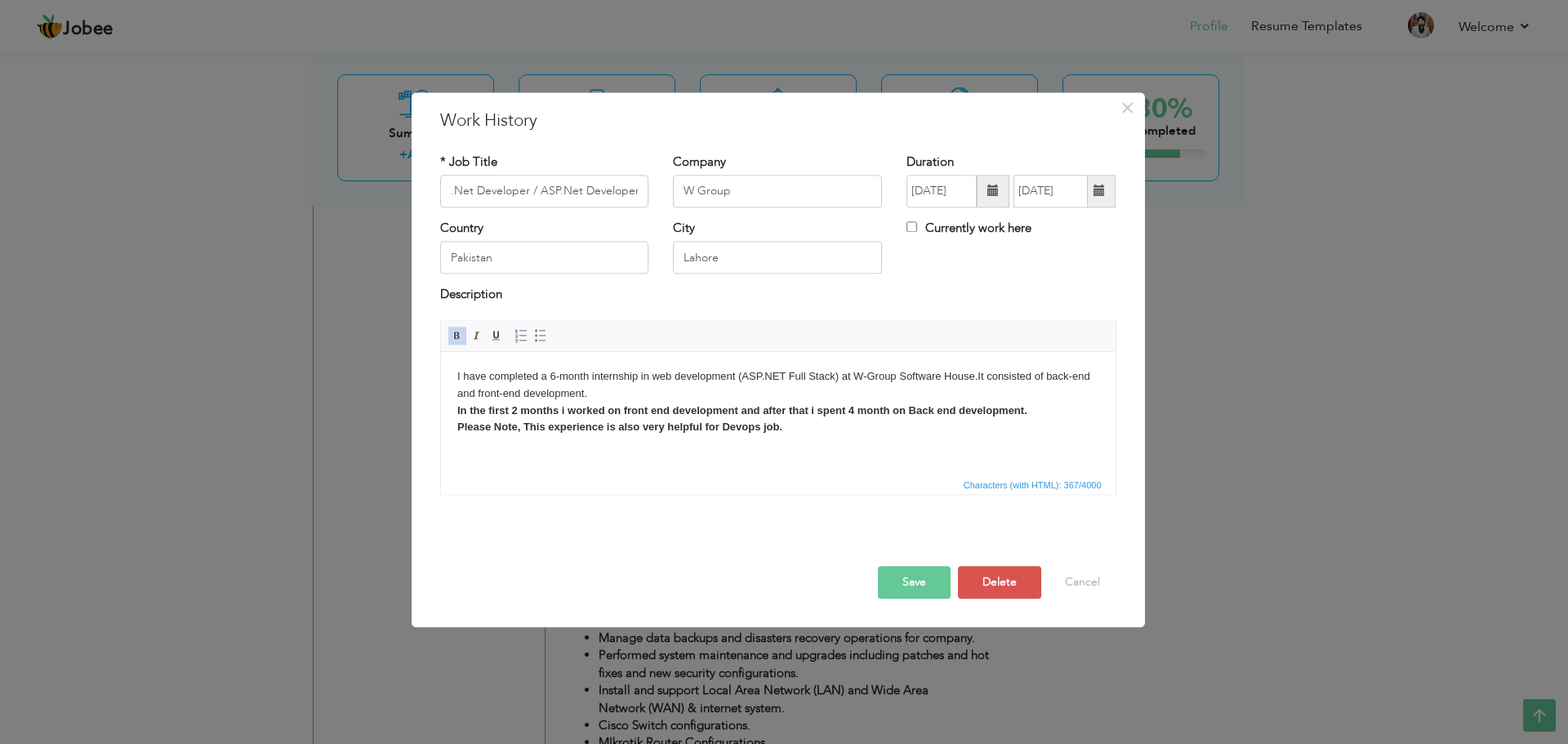 click on "I have completed a 6-month internship in web development (ASP.NET Full Stack) at [COMPANY] Software House. It consisted of back-end and front-end development. In the first 2 months i worked on front end development and after that i spent 4 month on Back end development. Please Note, This experience is also very helpful for Devops job." at bounding box center [777, 402] 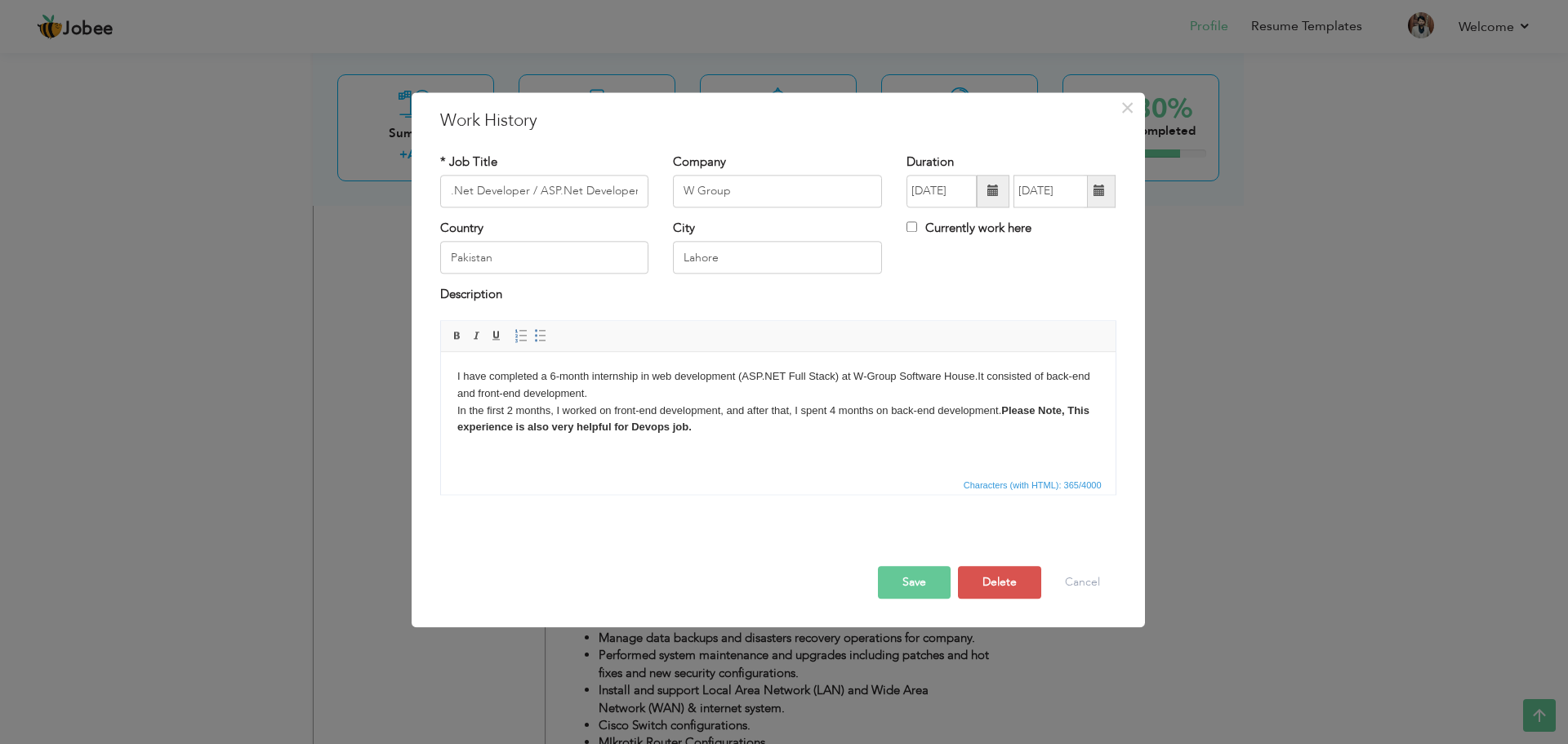 click on "Please Note, This experience is also very helpful for Devops job." 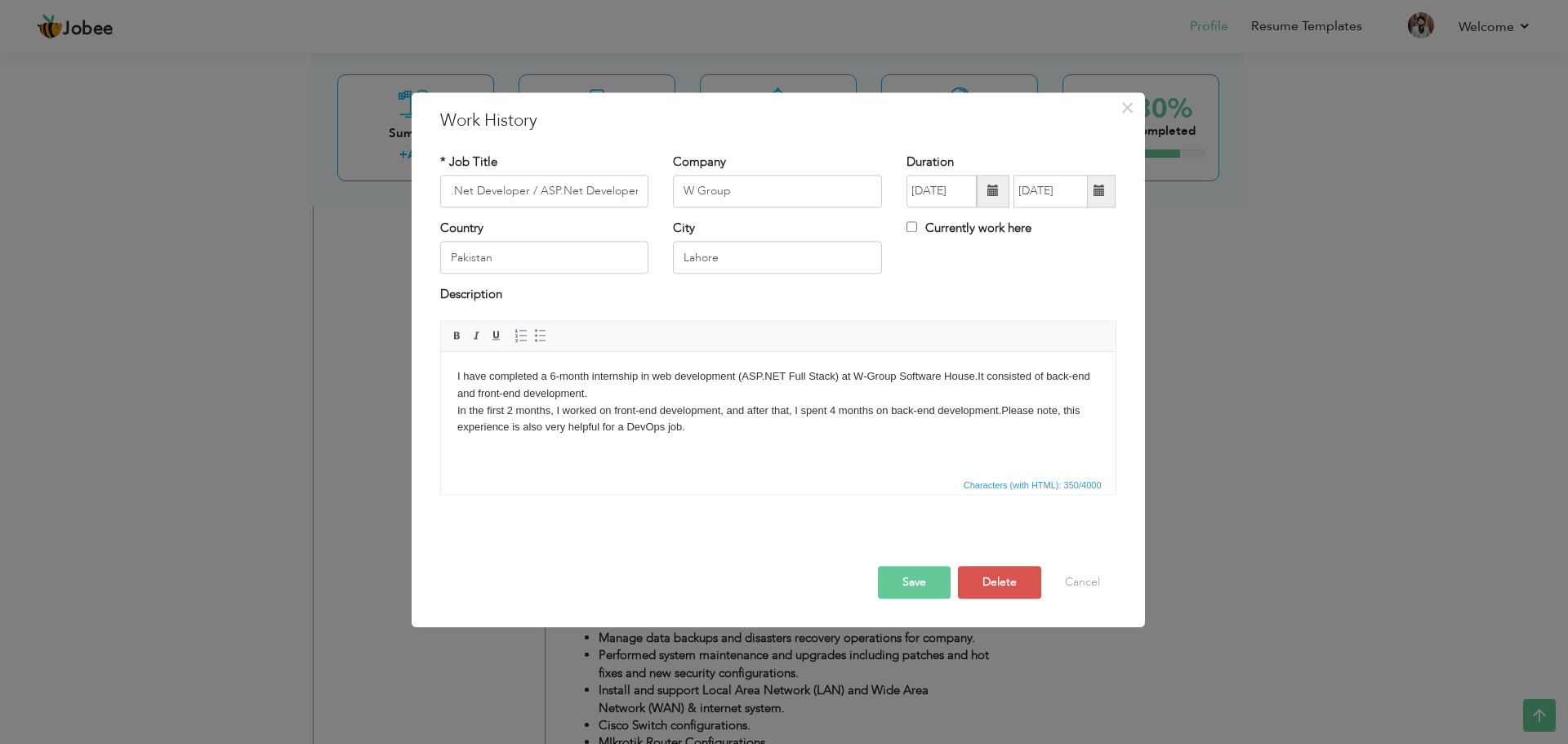 click on "Save" at bounding box center (914, 582) 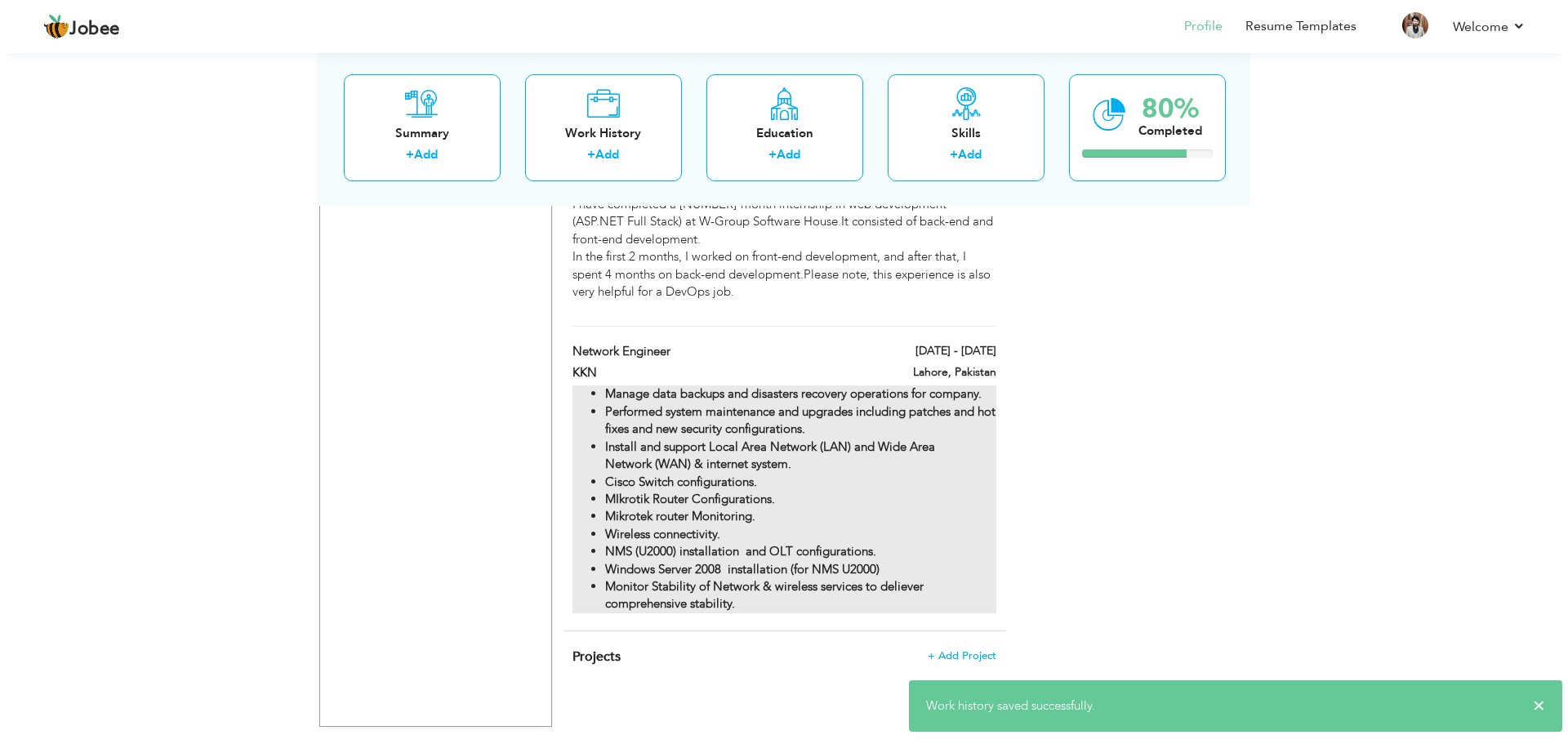 scroll, scrollTop: 2506, scrollLeft: 0, axis: vertical 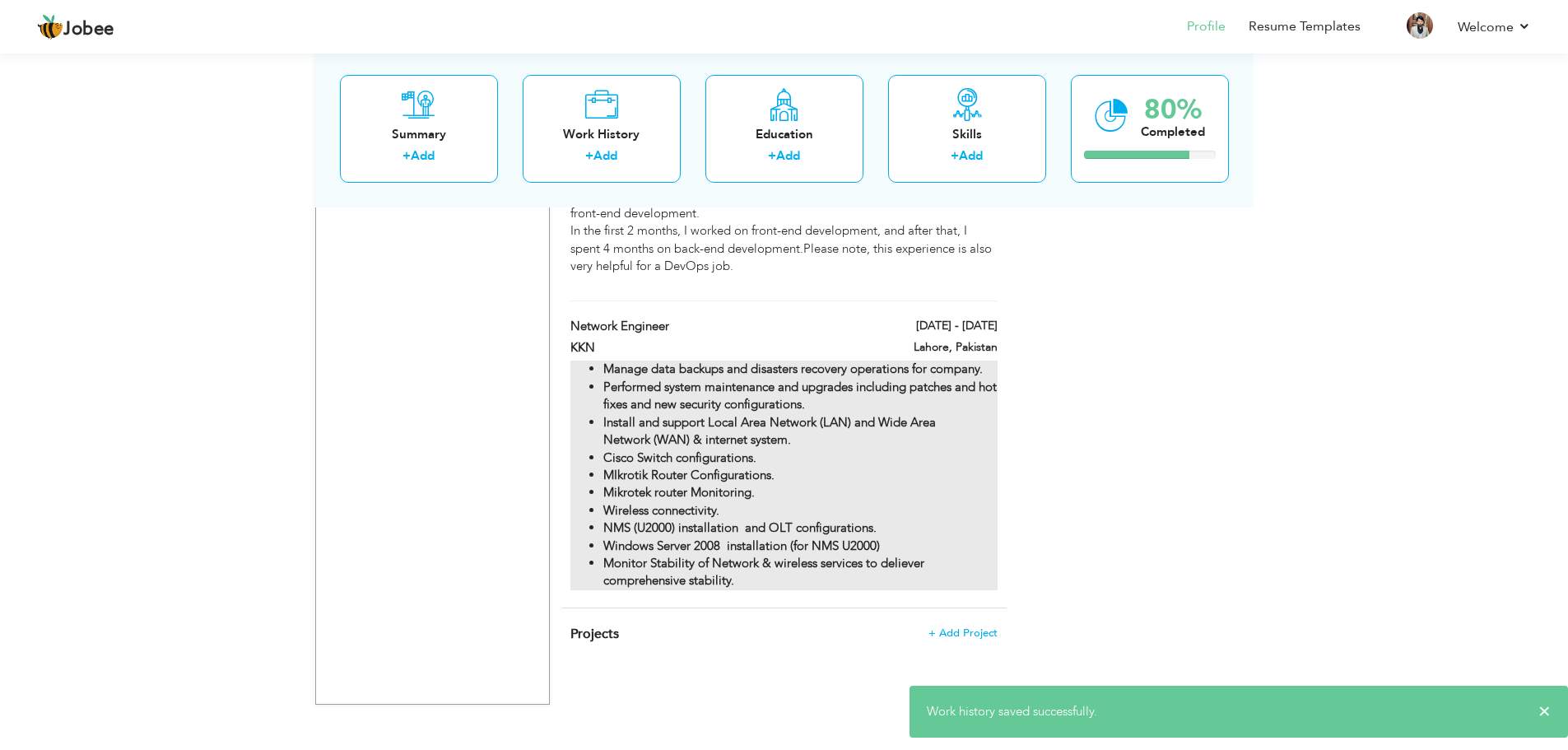click on "Install and support Local Area Network (LAN) and Wide Area Network (WAN) & internet system." at bounding box center [770, 431] 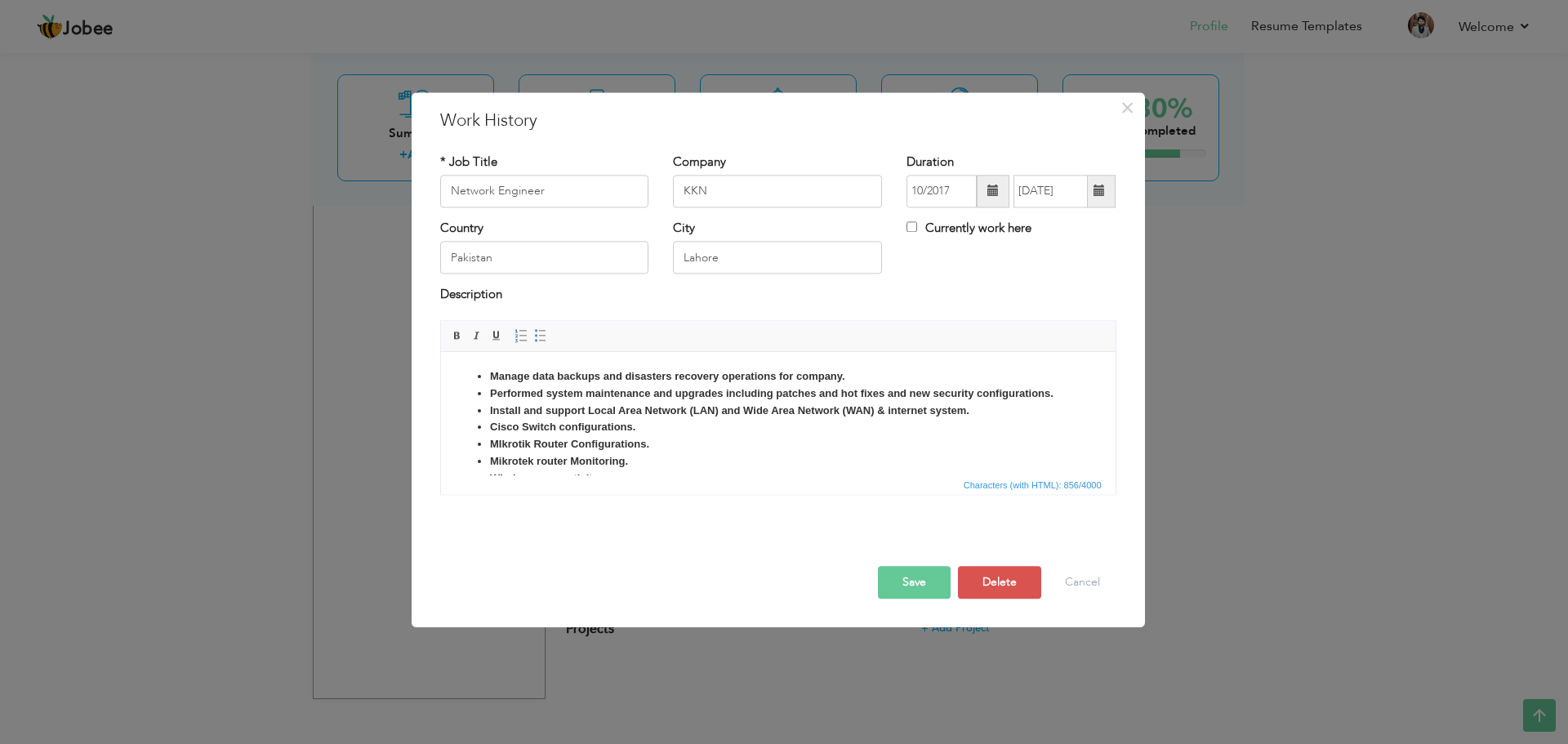 click on "Manage data backups and disasters recovery operations for company." at bounding box center (666, 376) 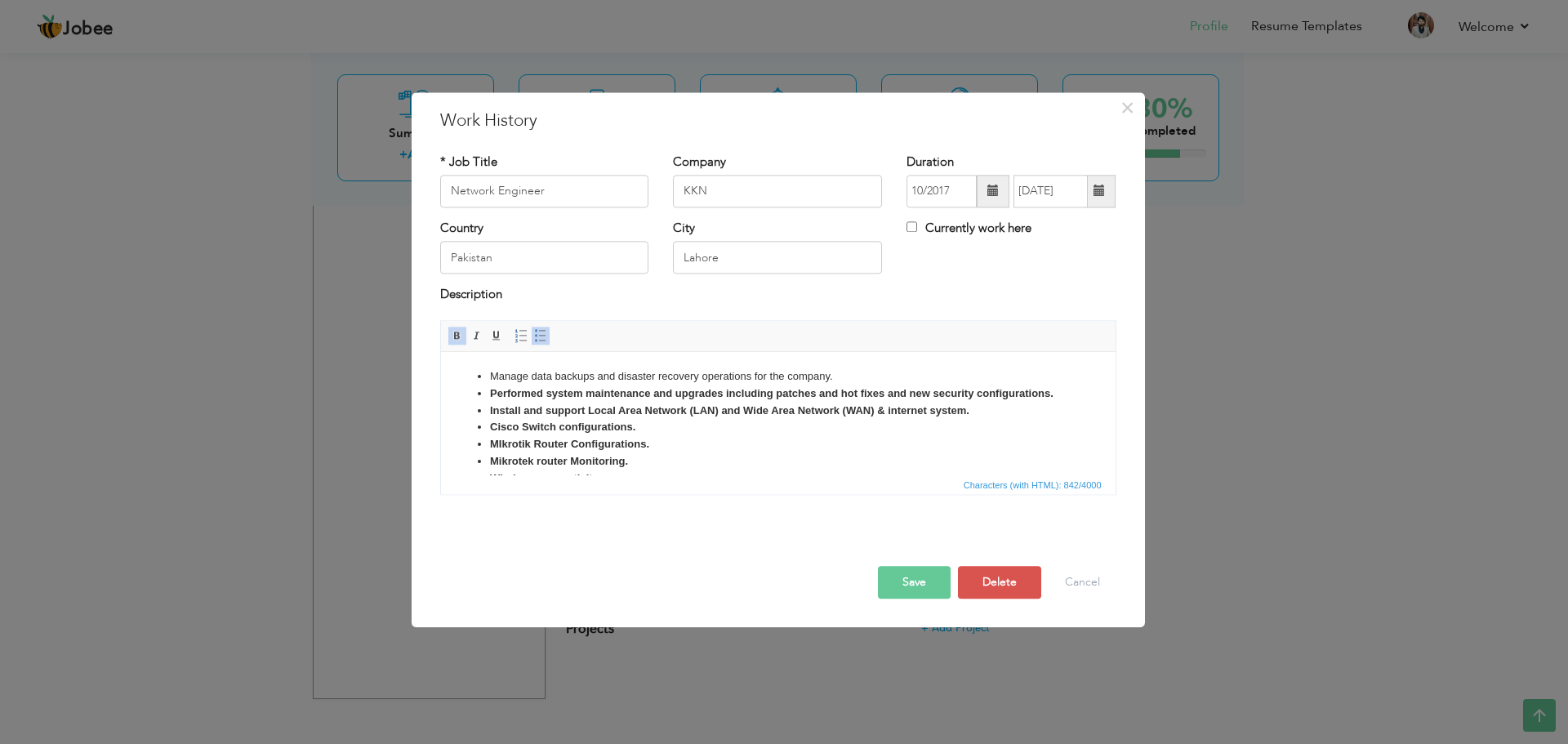 click on "Performed system maintenance and upgrades including patches and hot fixes and new security configurations." at bounding box center [771, 393] 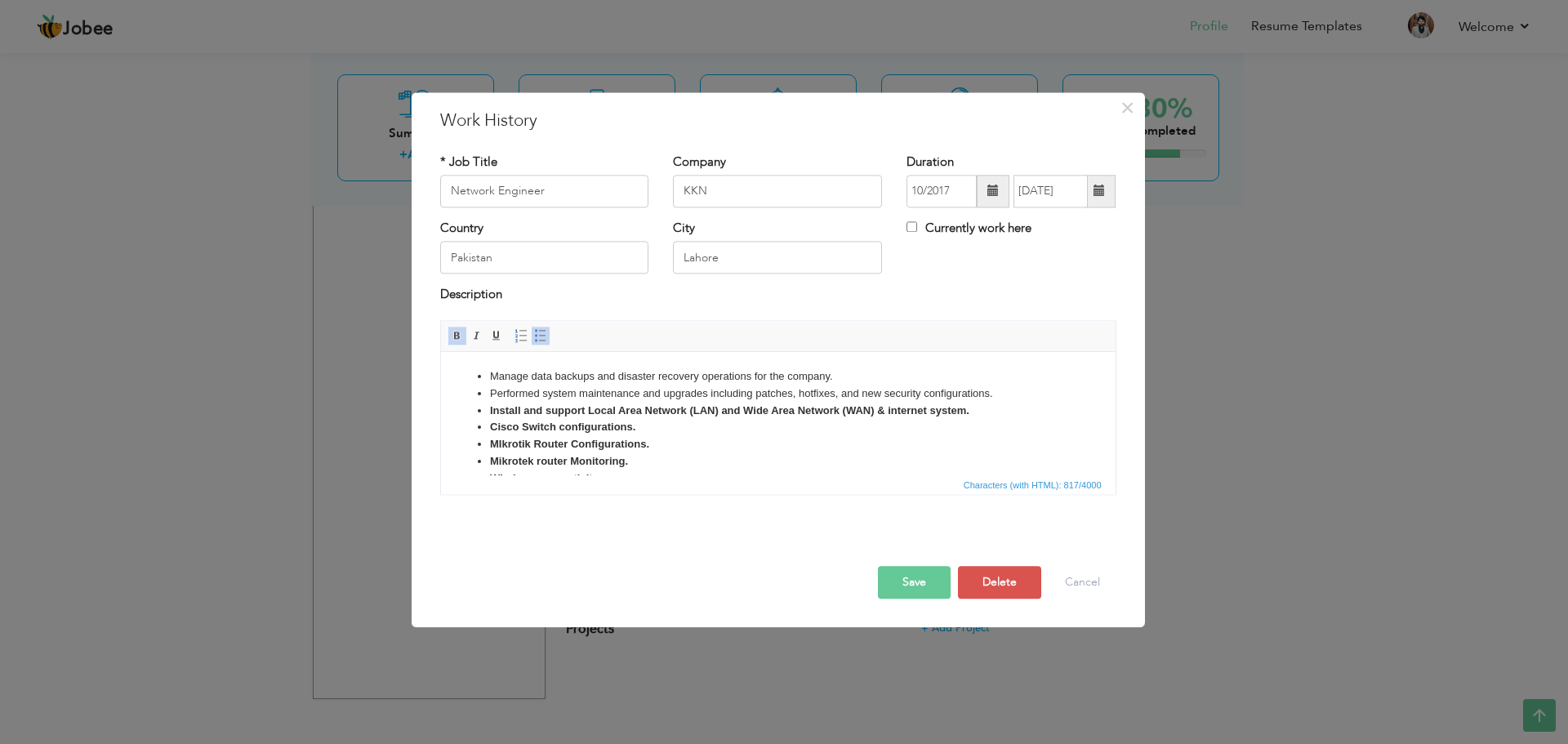 click on "Manage data backups and disaster recovery operations for the company. Performed system maintenance and upgrades including patches, hotfixes, and new security configurations. Install and support Local Area Network (LAN) and Wide Area Network (WAN) & internet system. Cisco Switch configurations. MIkrotik Router Configurations. Mikrotek router Monitoring. Wireless connectivity. NMS (U2000) installation  and OLT configurations. Windows Server 2008  installation (for NMS U2000) Monitor Stability of Network & wireless services to deliever comprehensive stability." at bounding box center [777, 453] 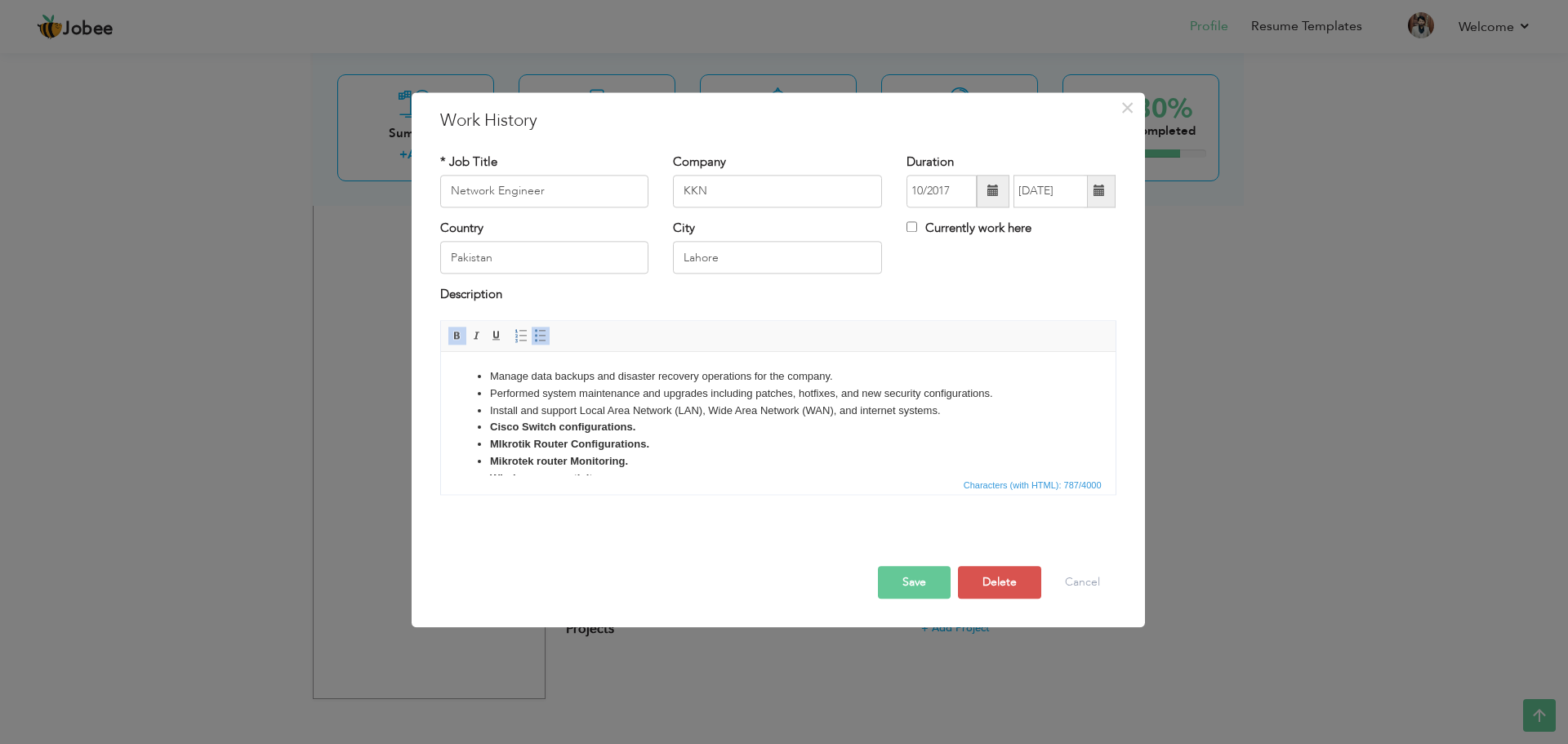 click on "Manage data backups and disaster recovery operations for the company. Performed system maintenance and upgrades including patches, hotfixes, and new security configurations. Install and support Local Area Network (LAN), Wide Area Network (WAN), and internet systems. Cisco Switch configurations. MIkrotik Router Configurations. Mikrotek router Monitoring. Wireless connectivity. NMS (U2000) installation  and OLT configurations. Windows Server 2008  installation (for NMS U2000) Monitor Stability of Network & wireless services to deliever comprehensive stability." at bounding box center [777, 453] 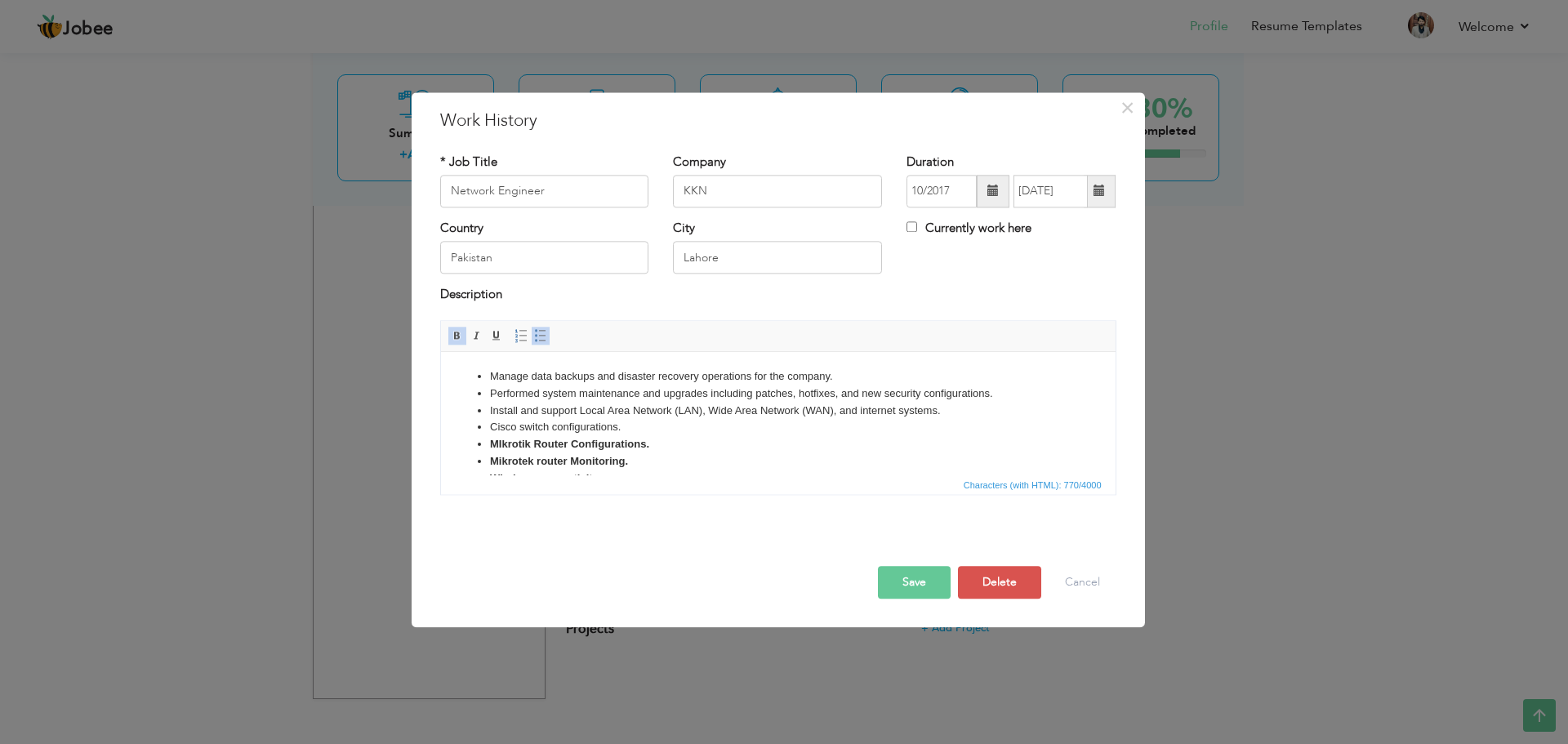 click on "MIkrotik Router Configurations." at bounding box center [568, 443] 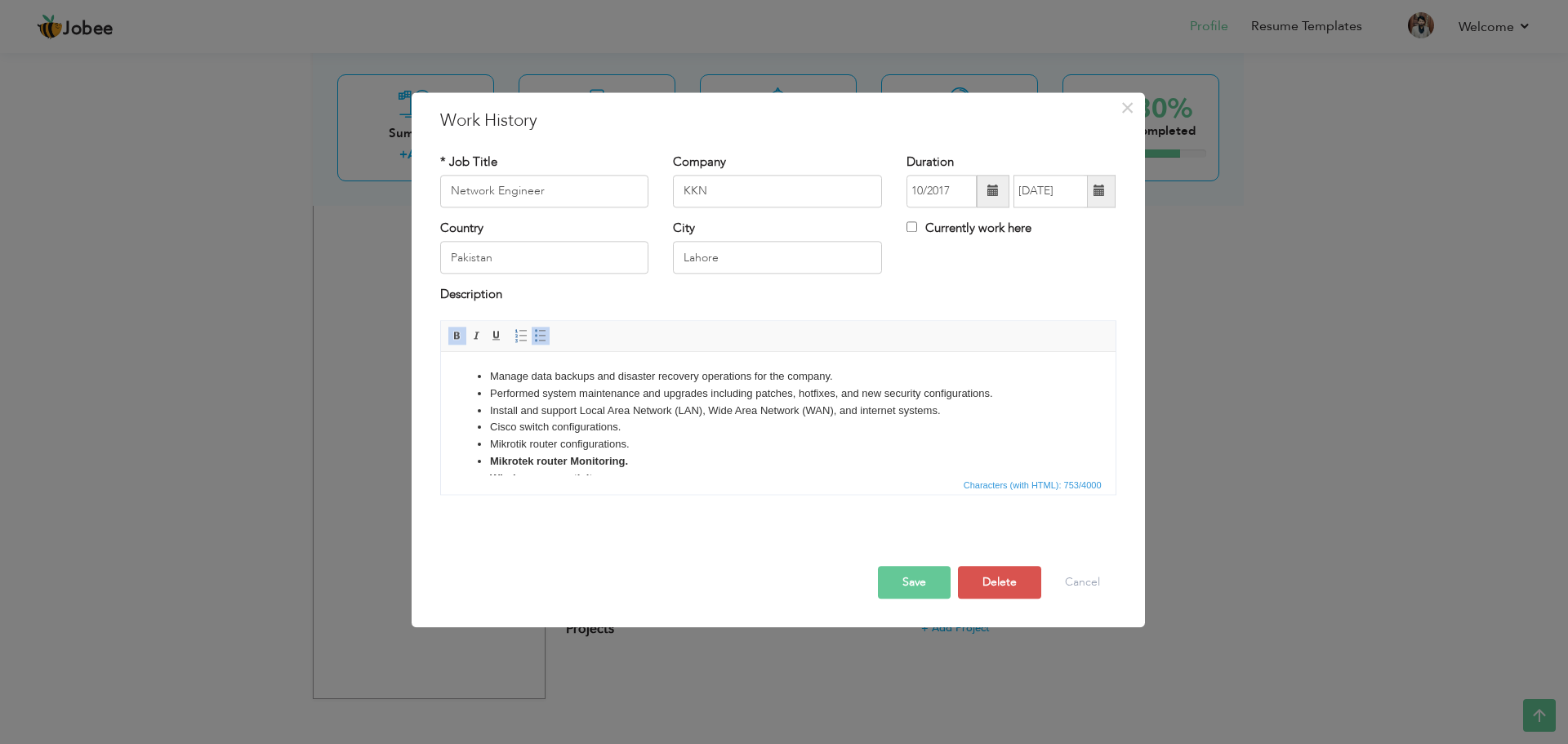 click on "Mikrotek router Monitoring." at bounding box center (558, 461) 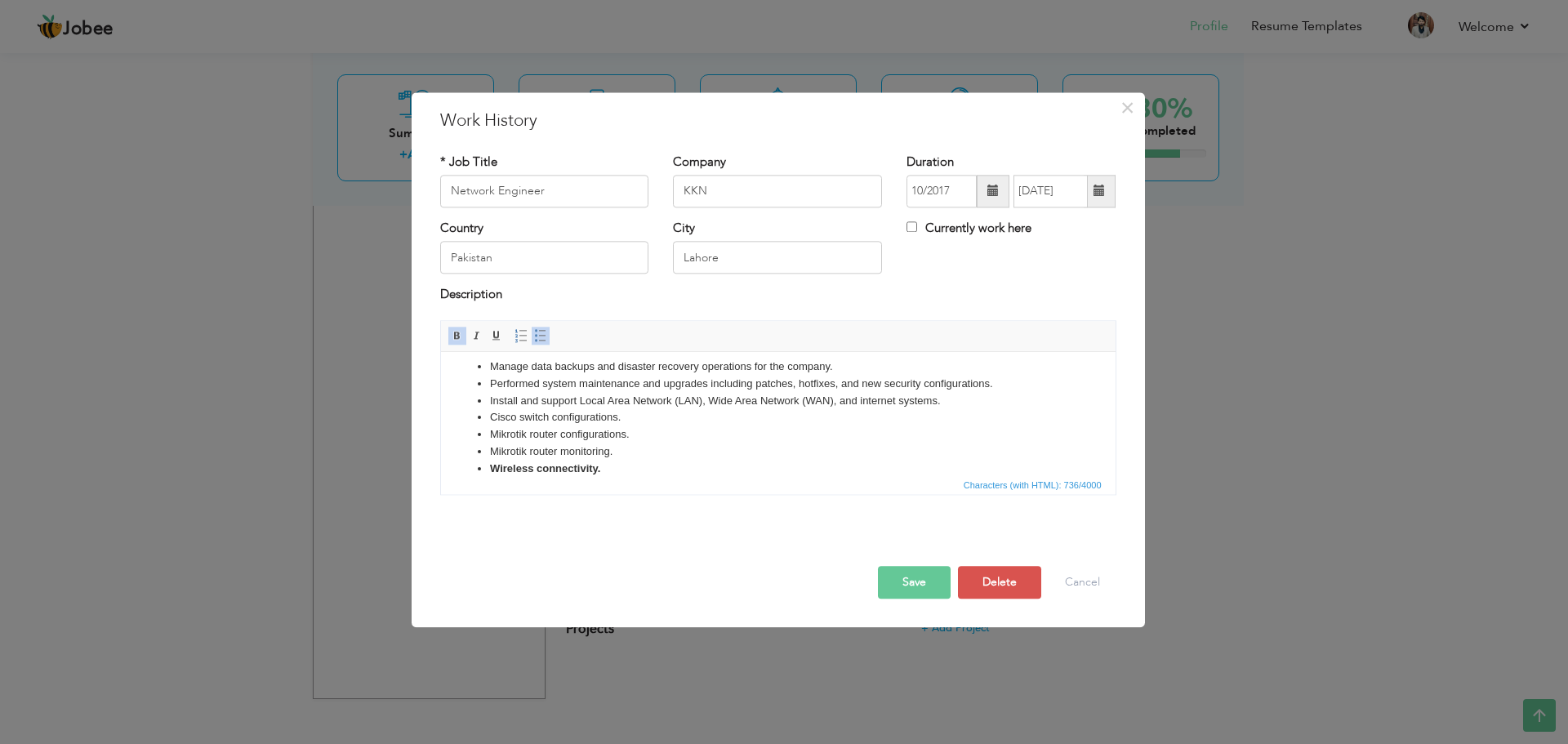 scroll, scrollTop: 80, scrollLeft: 0, axis: vertical 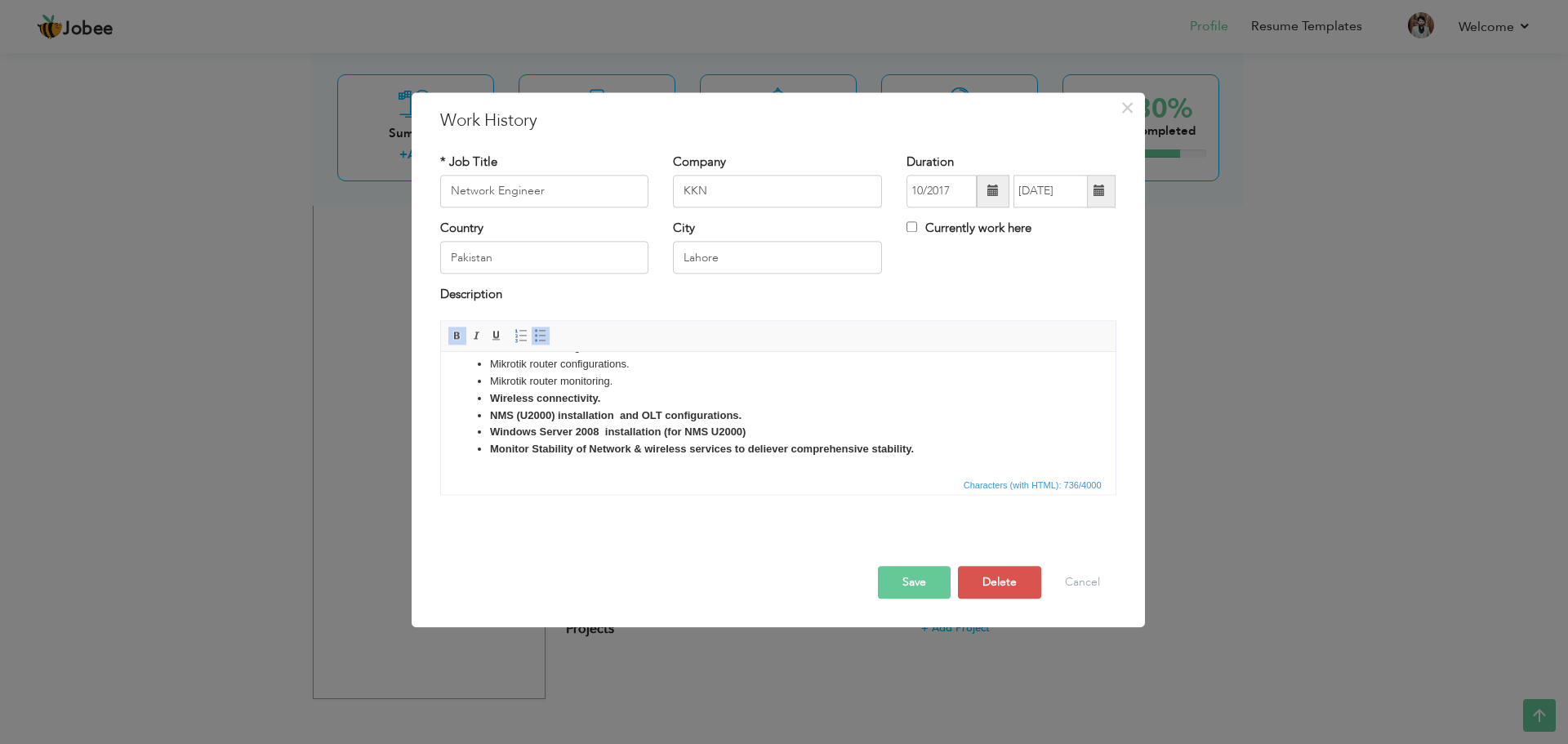 click on "Monitor Stability of Network & wireless services to deliever comprehensive stability." at bounding box center (701, 448) 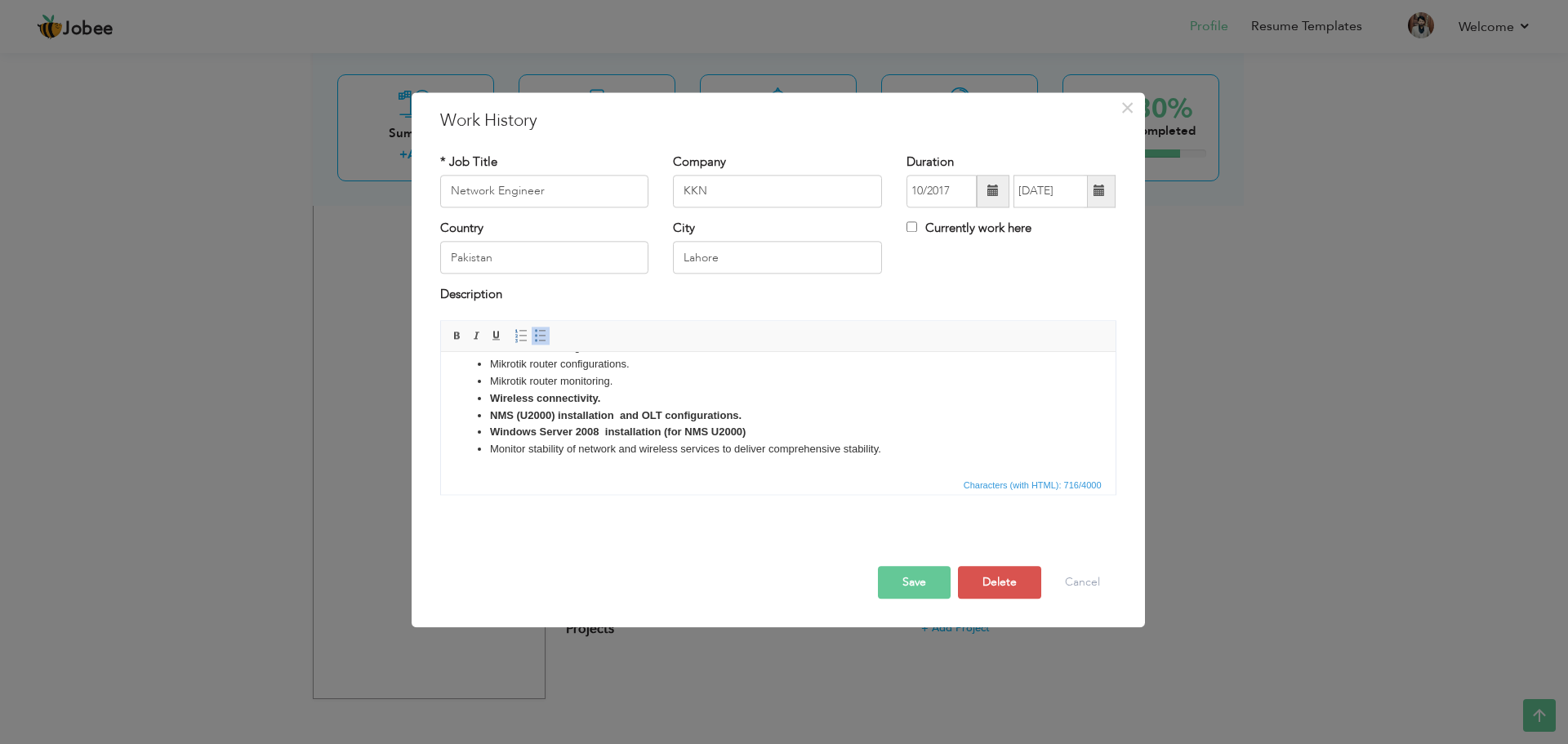 click on "Save" at bounding box center (914, 582) 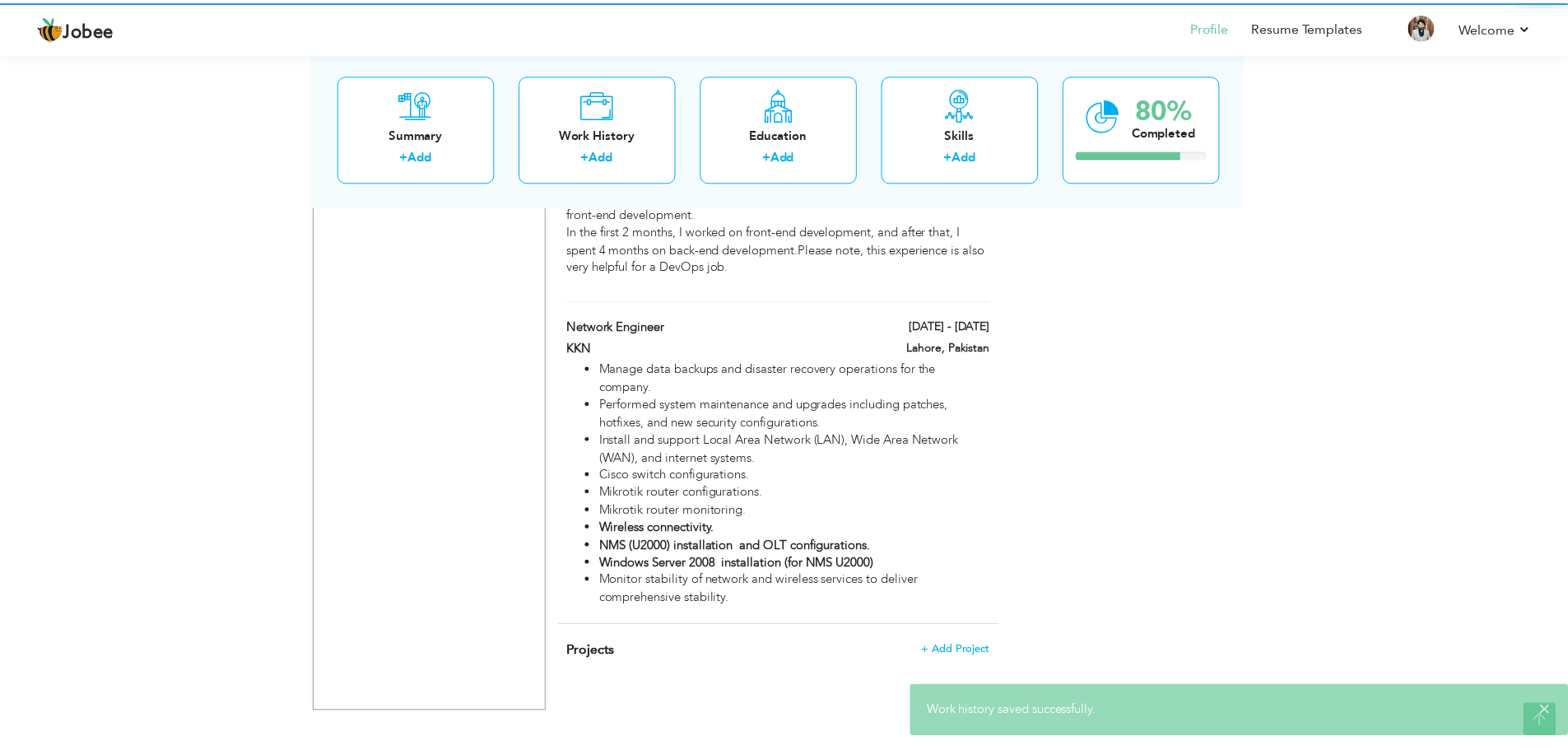scroll, scrollTop: 0, scrollLeft: 0, axis: both 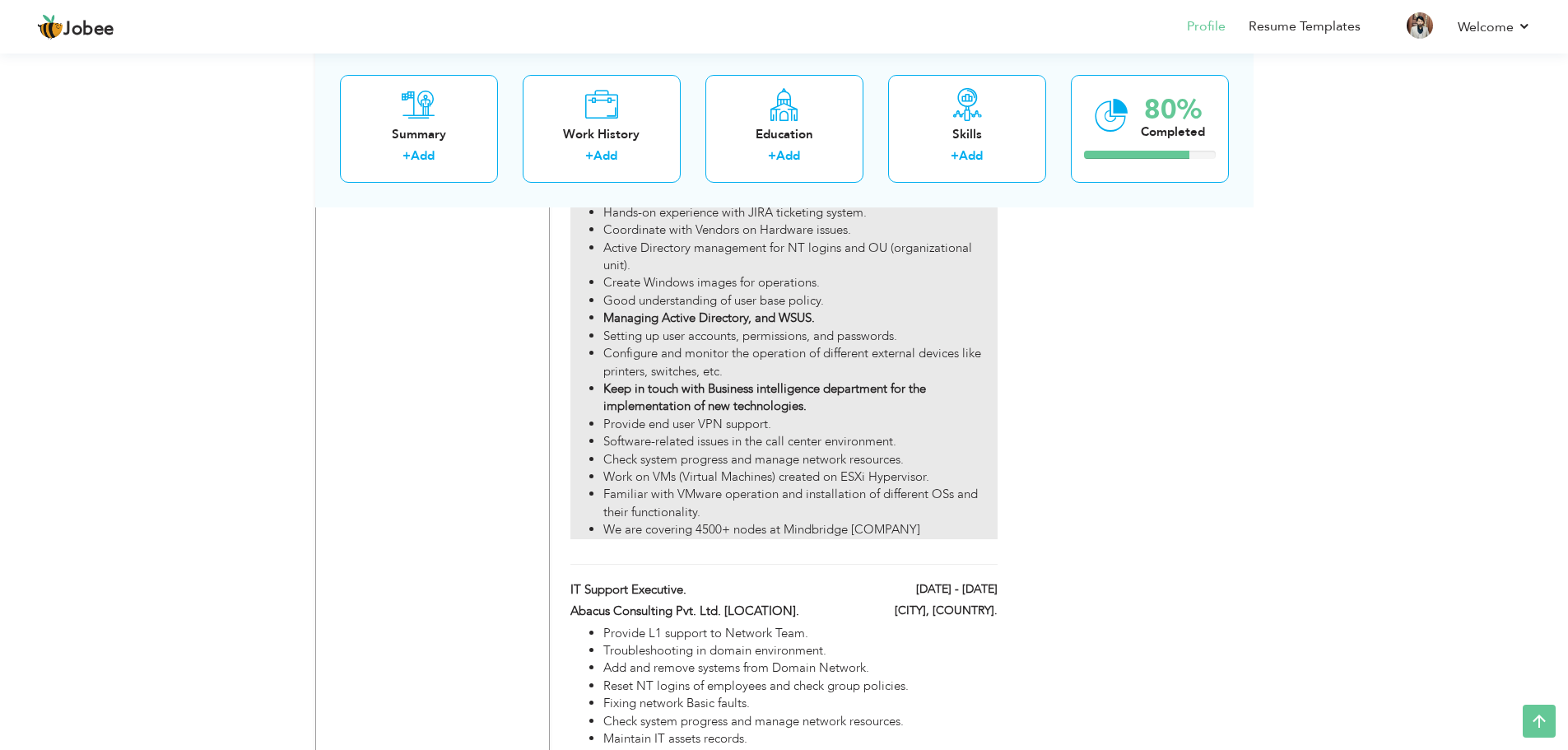 click on "Software-related issues in the call center environment." at bounding box center (800, 441) 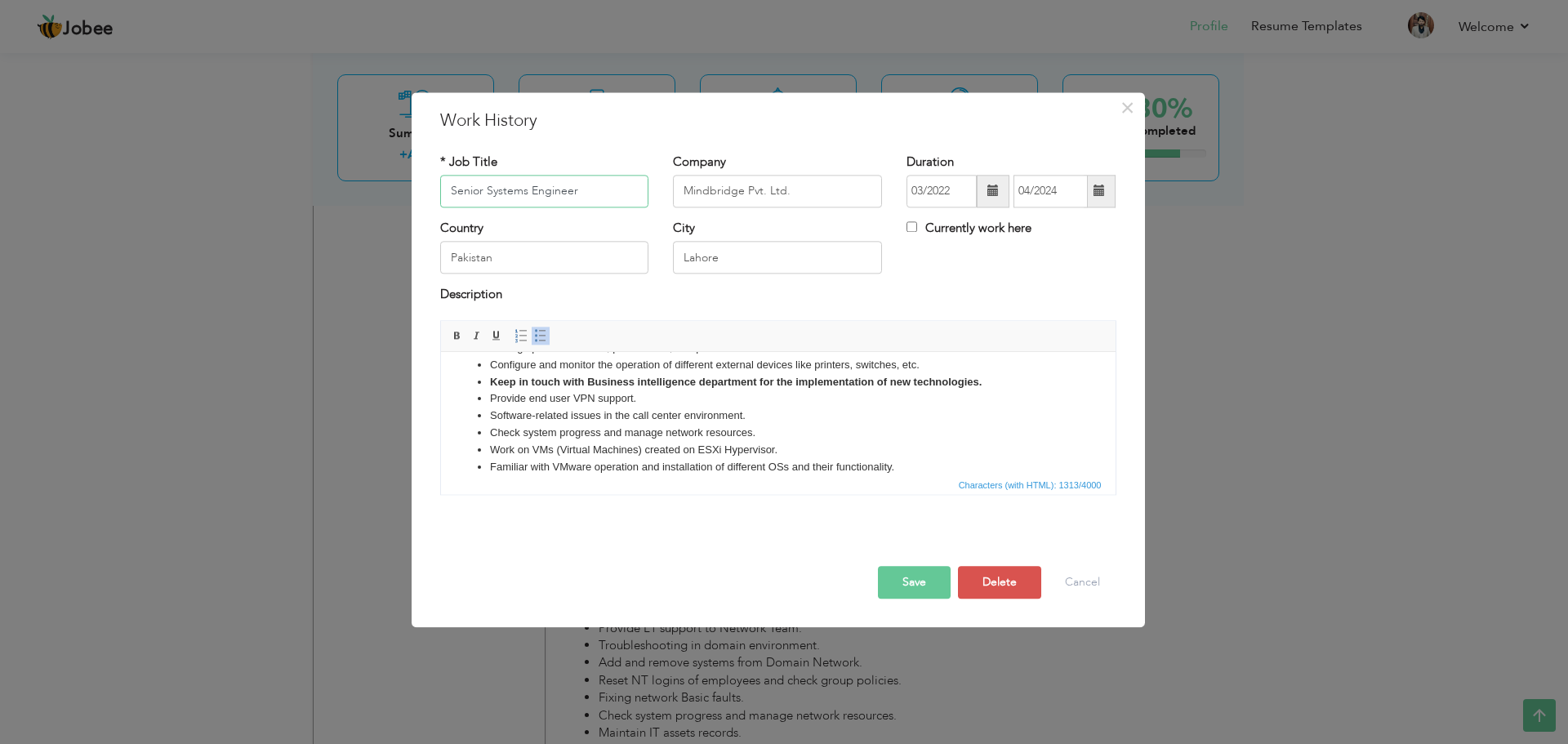 scroll, scrollTop: 233, scrollLeft: 0, axis: vertical 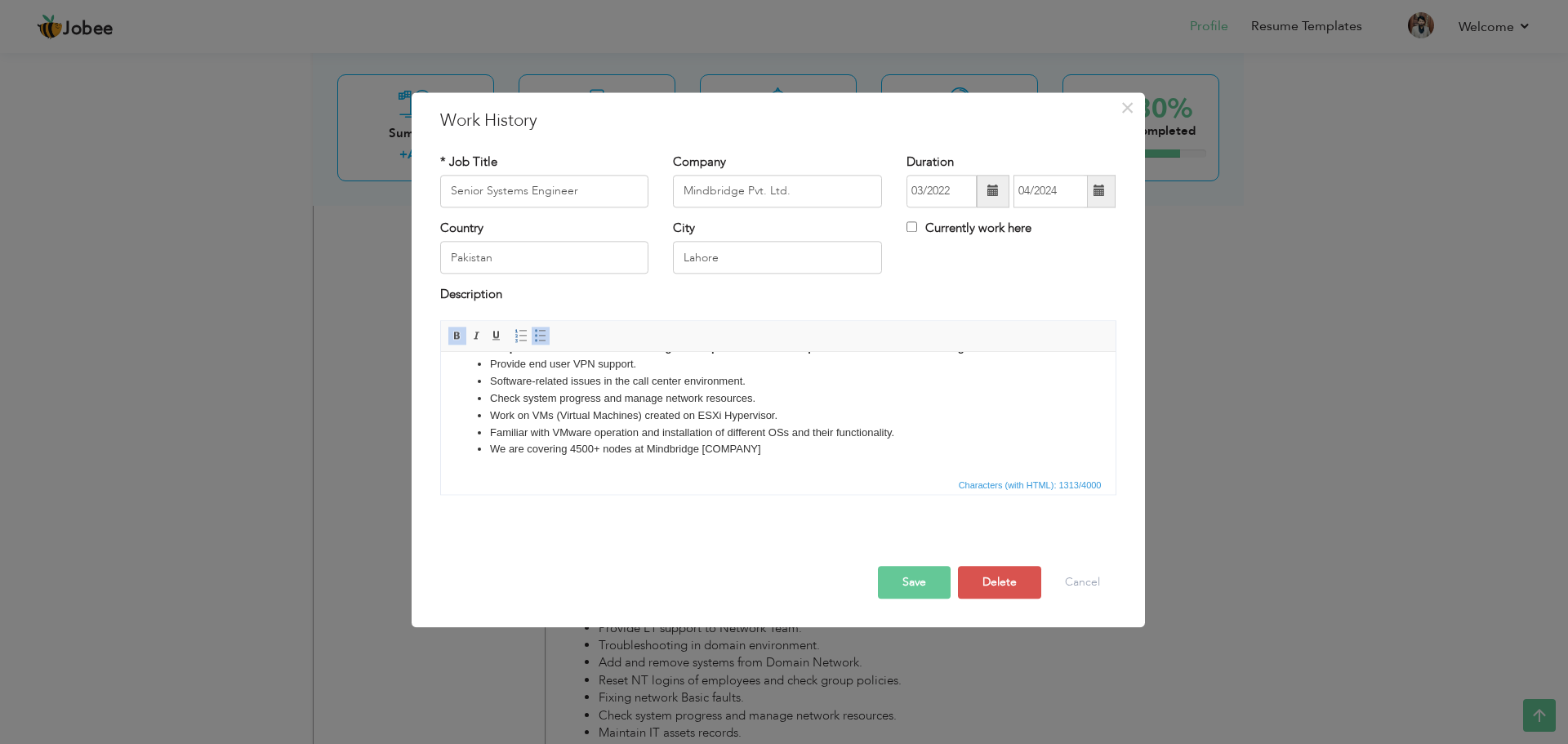 click on "Software-related issues in the call center environment." at bounding box center (777, 381) 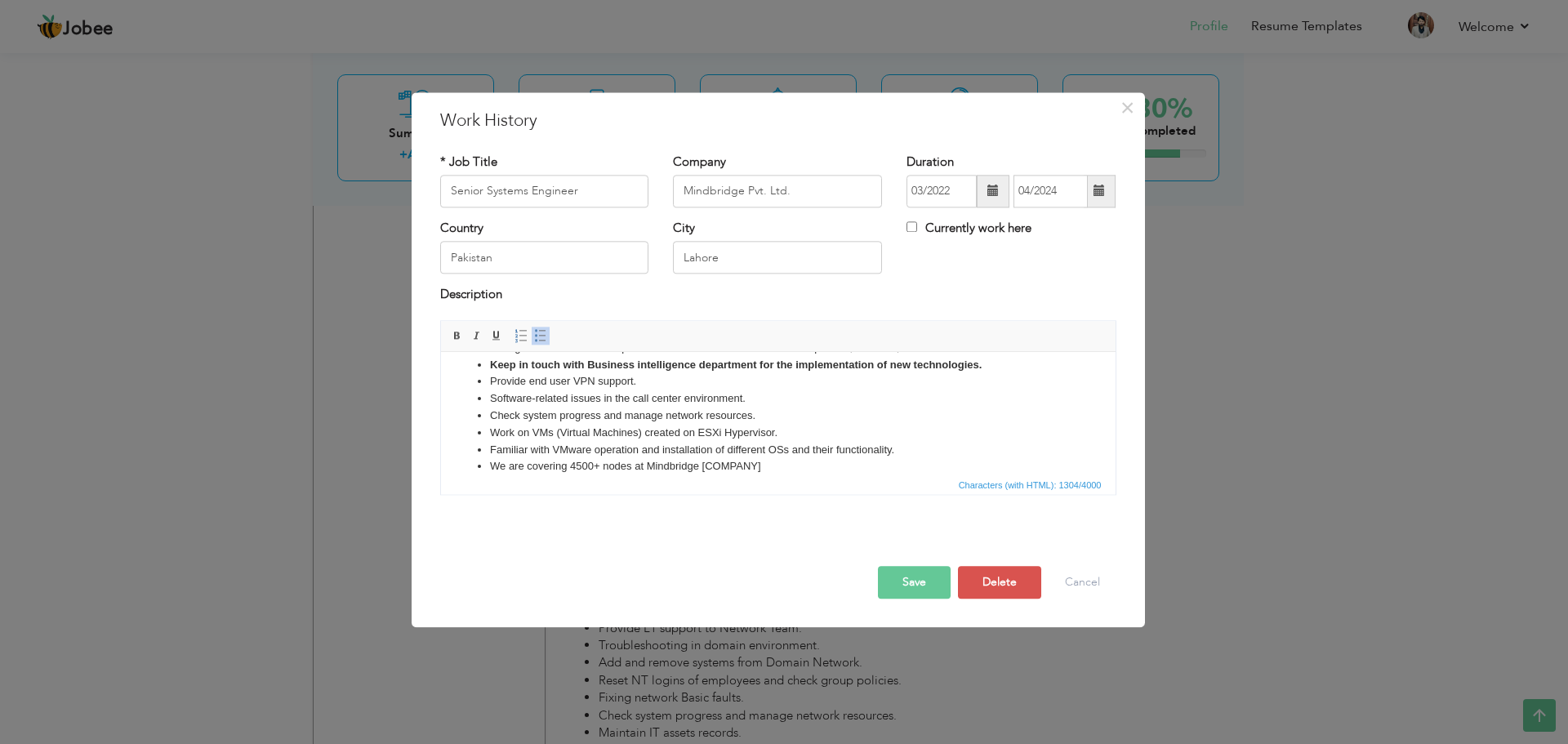scroll, scrollTop: 233, scrollLeft: 0, axis: vertical 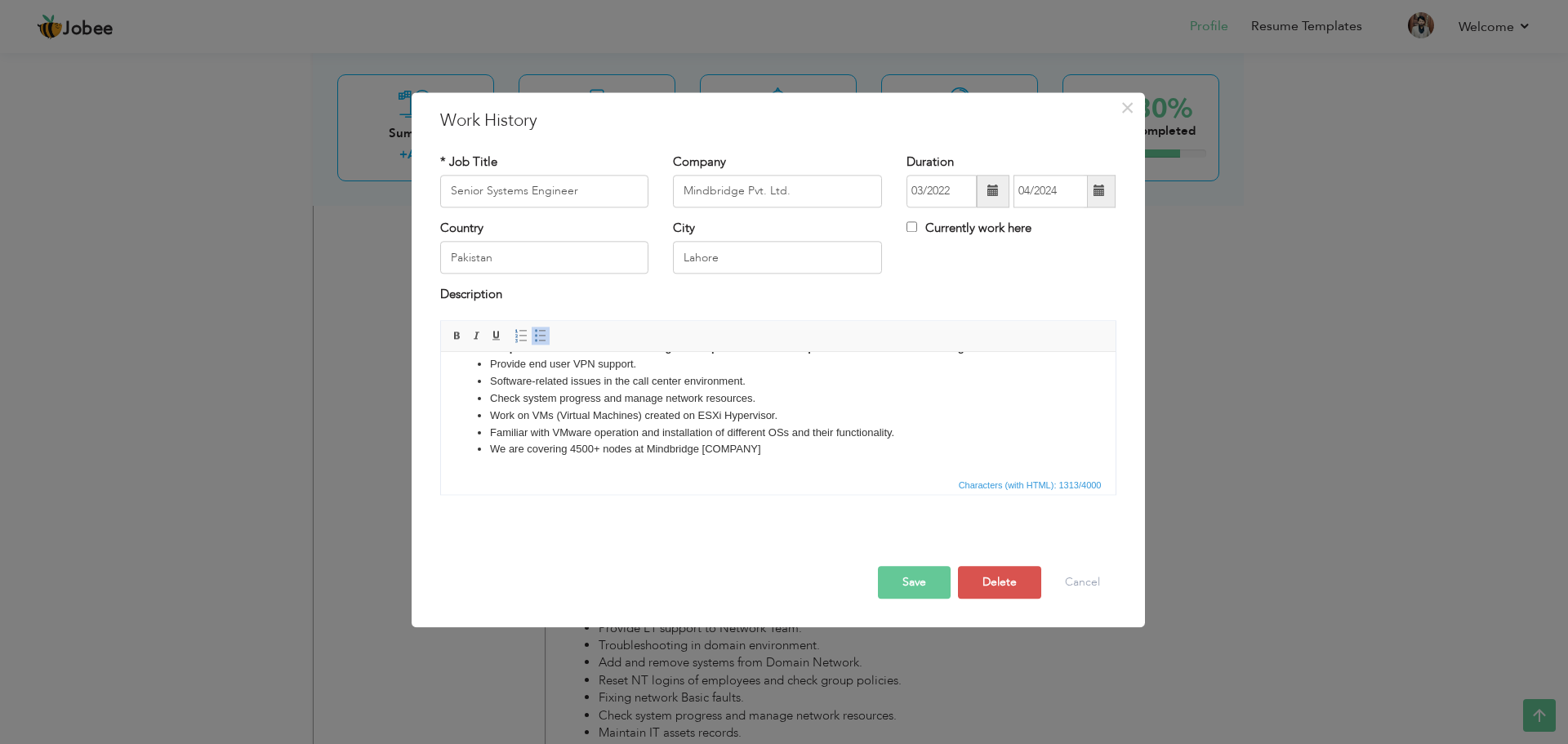click on "Save" at bounding box center [914, 582] 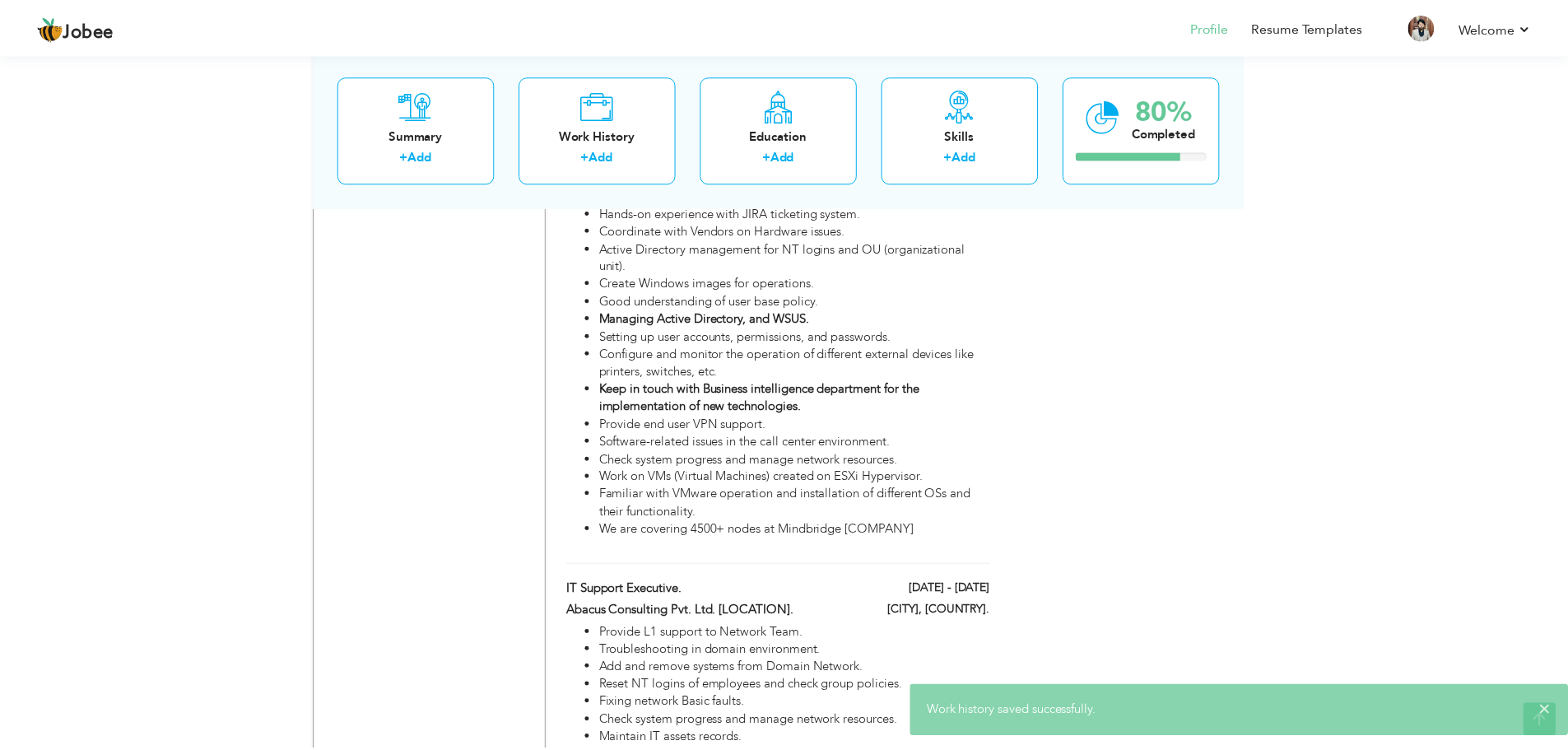 scroll, scrollTop: 0, scrollLeft: 0, axis: both 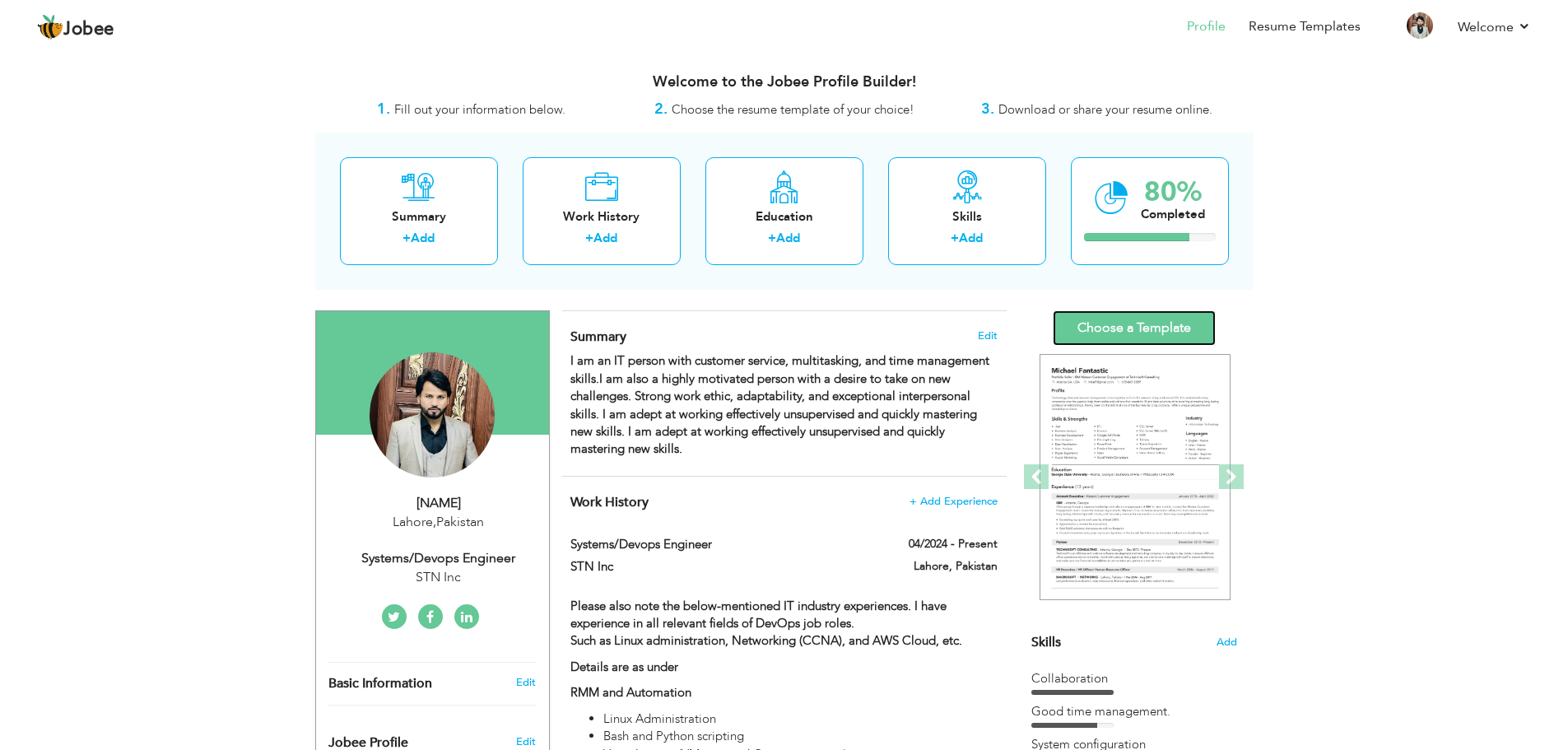 click on "Choose a Template" at bounding box center (1134, 328) 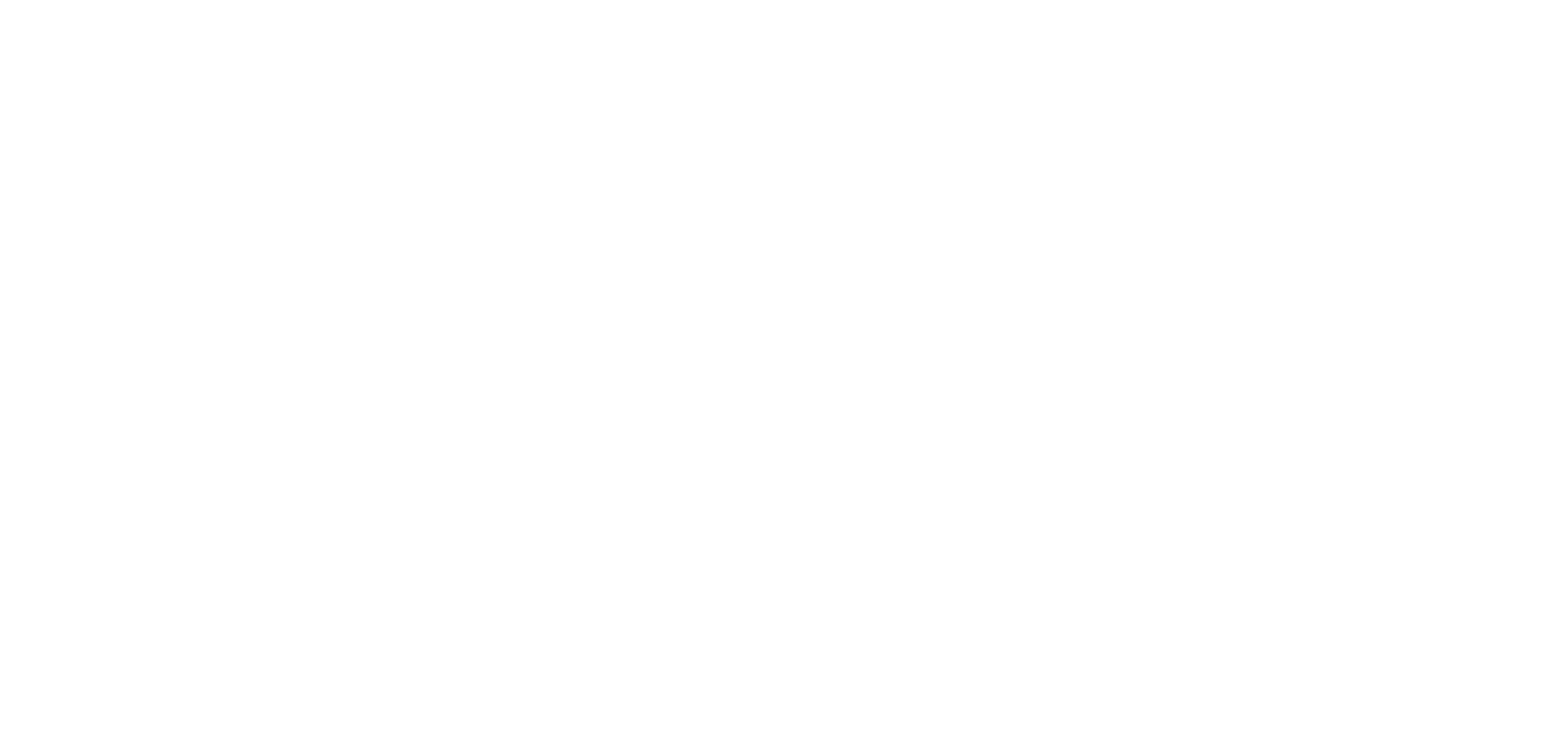 scroll, scrollTop: 0, scrollLeft: 0, axis: both 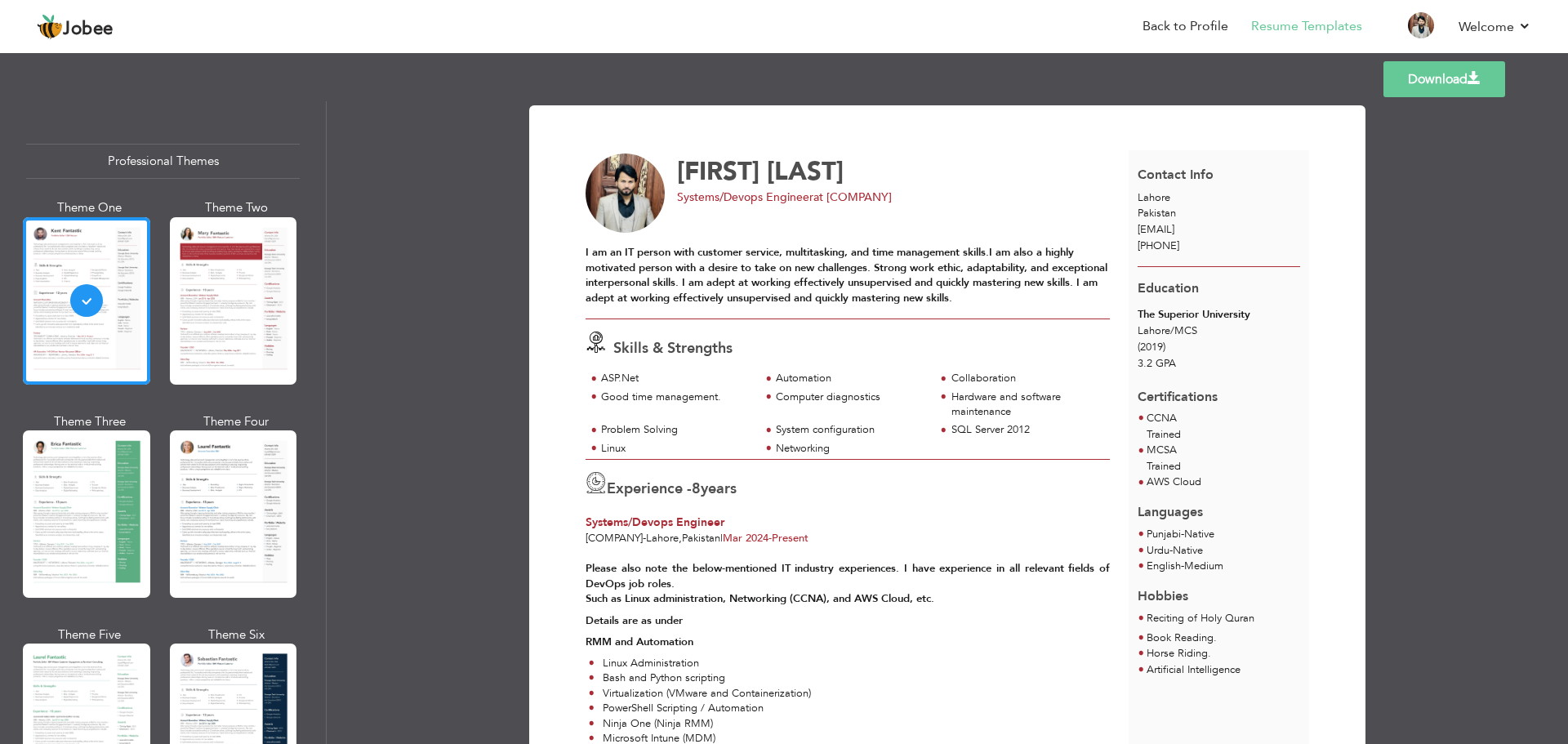 click on "Download" at bounding box center [1444, 79] 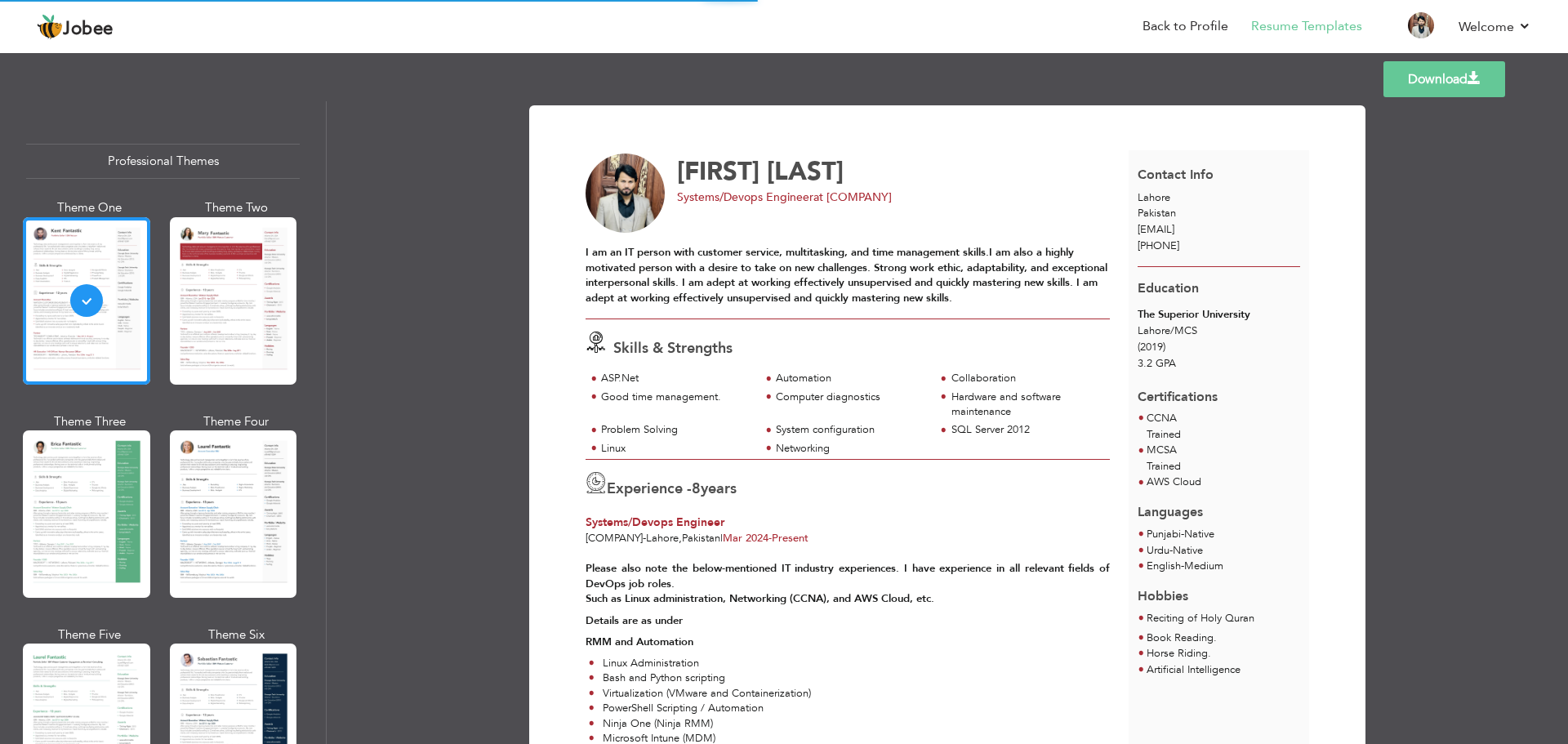 click on "Download" at bounding box center [1444, 79] 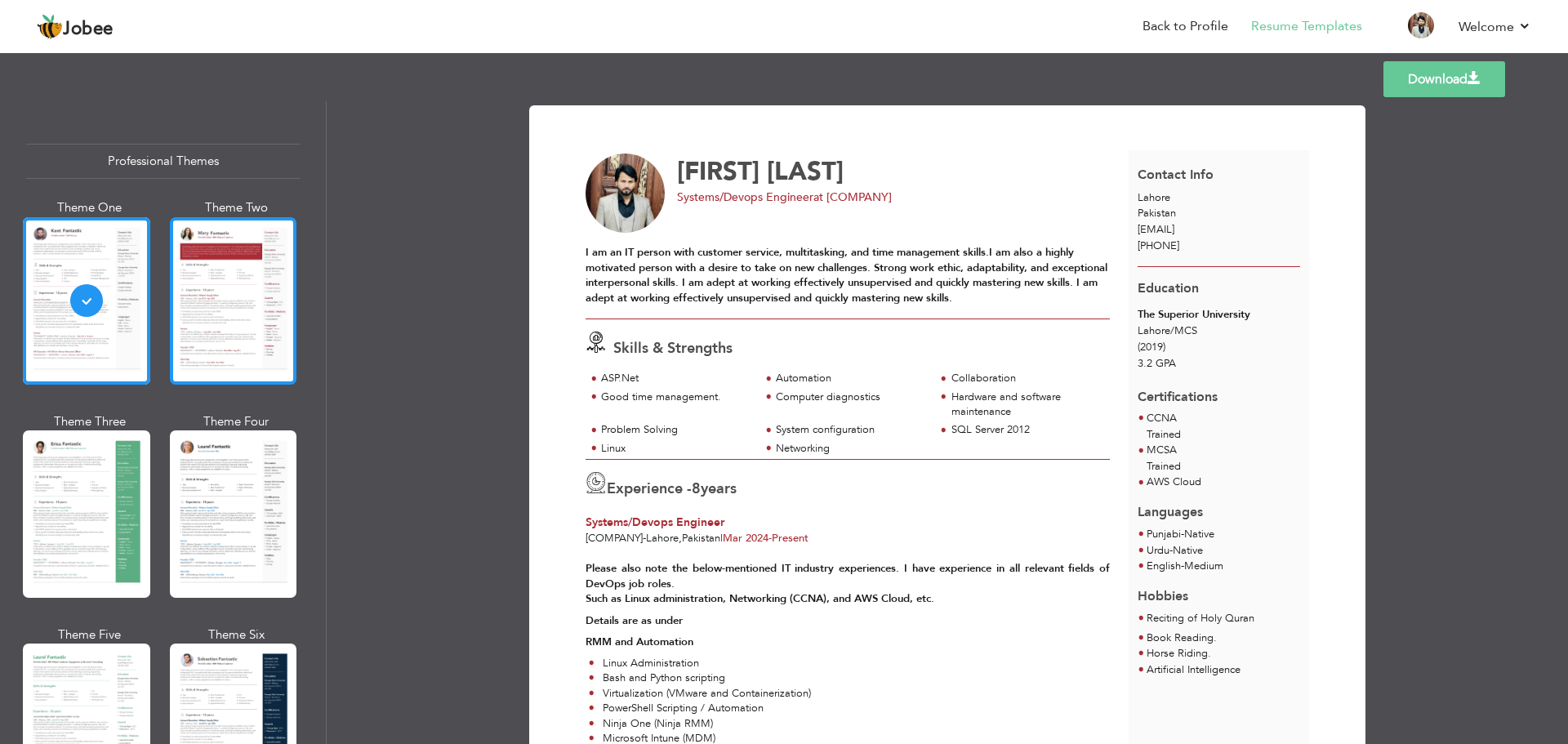 click at bounding box center (234, 301) 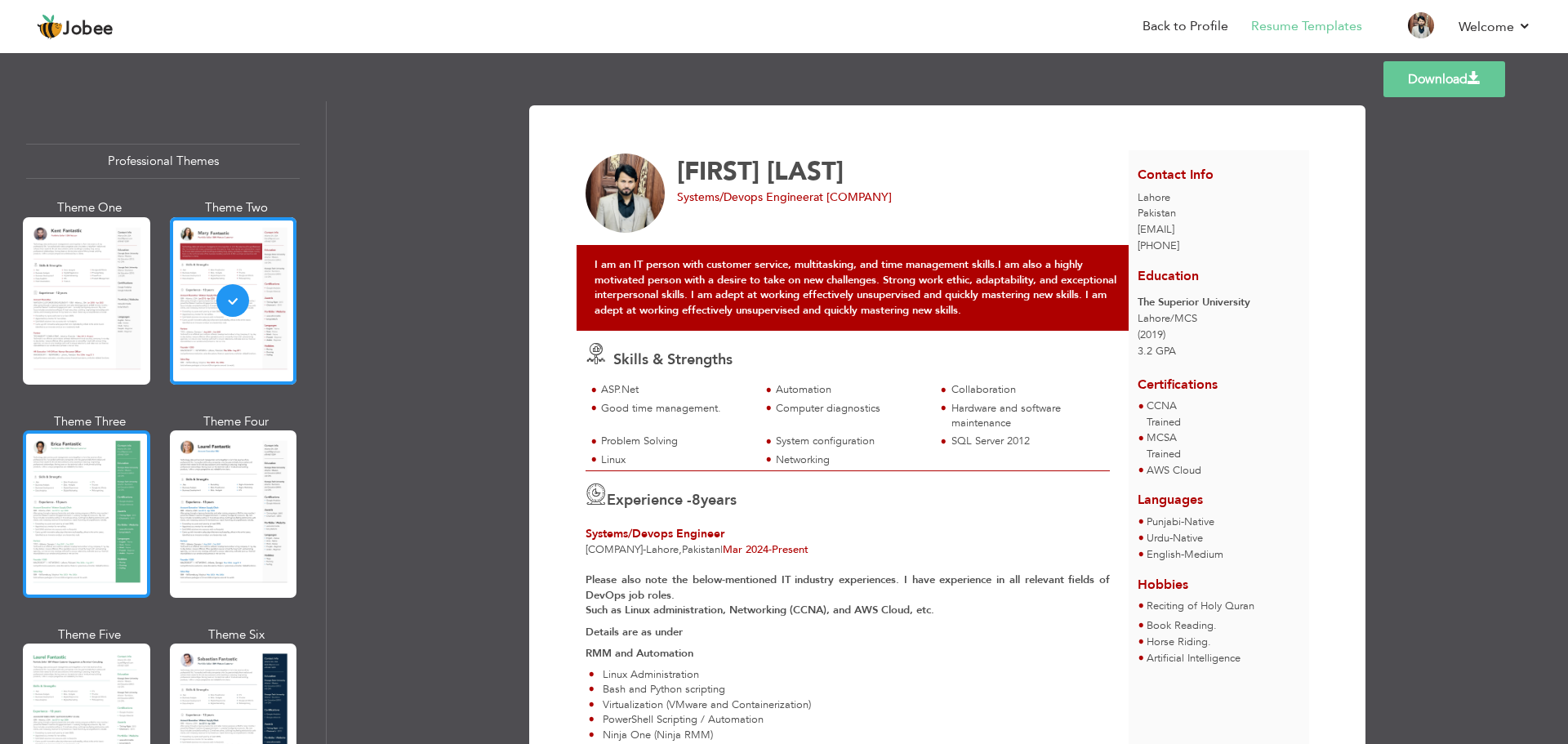 click at bounding box center (87, 514) 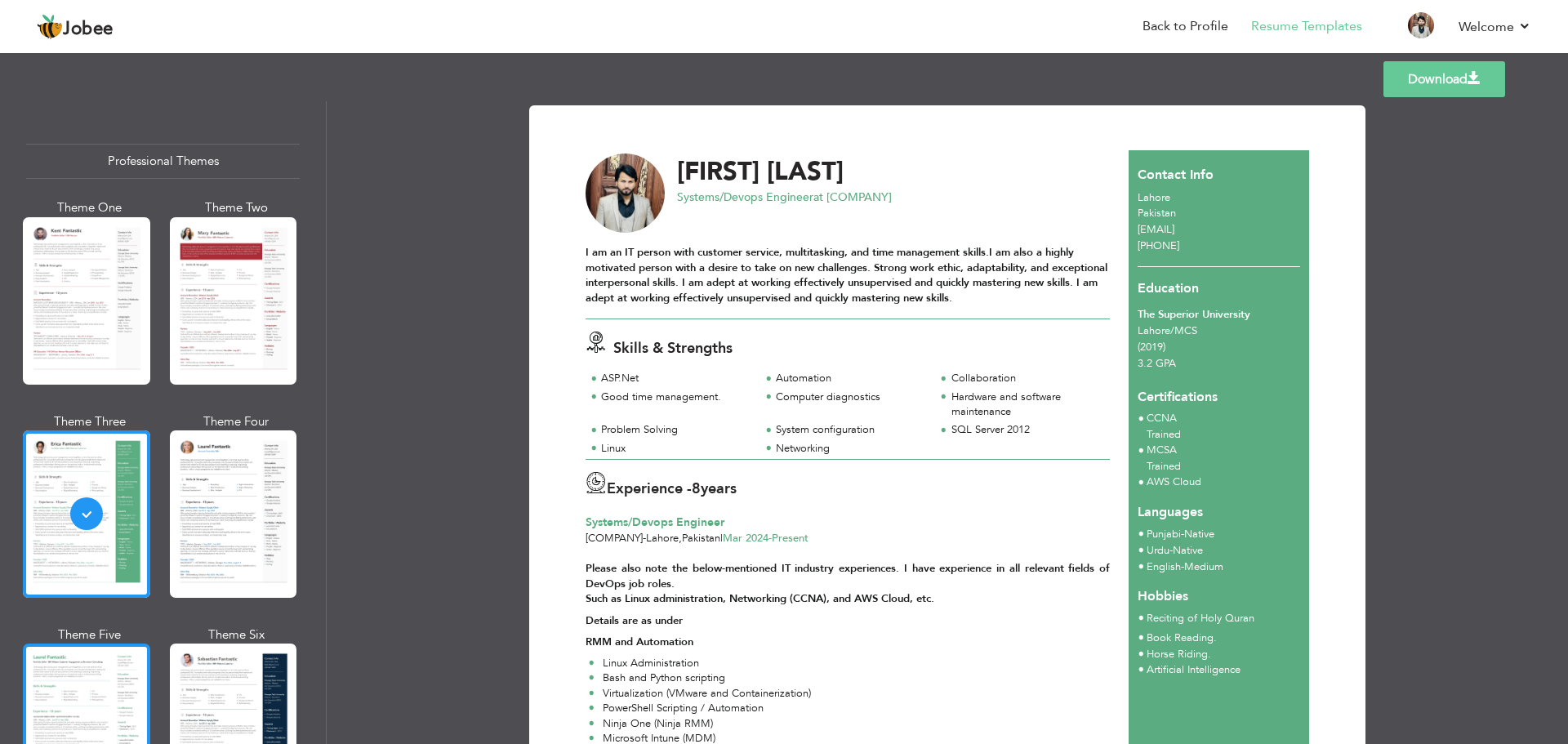 click at bounding box center (87, 727) 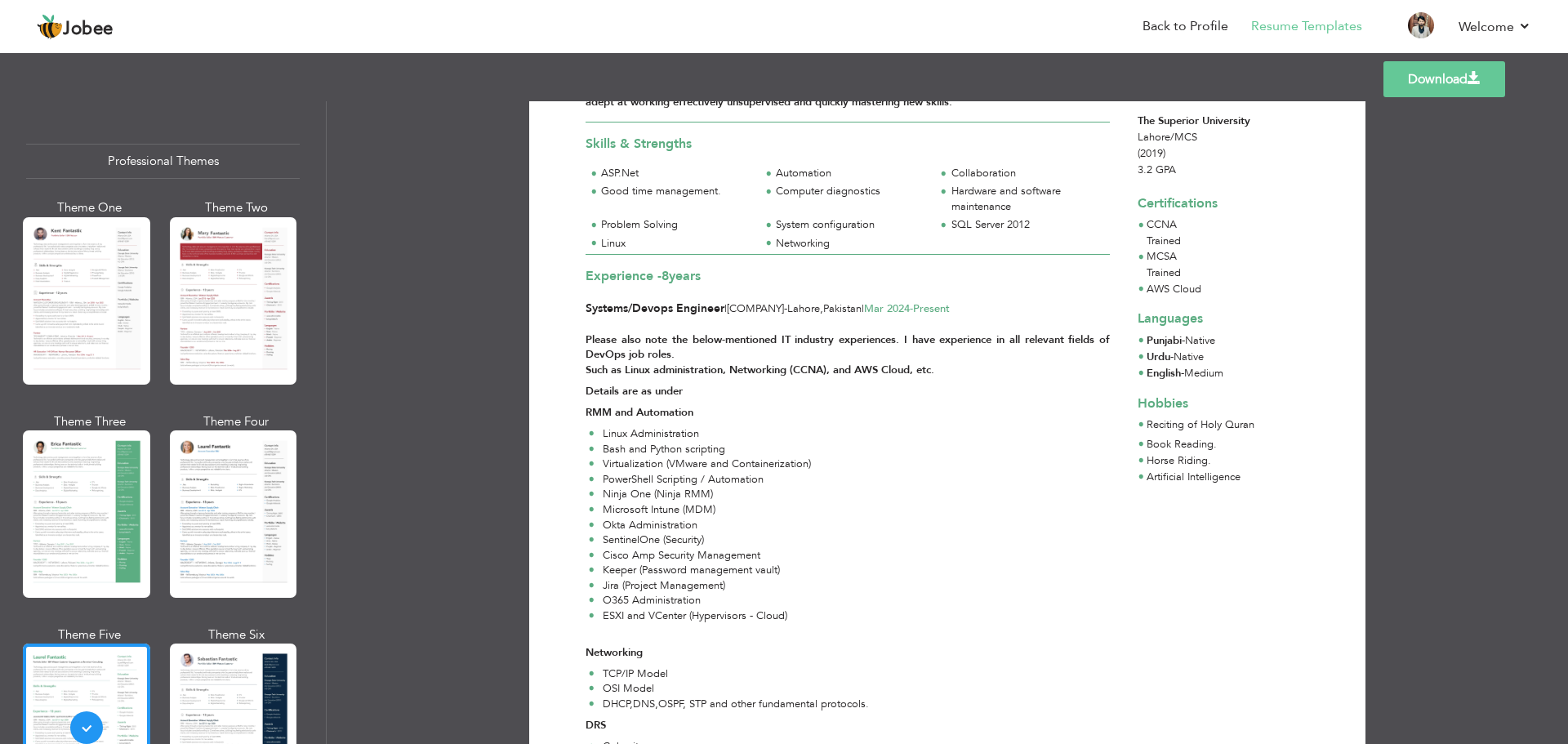 scroll, scrollTop: 0, scrollLeft: 0, axis: both 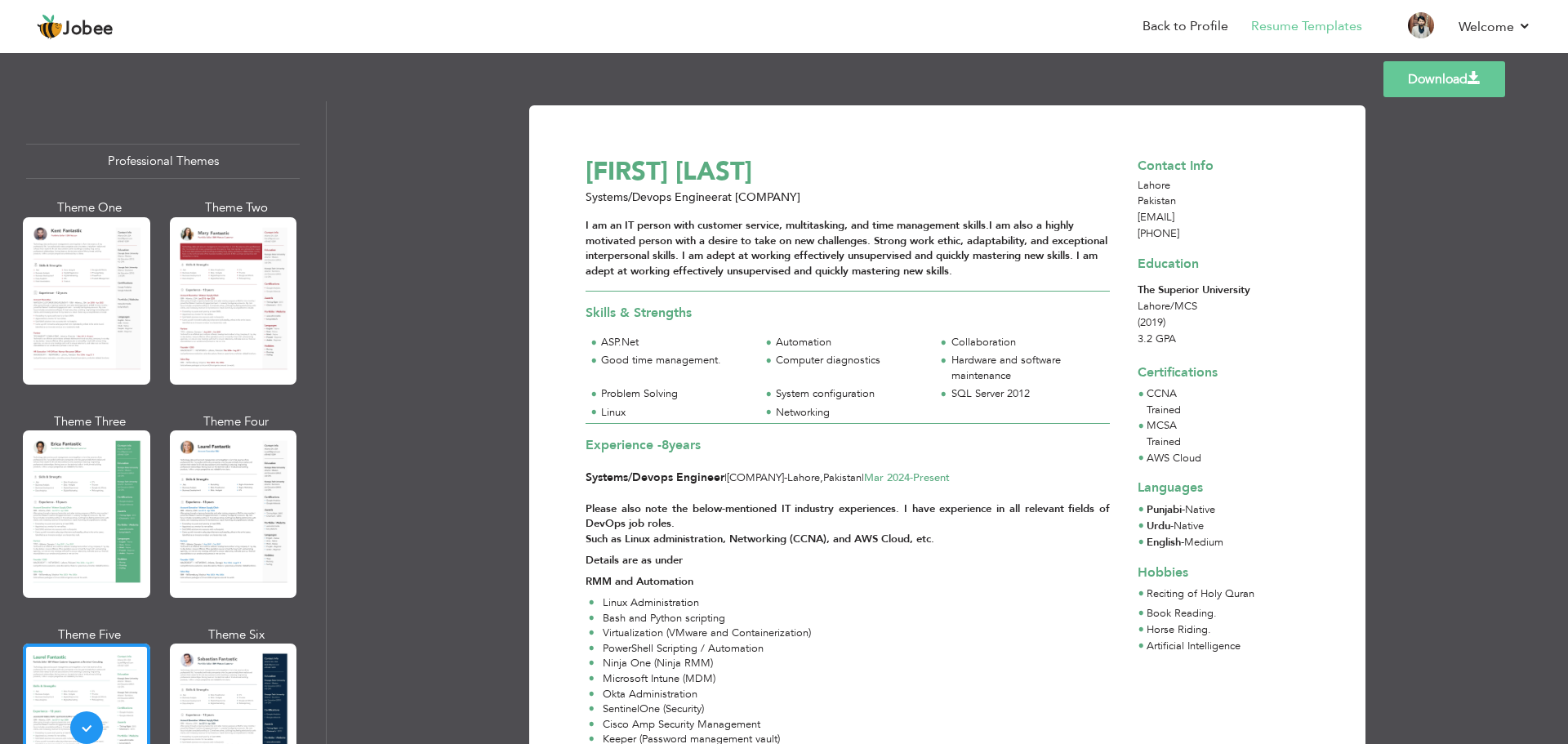 click on "Download" at bounding box center (1444, 79) 